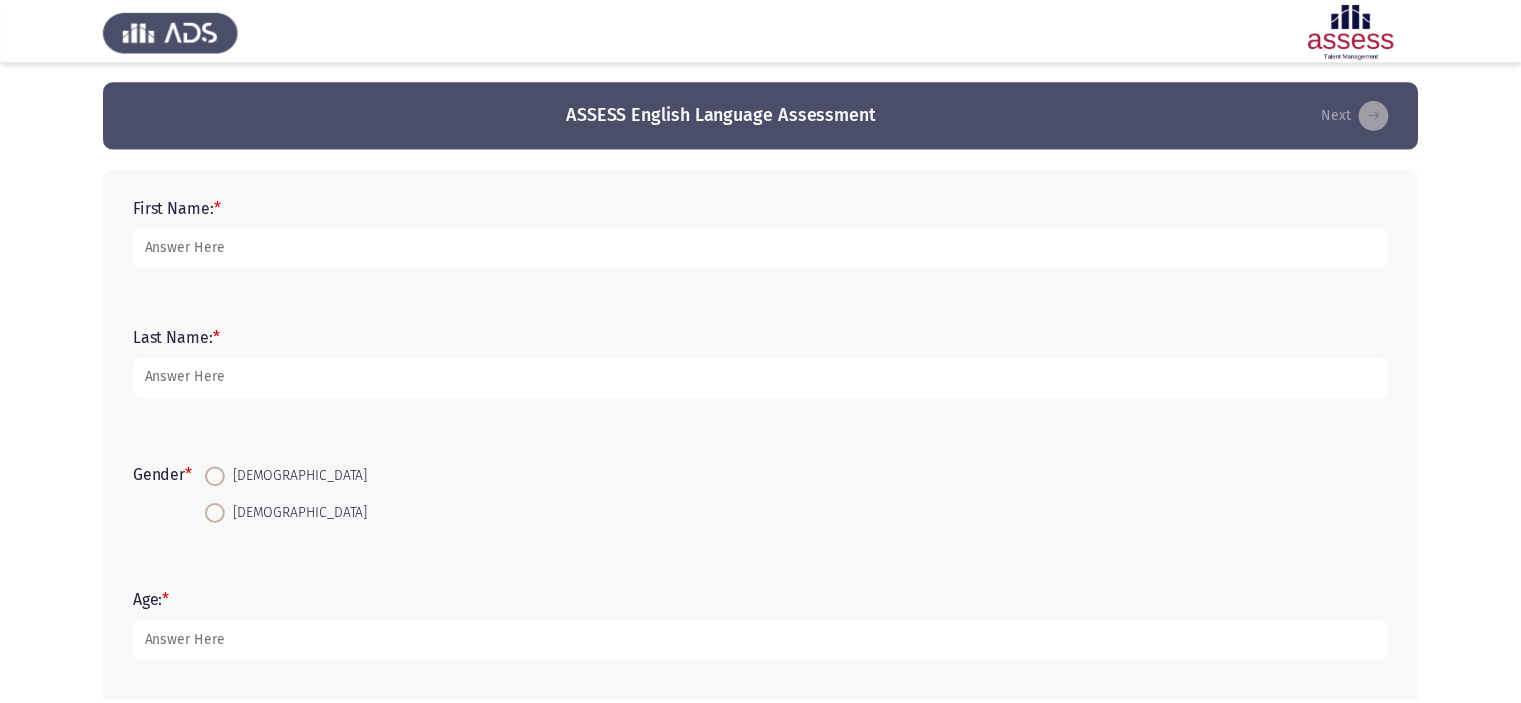 scroll, scrollTop: 0, scrollLeft: 0, axis: both 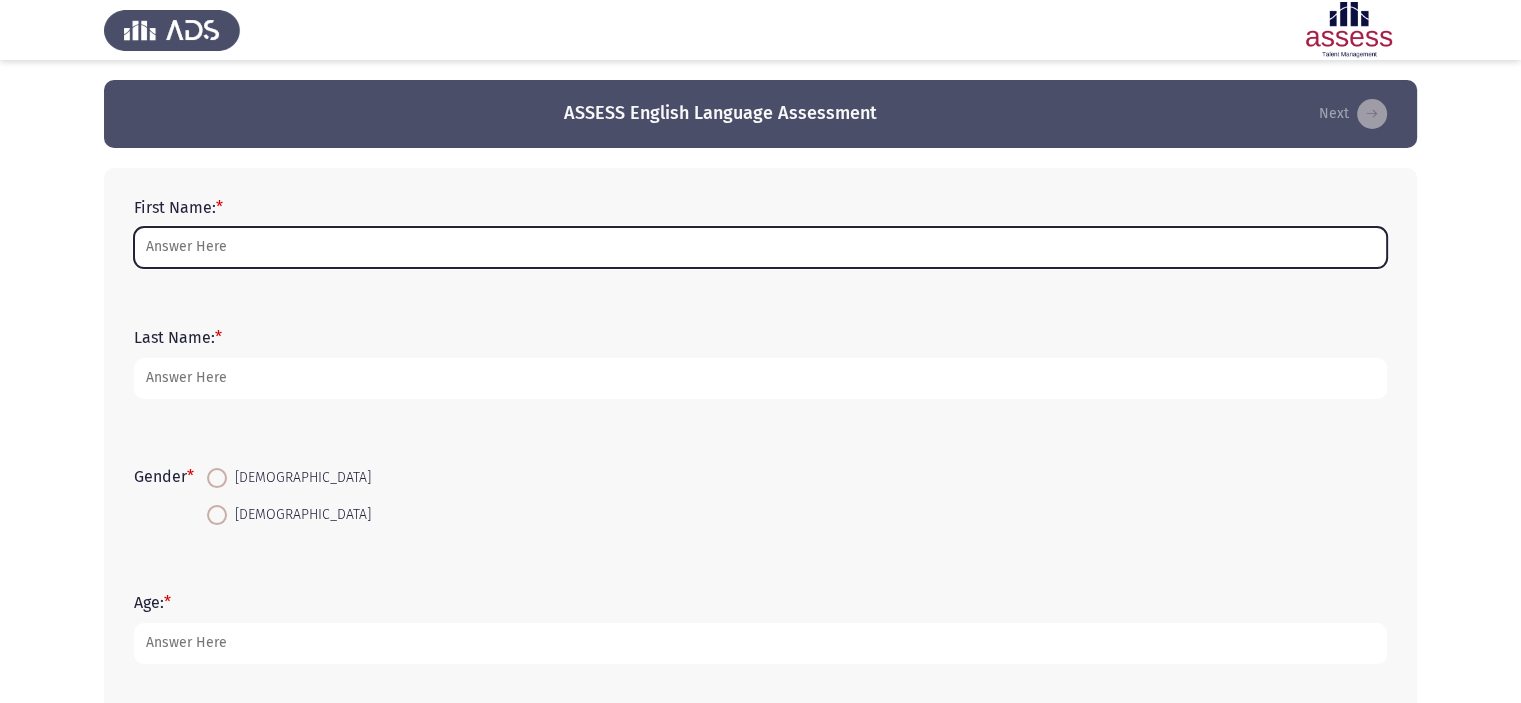 click on "First Name:   *" at bounding box center (760, 247) 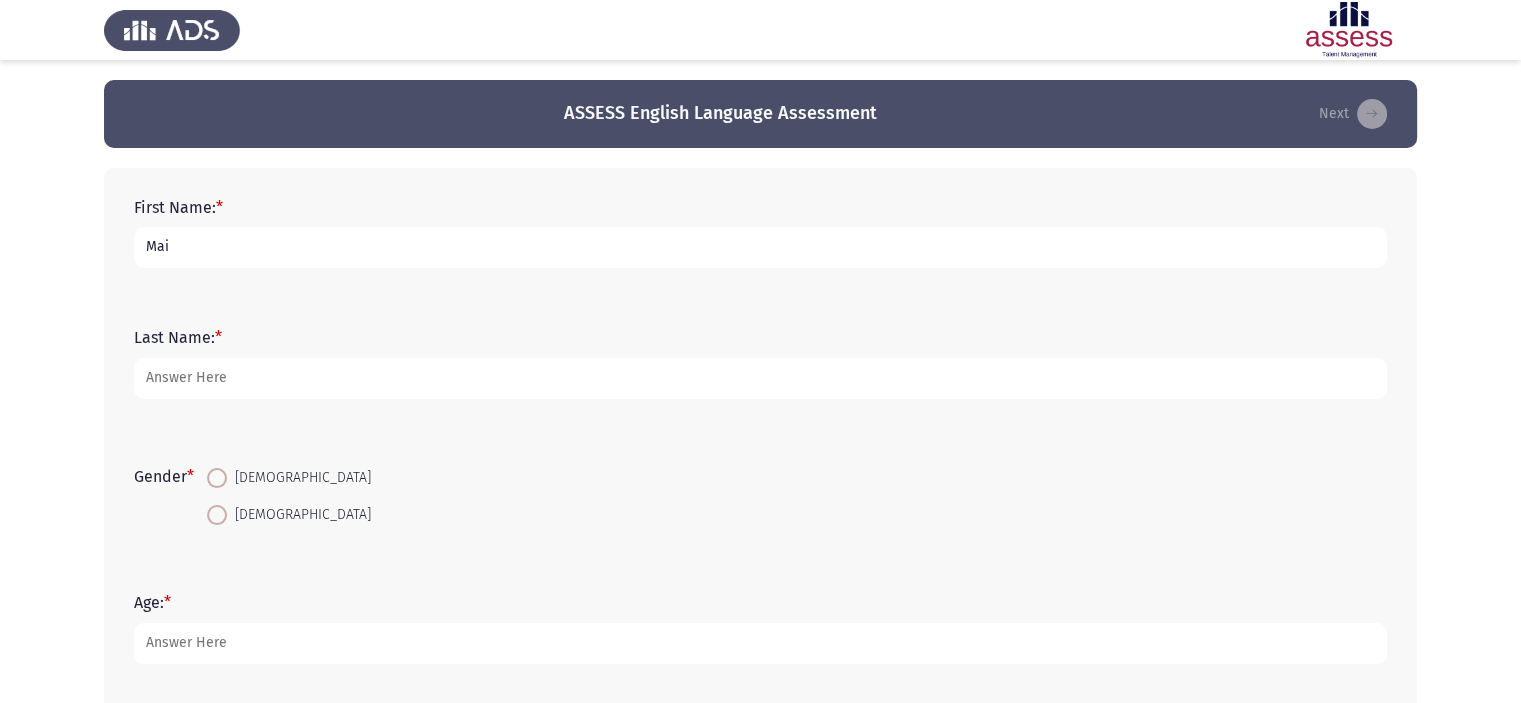 type on "Mai" 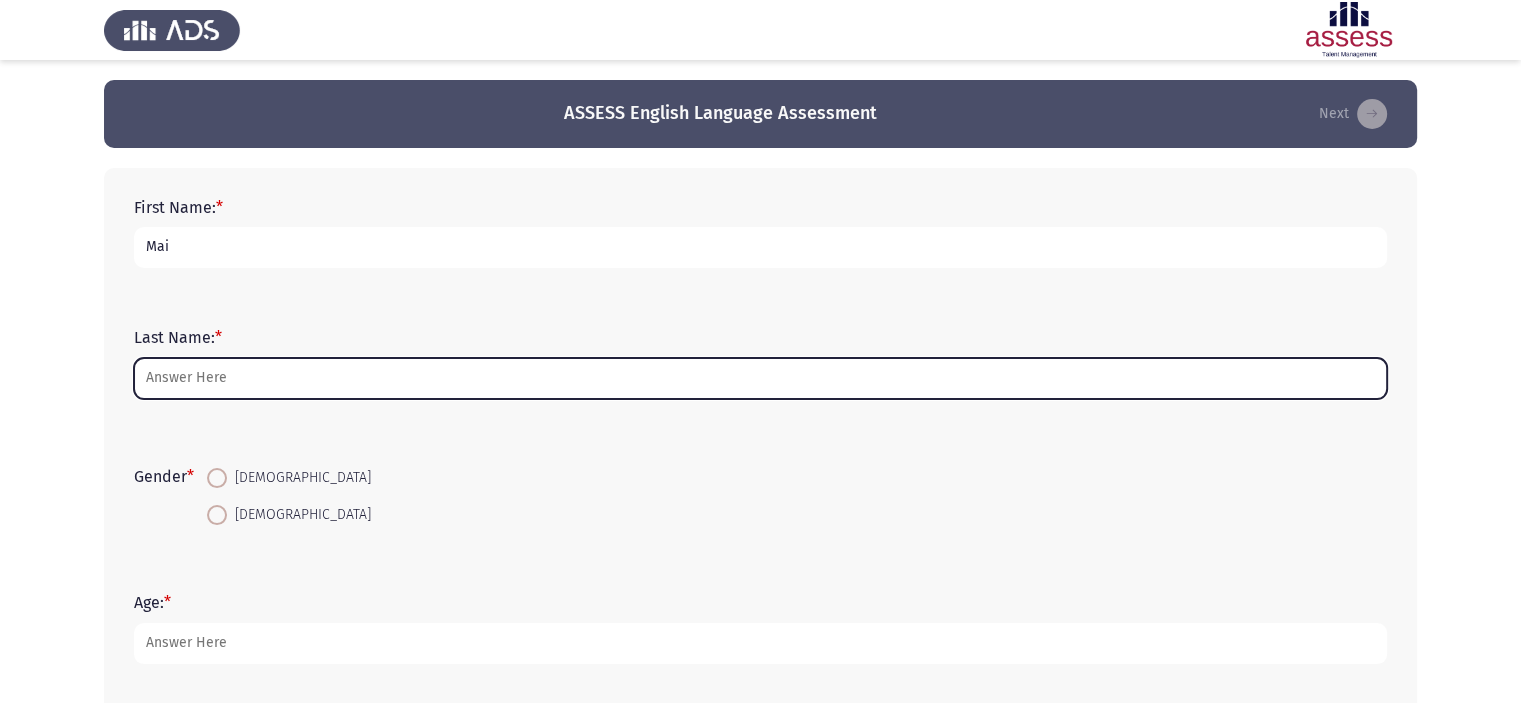 click on "Last Name:    *" at bounding box center [760, 378] 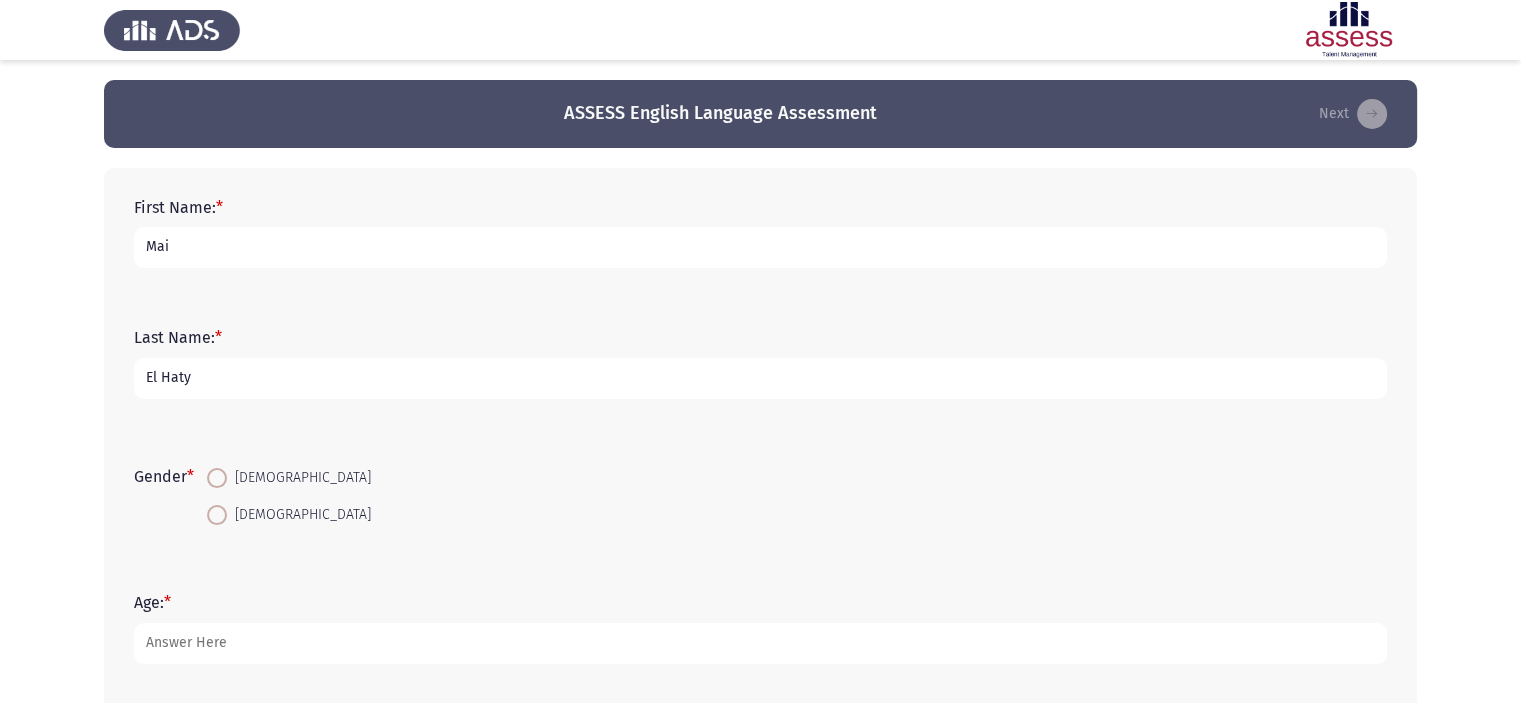 type on "El Haty" 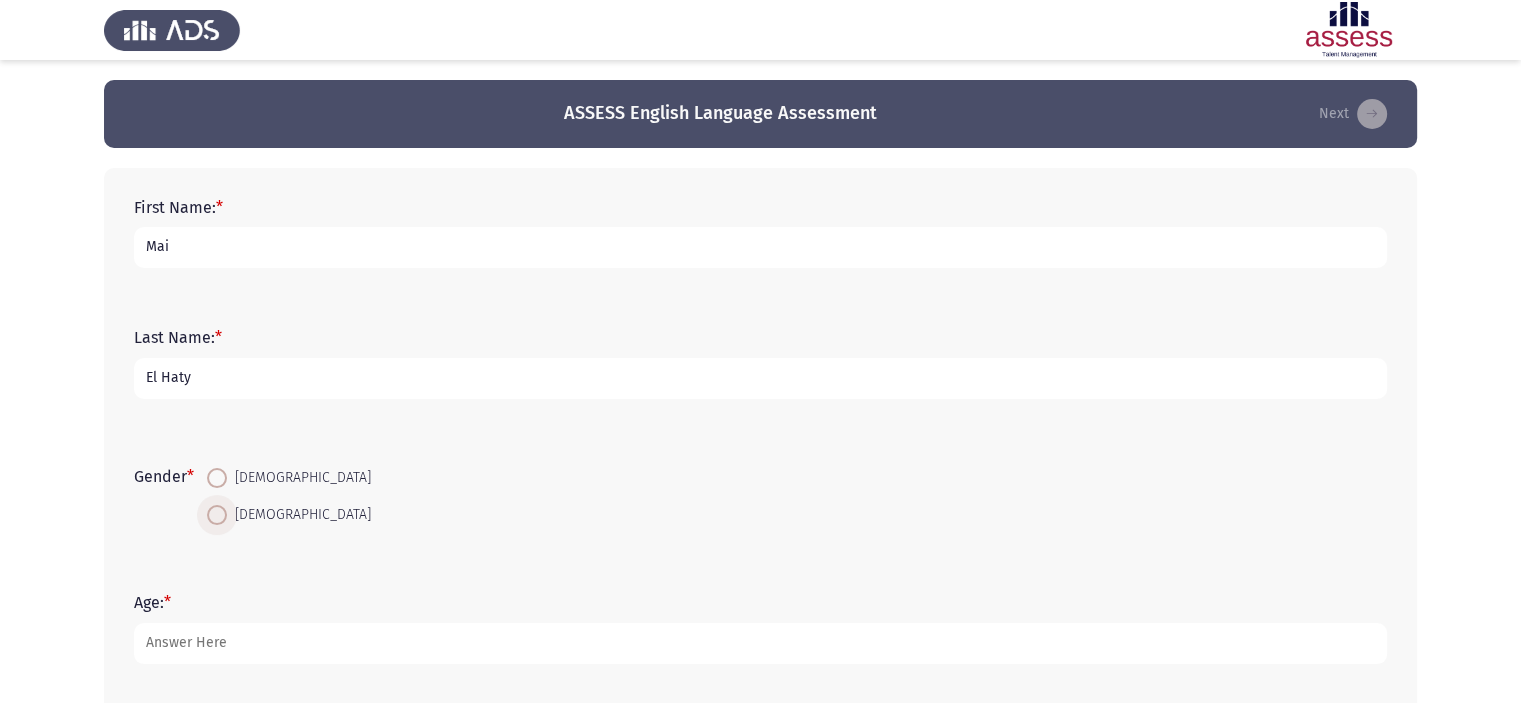 click at bounding box center (217, 515) 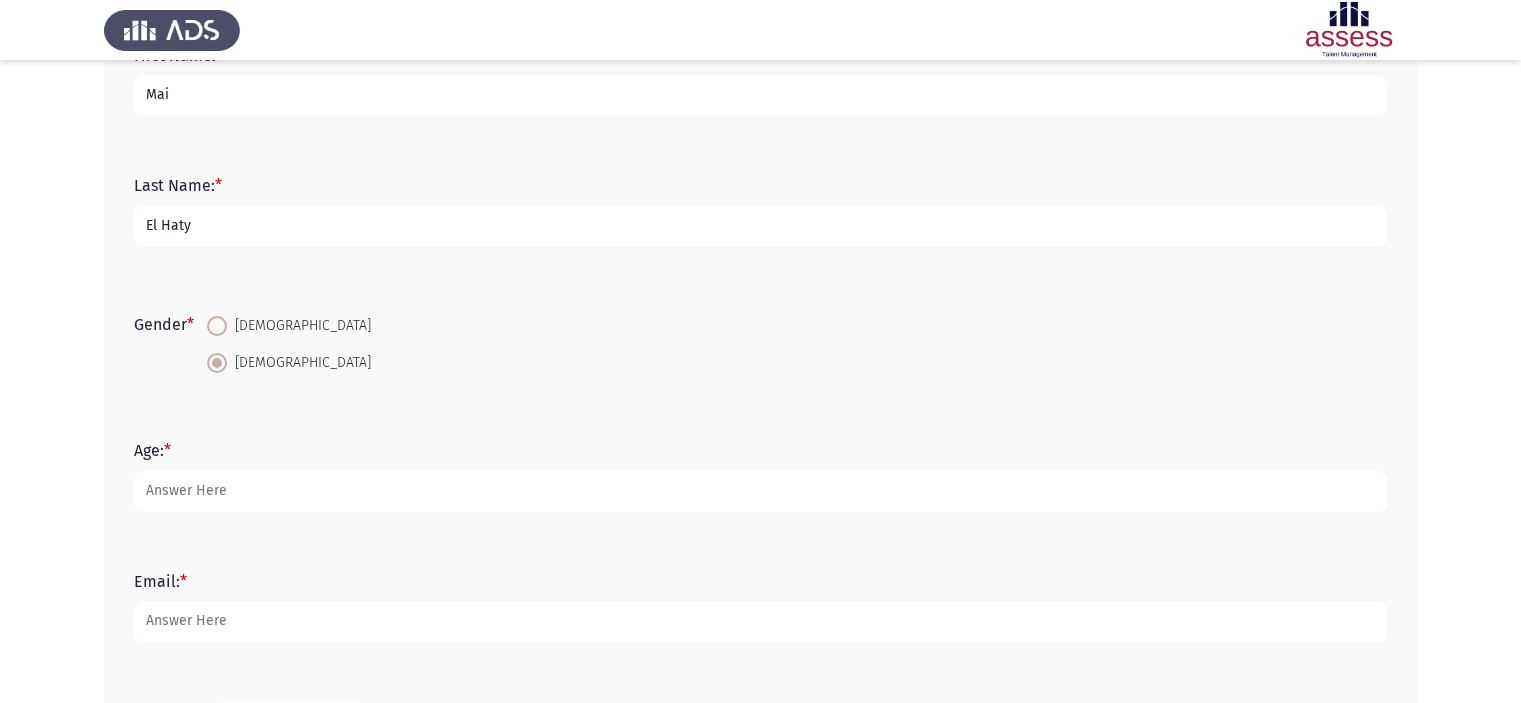 scroll, scrollTop: 154, scrollLeft: 0, axis: vertical 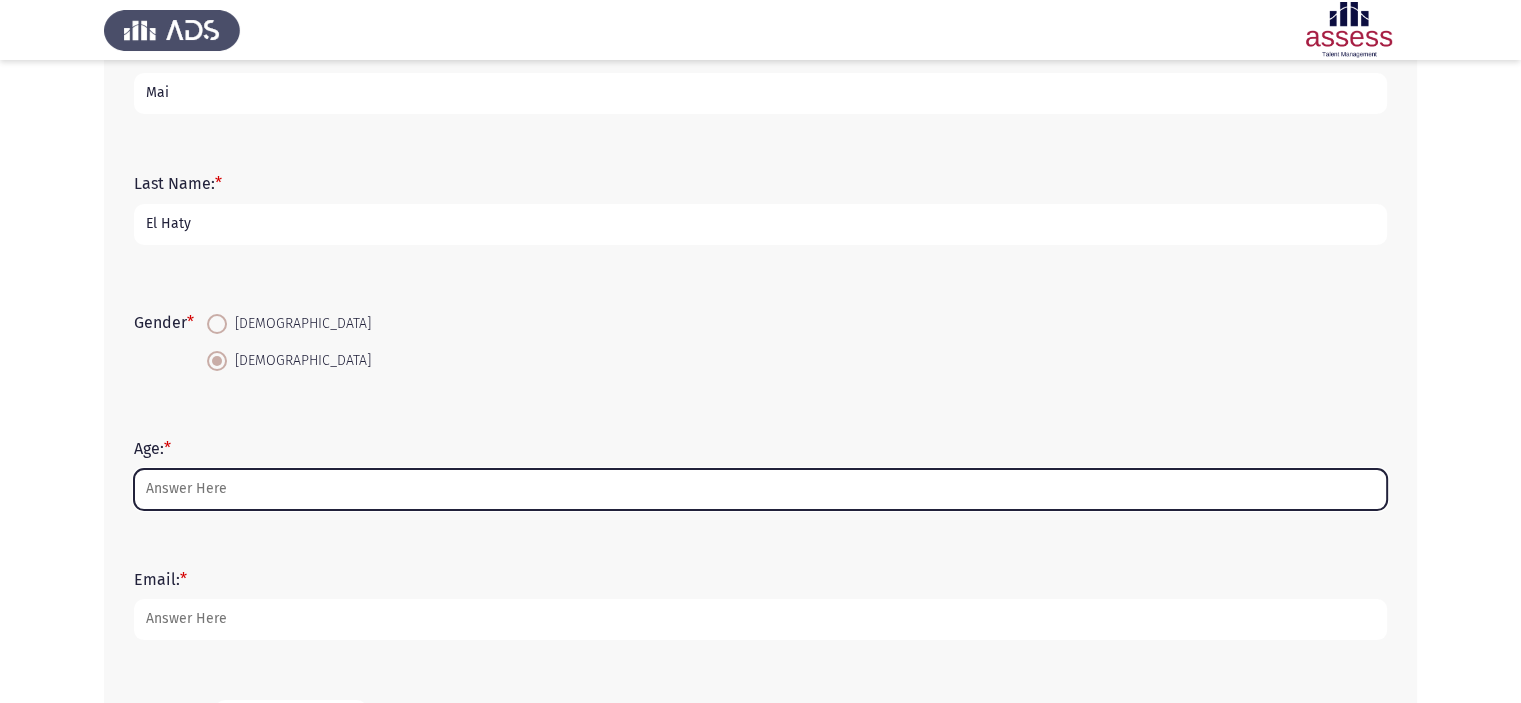 click on "Age:   *" at bounding box center [760, 489] 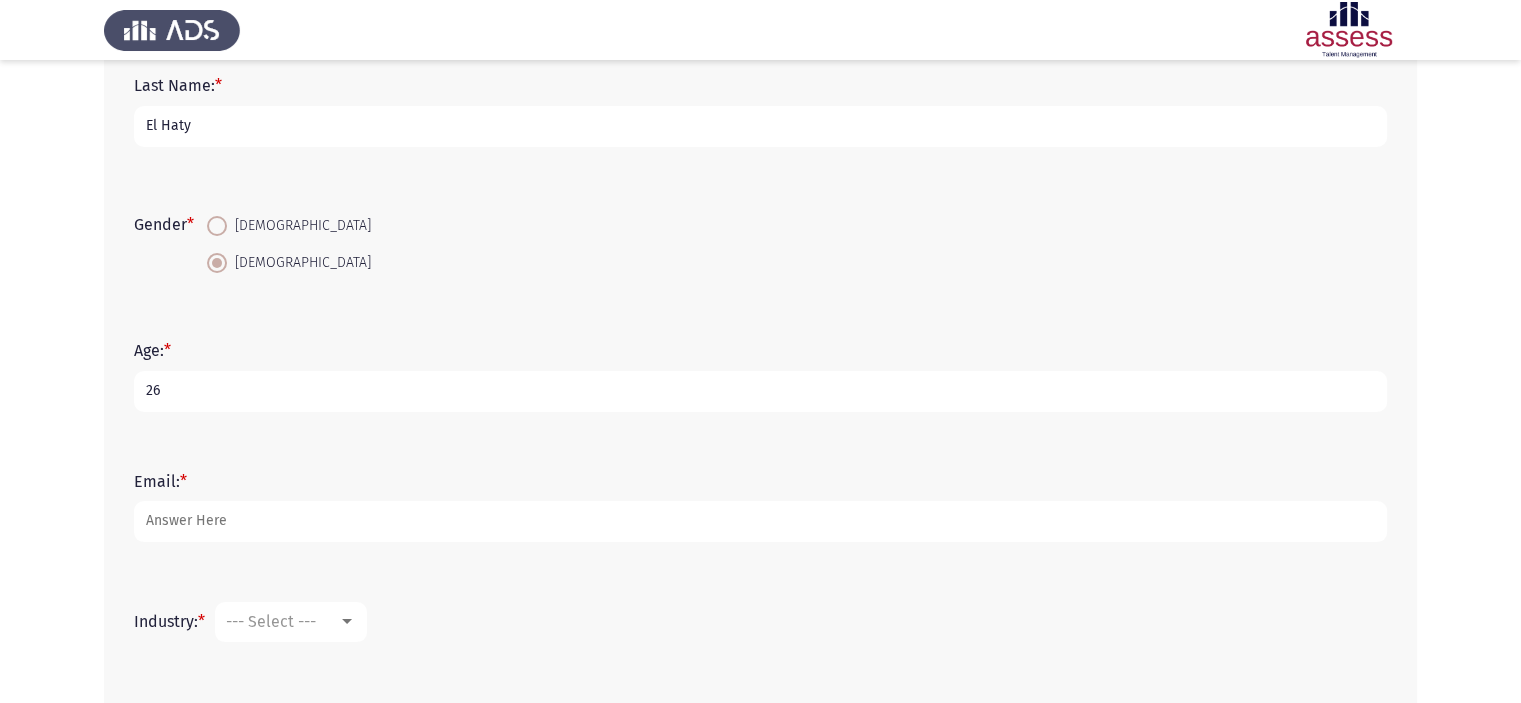 scroll, scrollTop: 252, scrollLeft: 0, axis: vertical 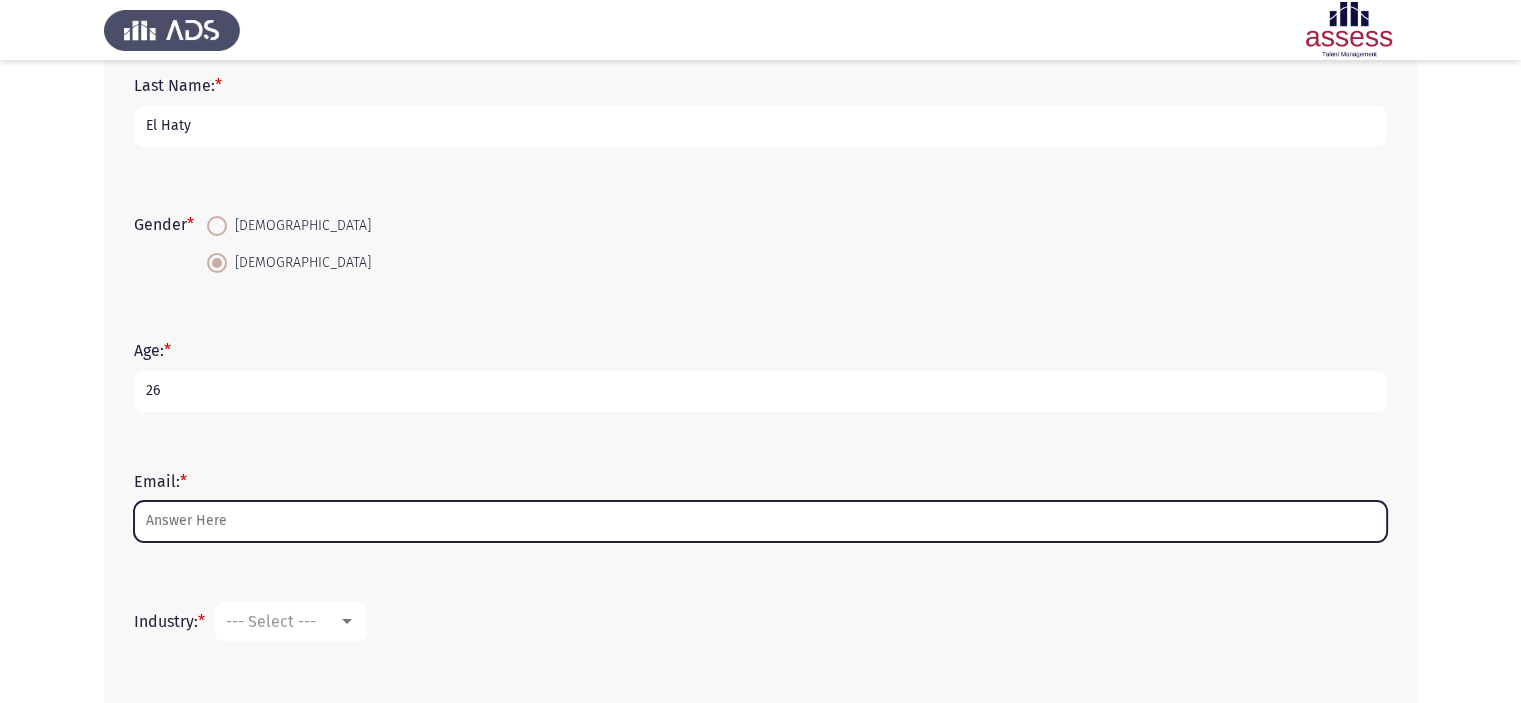 click on "Email:   *" at bounding box center (760, 521) 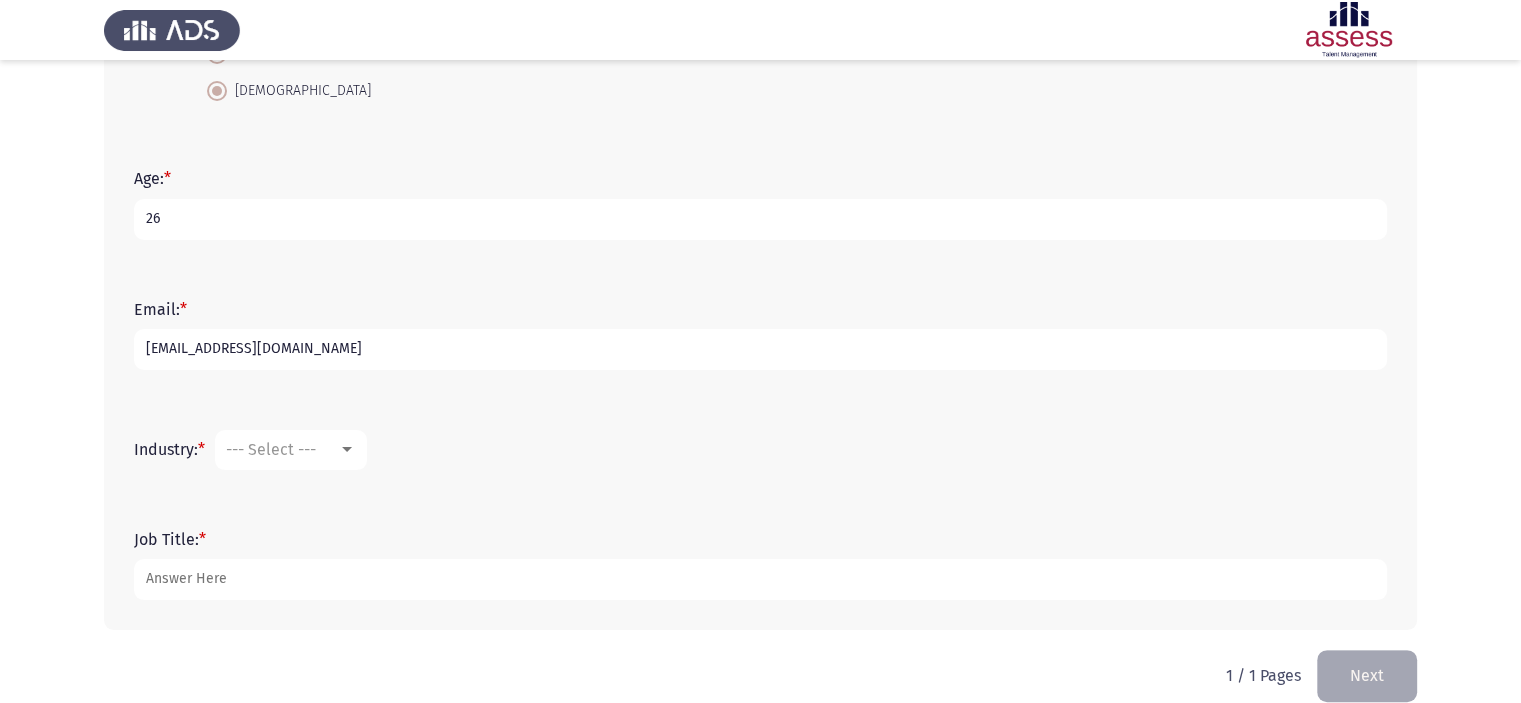 scroll, scrollTop: 426, scrollLeft: 0, axis: vertical 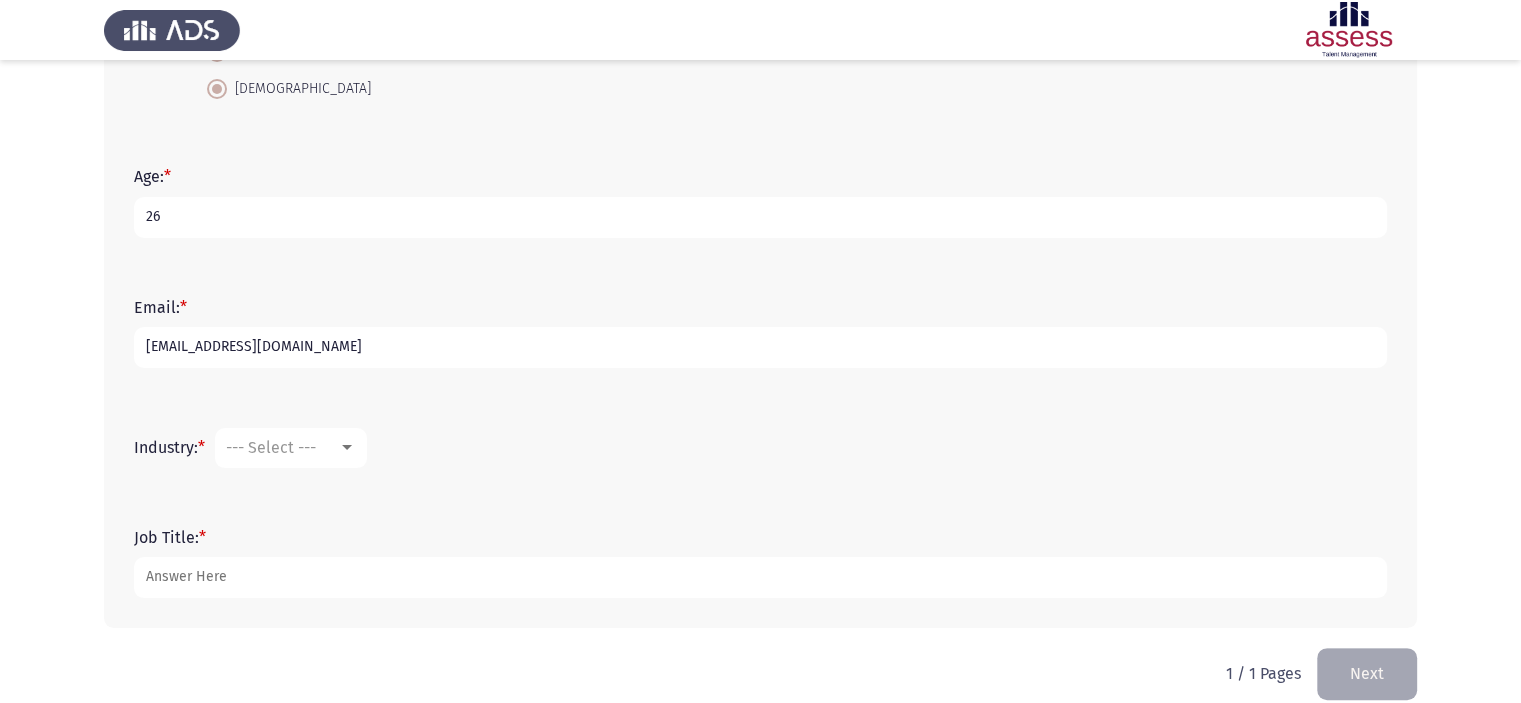 type on "[EMAIL_ADDRESS][DOMAIN_NAME]" 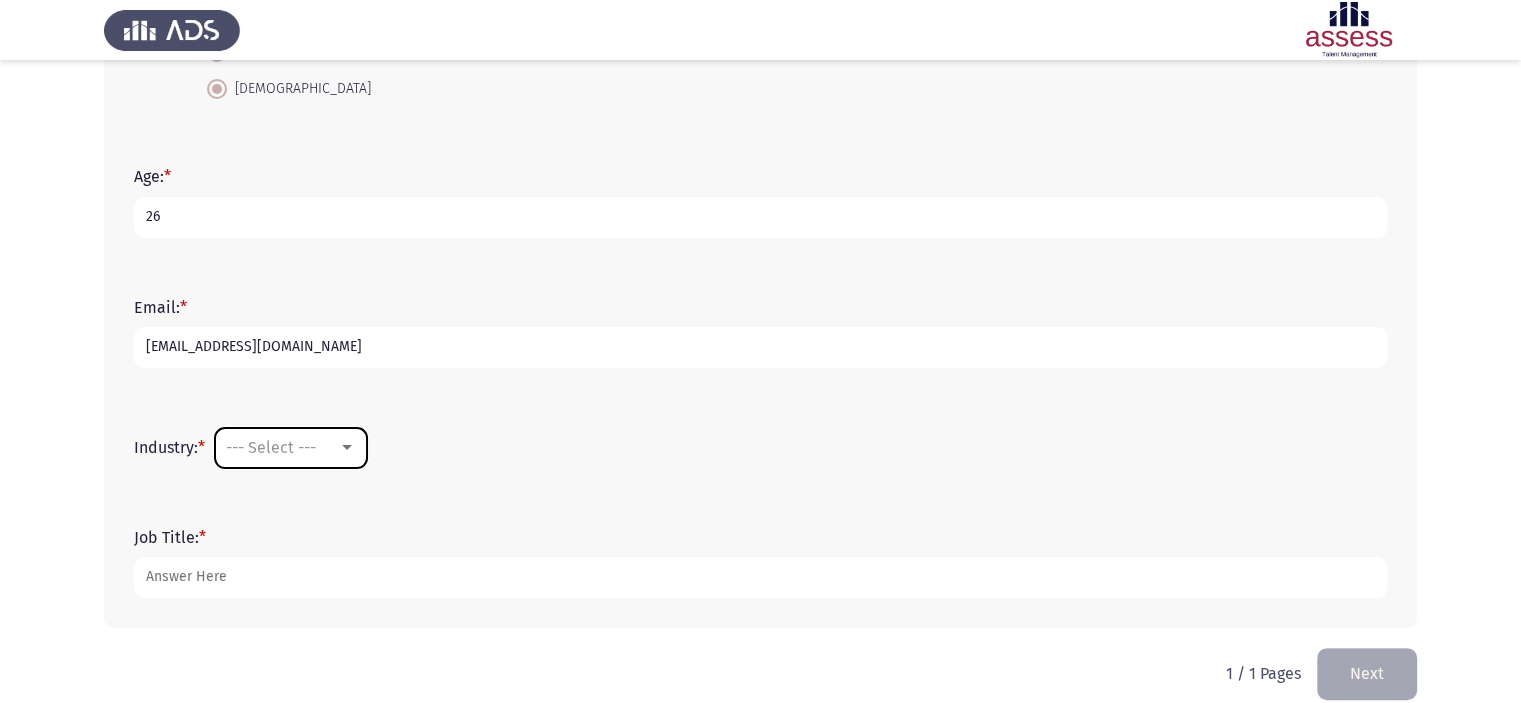 click on "--- Select ---" at bounding box center (291, 448) 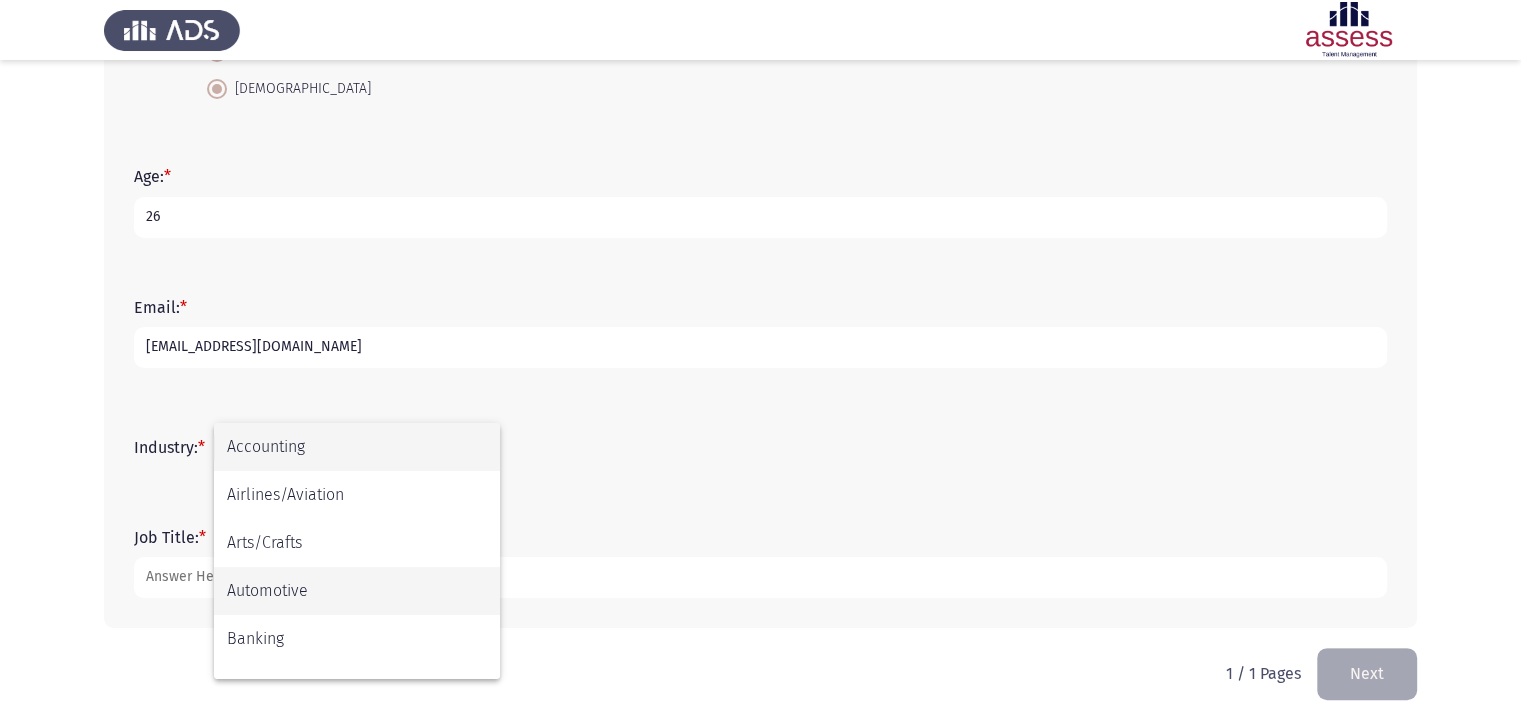 scroll, scrollTop: 200, scrollLeft: 0, axis: vertical 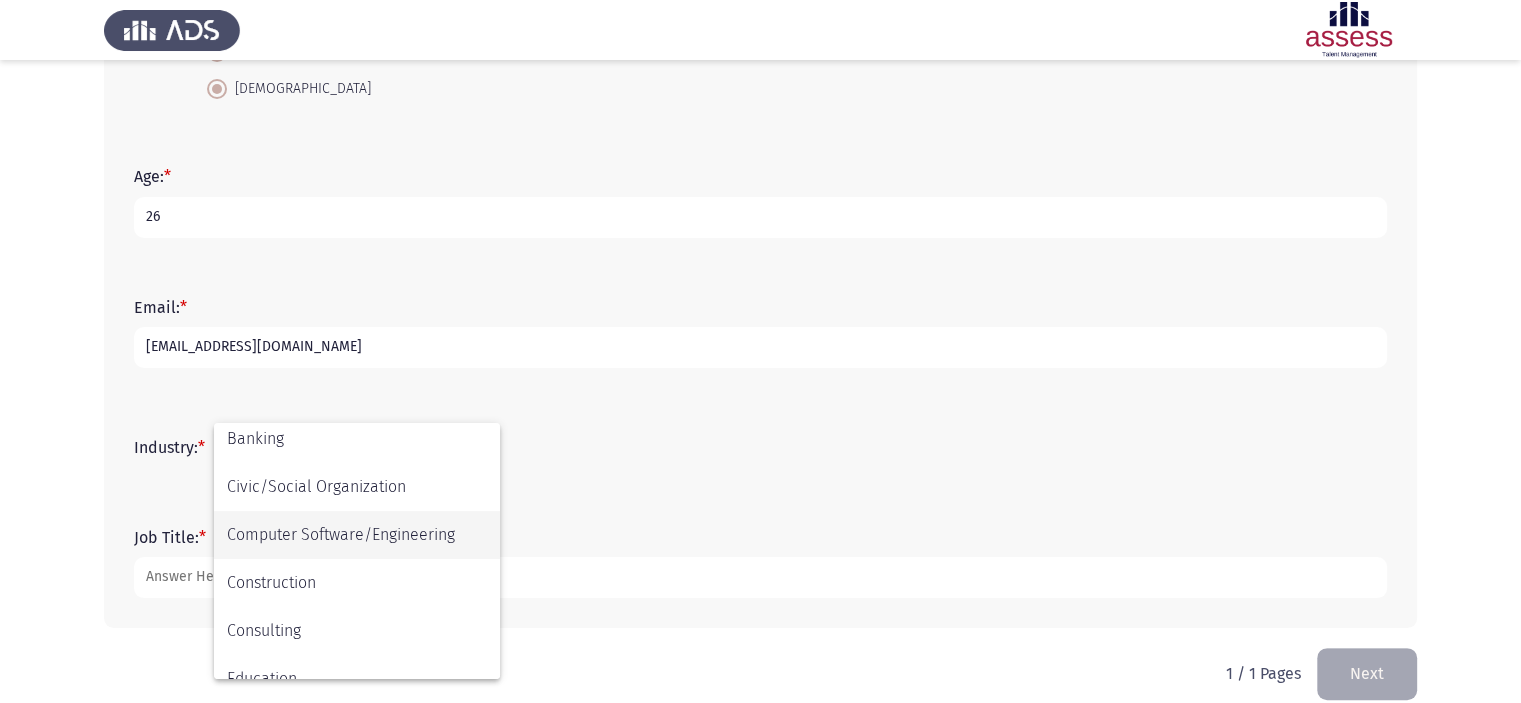 click on "Computer Software/Engineering" at bounding box center [357, 535] 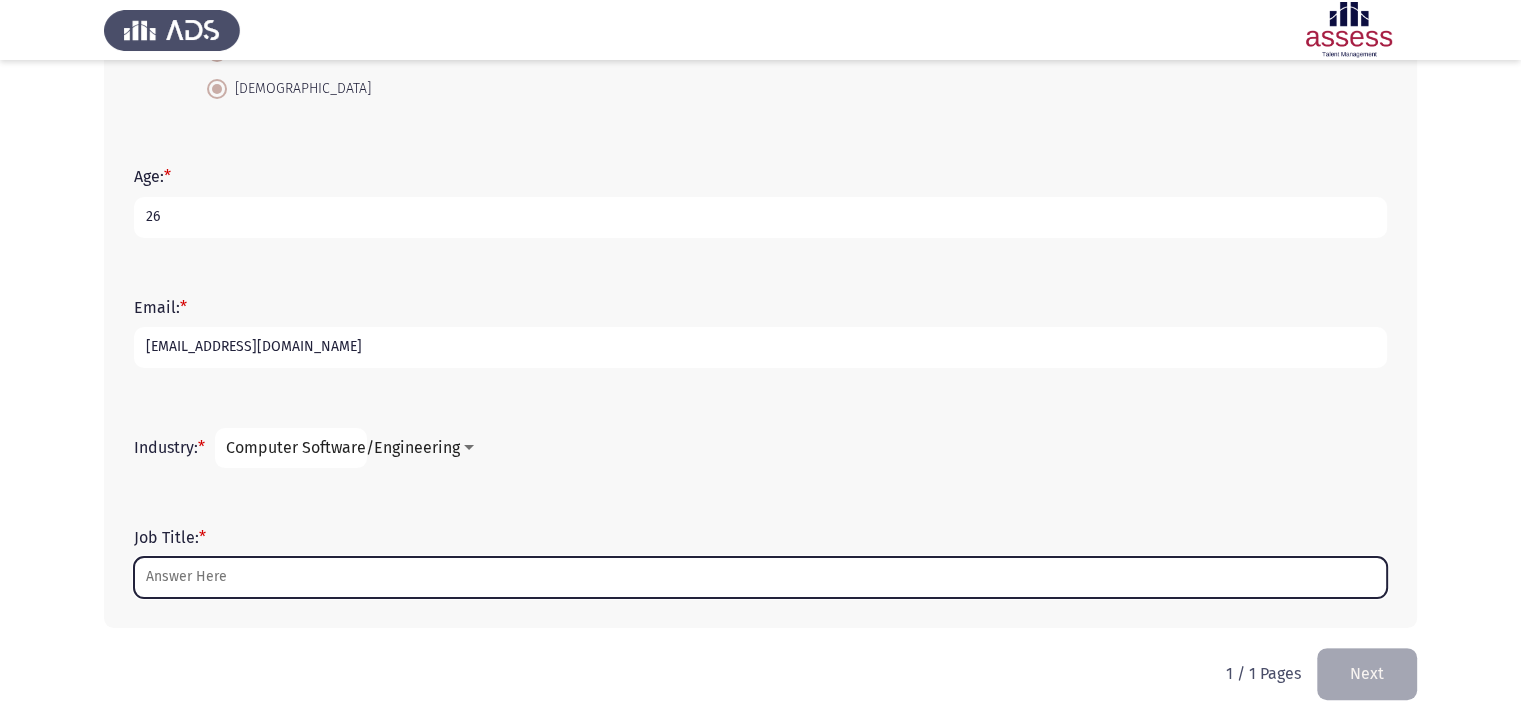 click on "Job Title:   *" at bounding box center [760, 577] 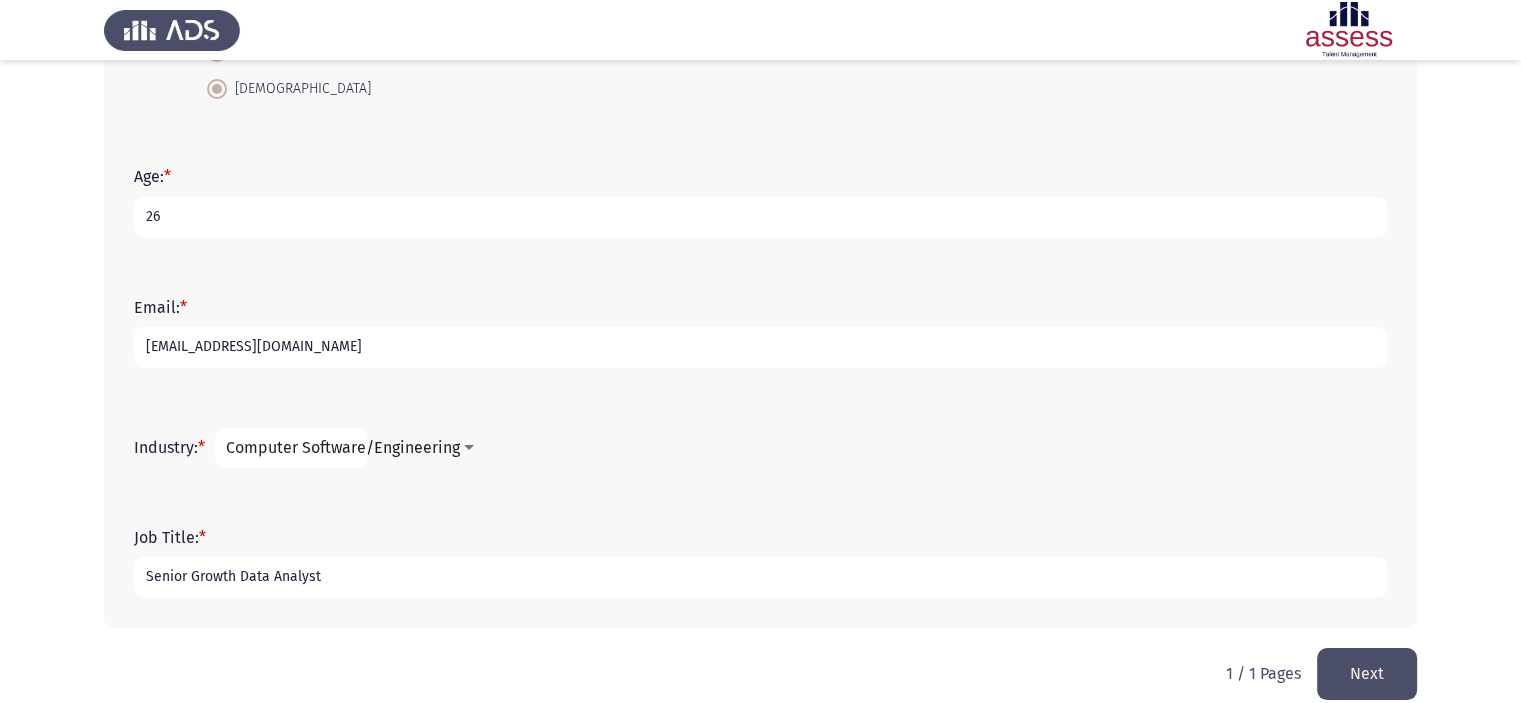 scroll, scrollTop: 450, scrollLeft: 0, axis: vertical 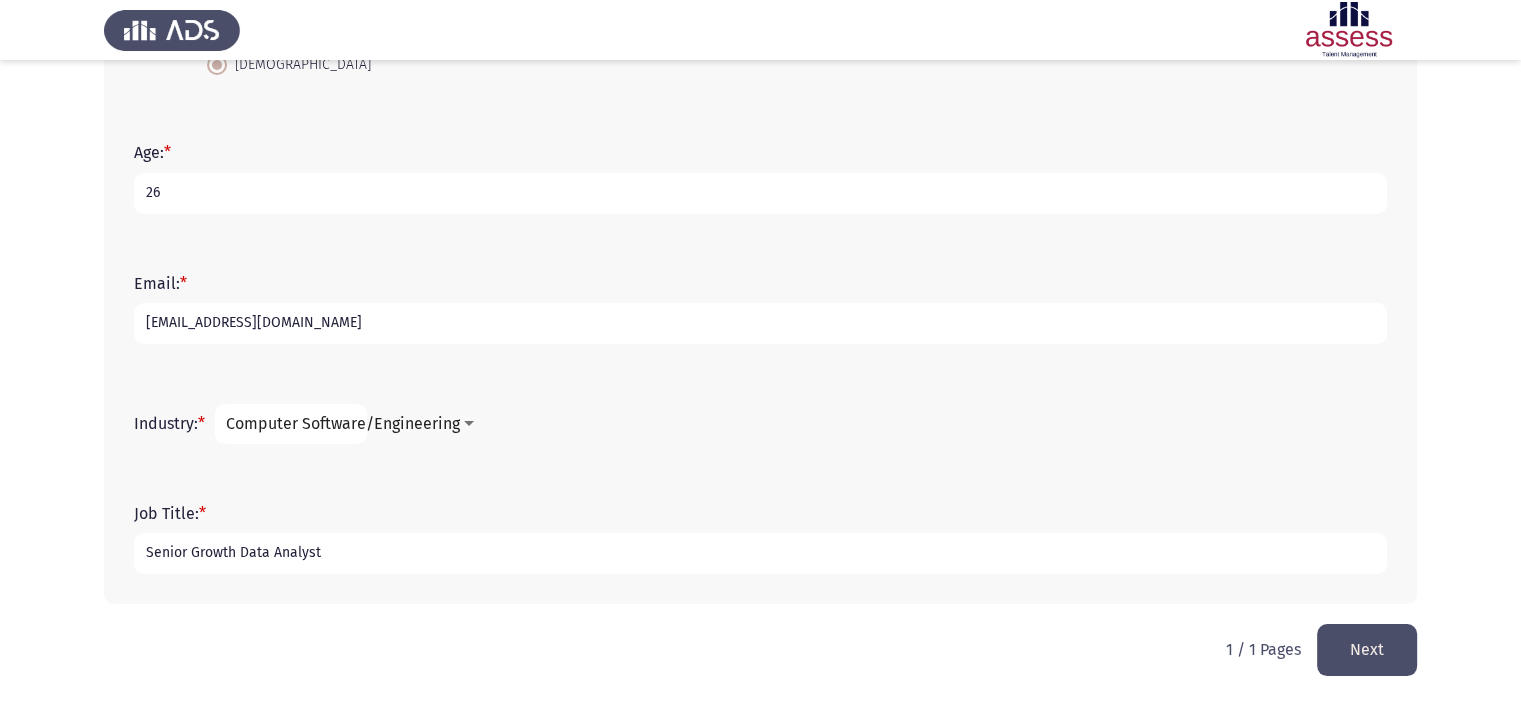 type on "Senior Growth Data Analyst" 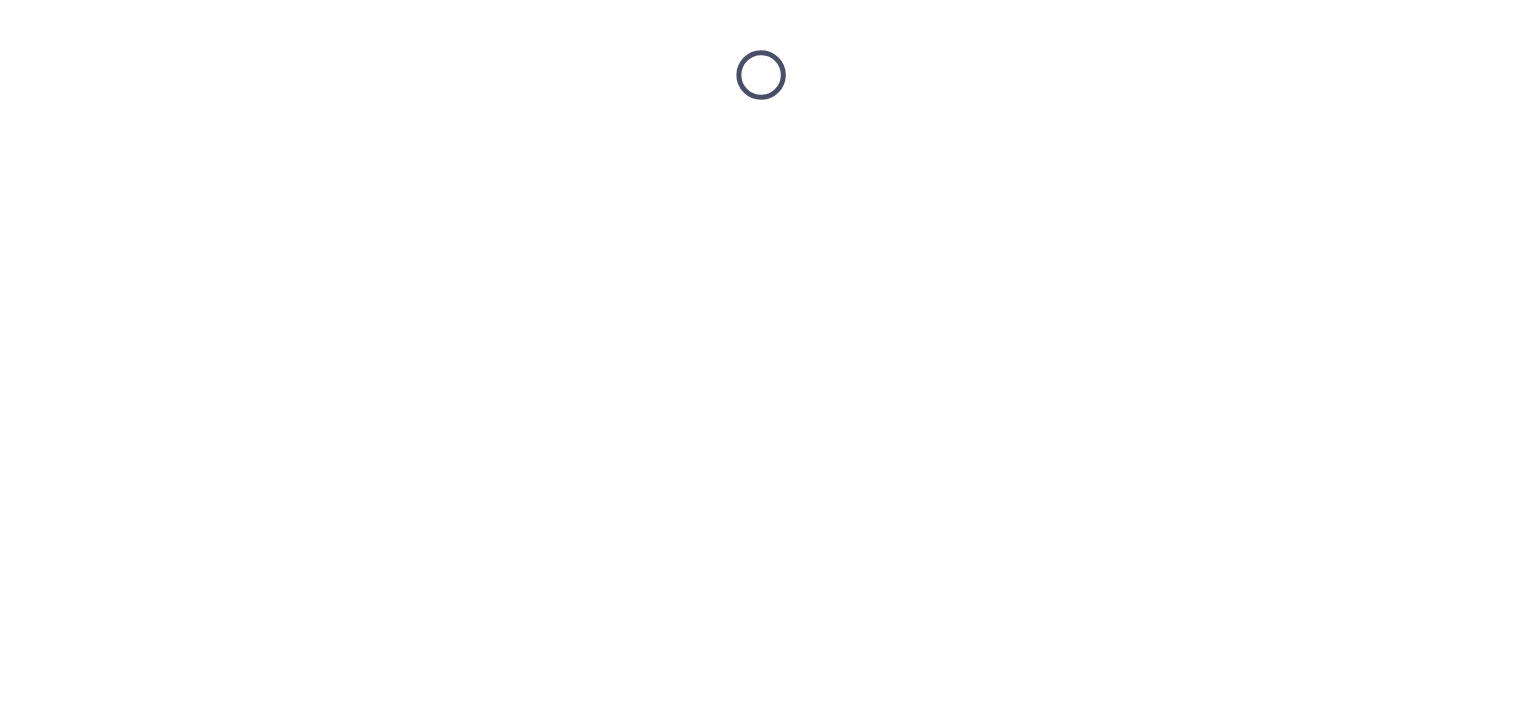 scroll, scrollTop: 0, scrollLeft: 0, axis: both 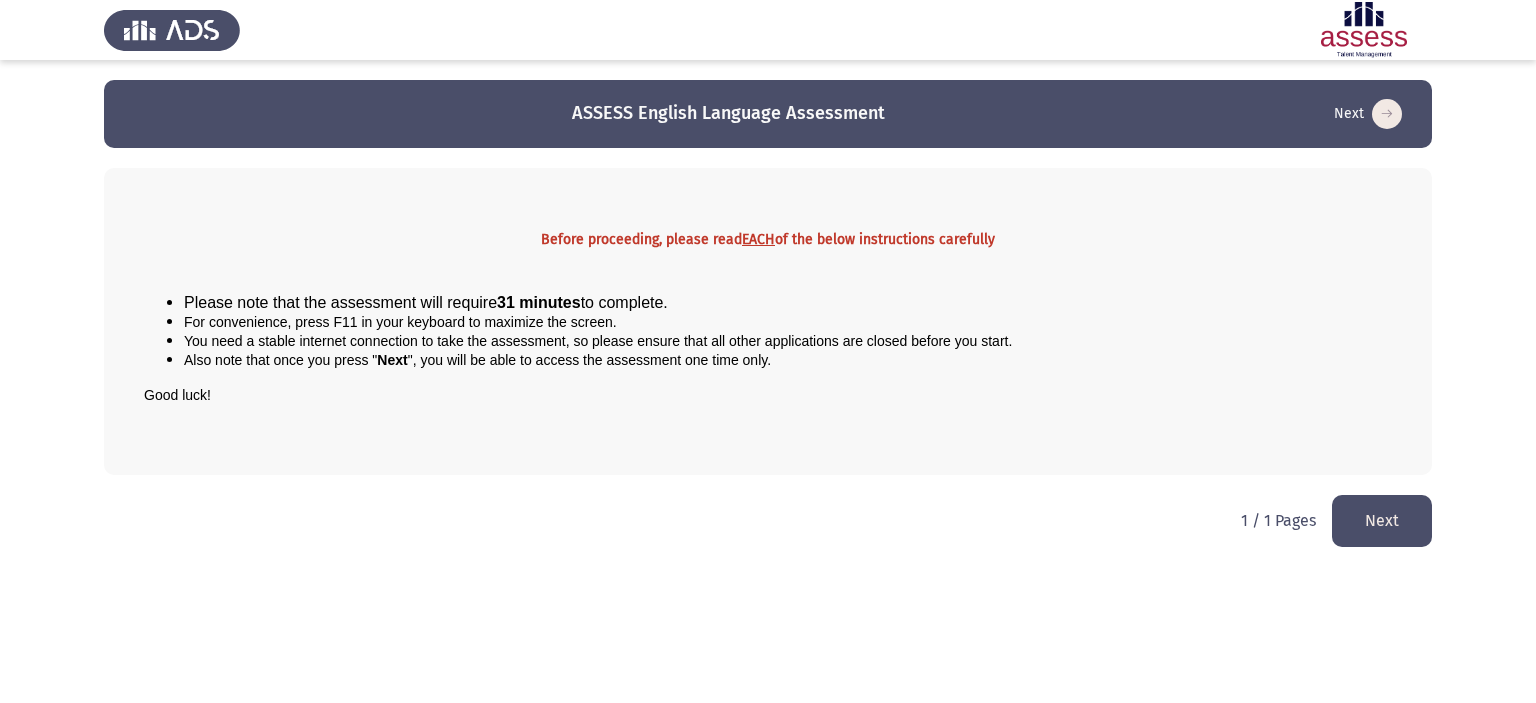 click on "Next" 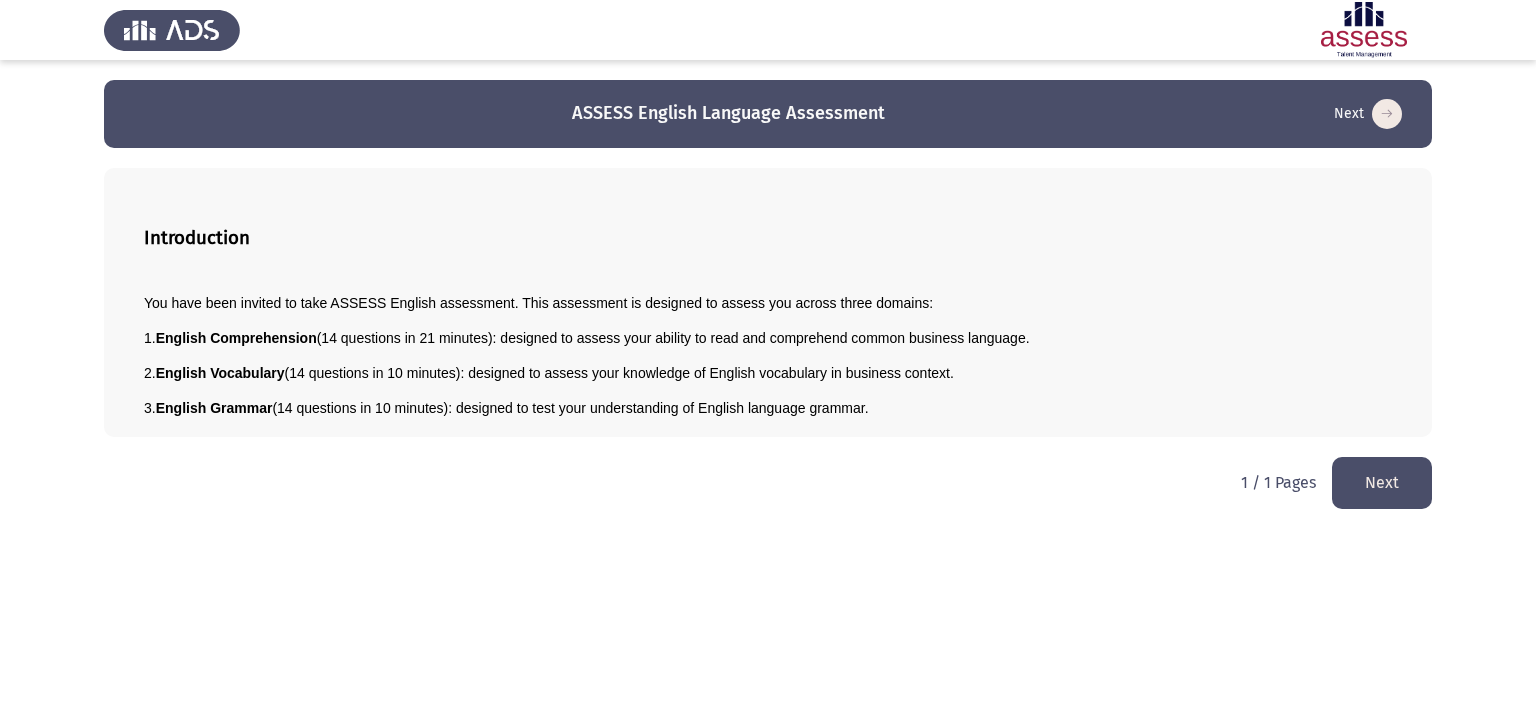 click on "Next" 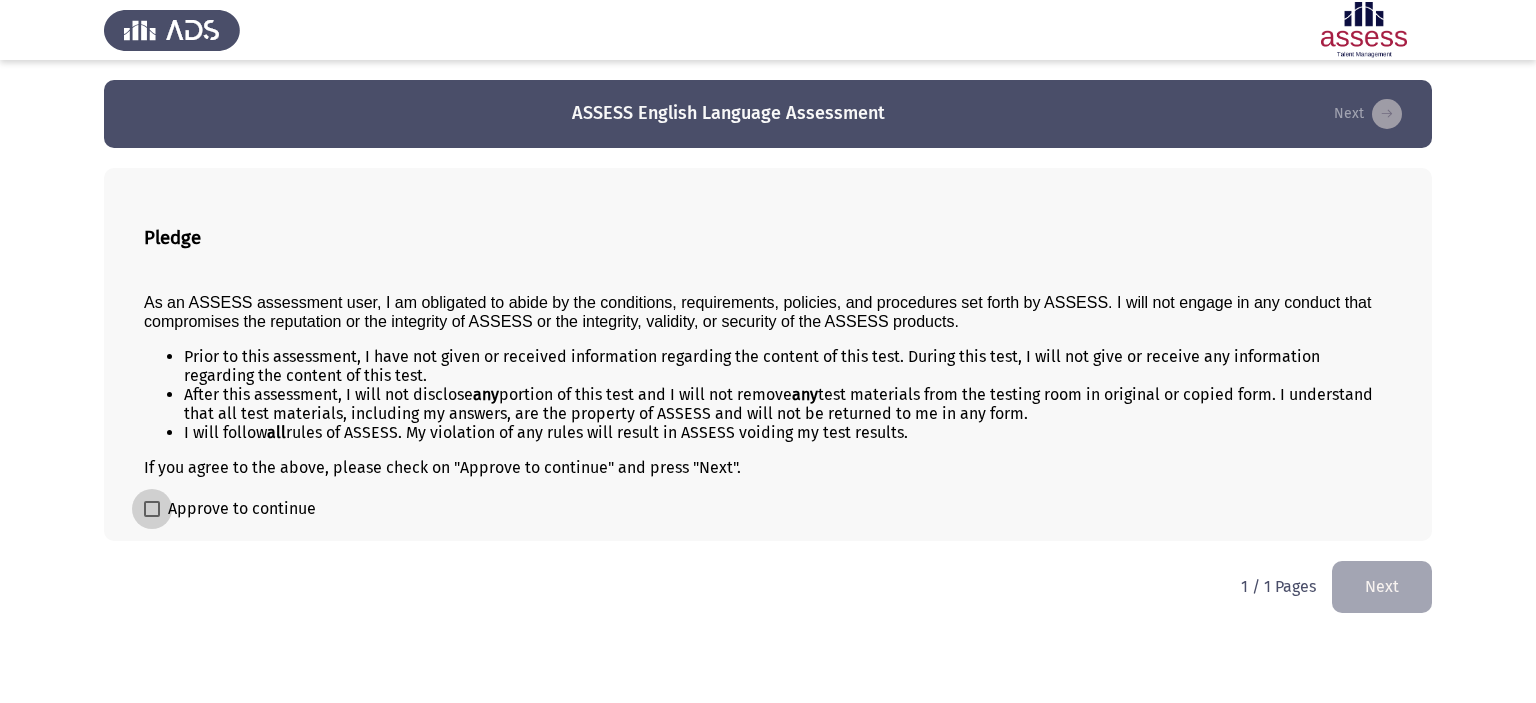 click on "Approve to continue" at bounding box center [230, 509] 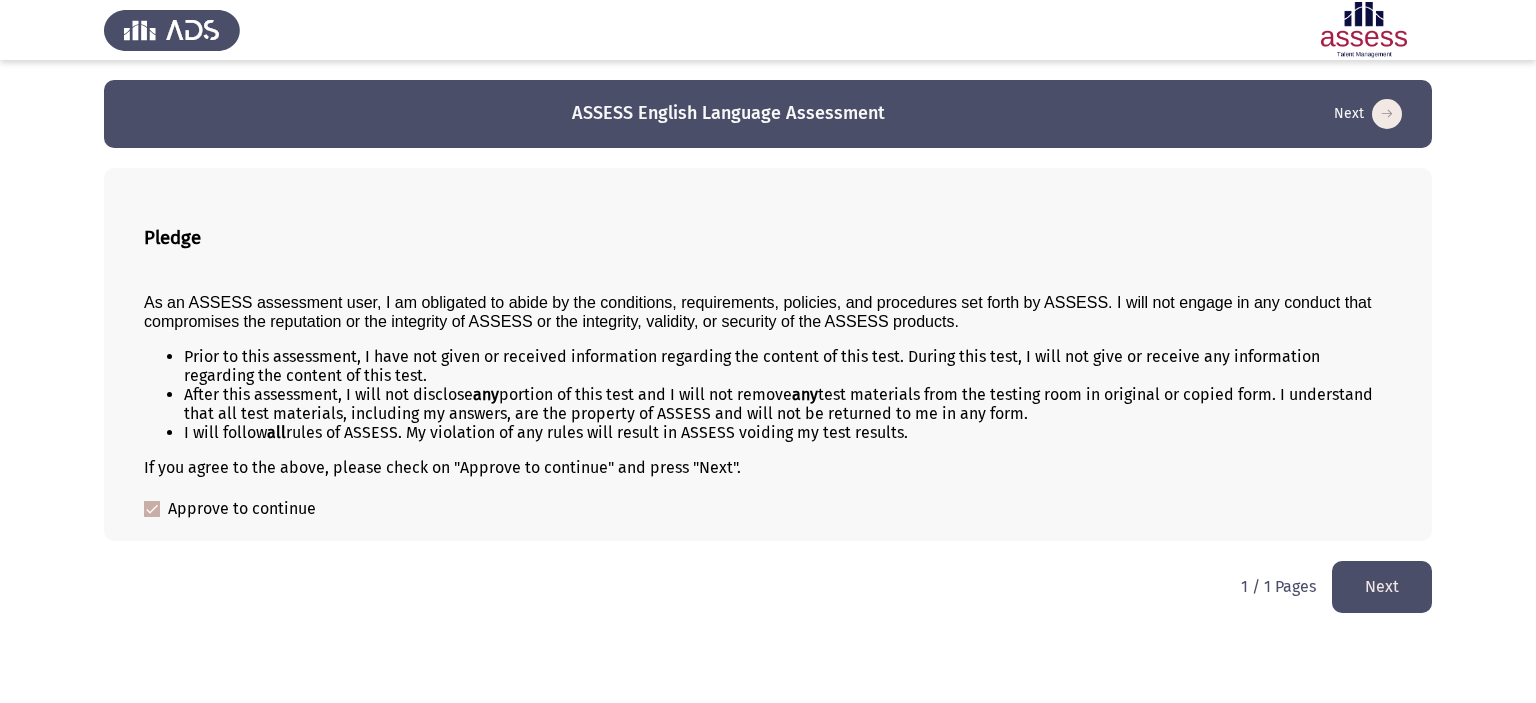 click on "Next" 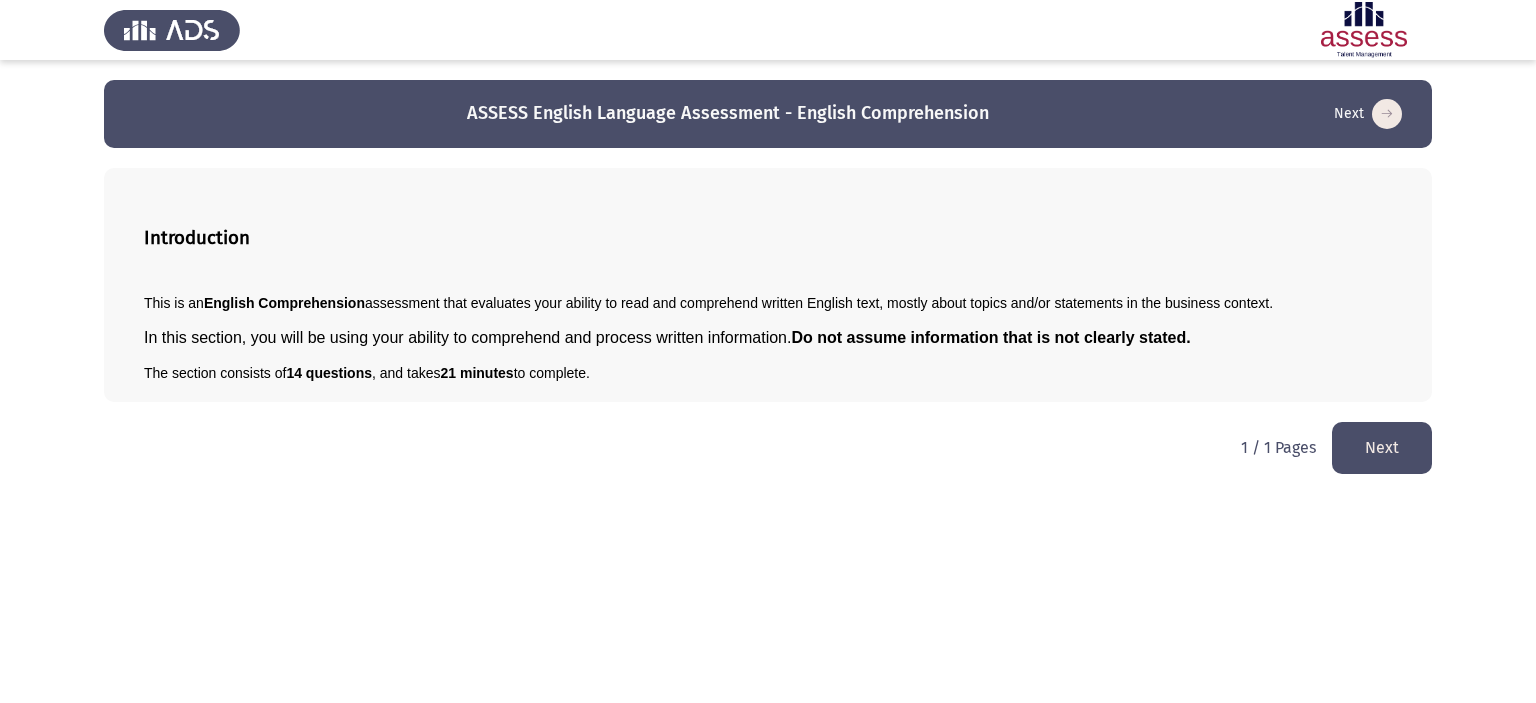 click on "Next" 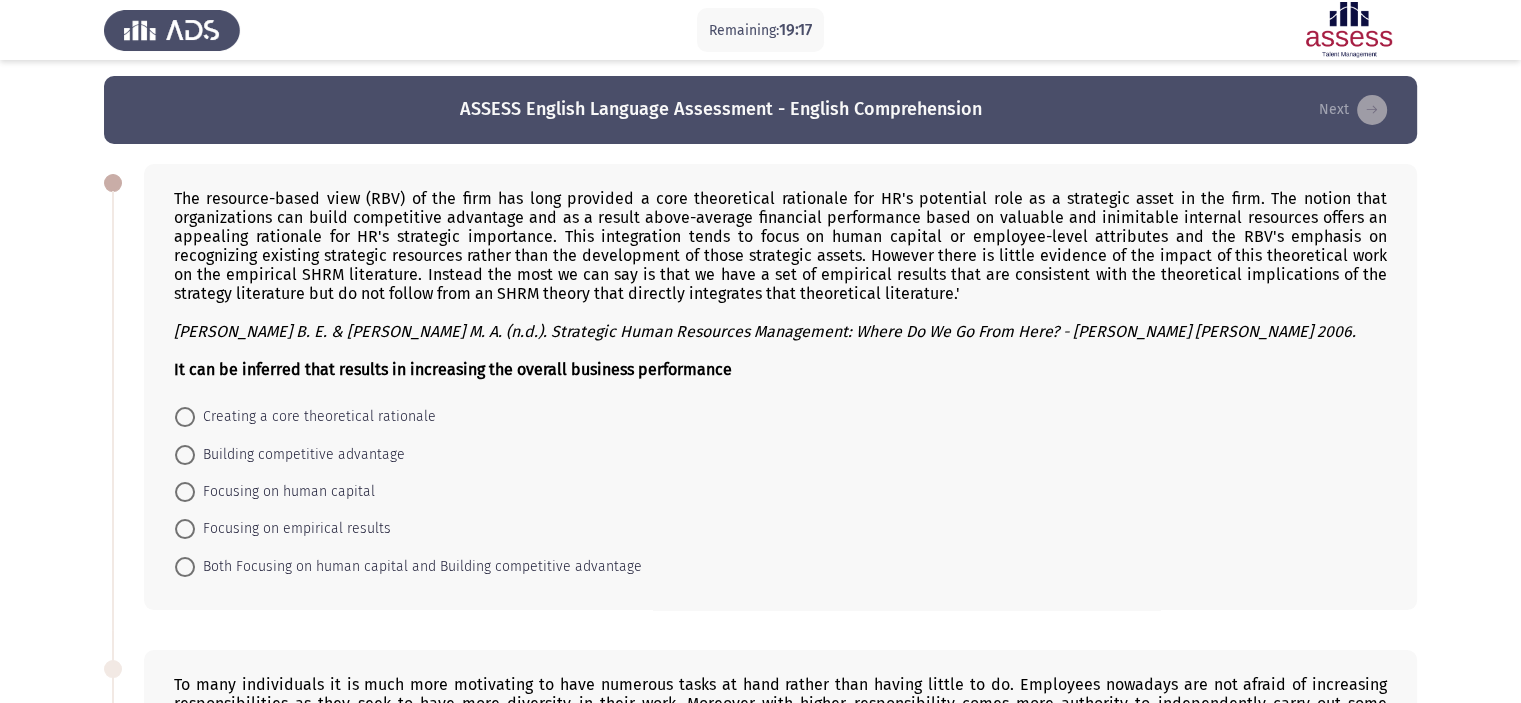 scroll, scrollTop: 2, scrollLeft: 0, axis: vertical 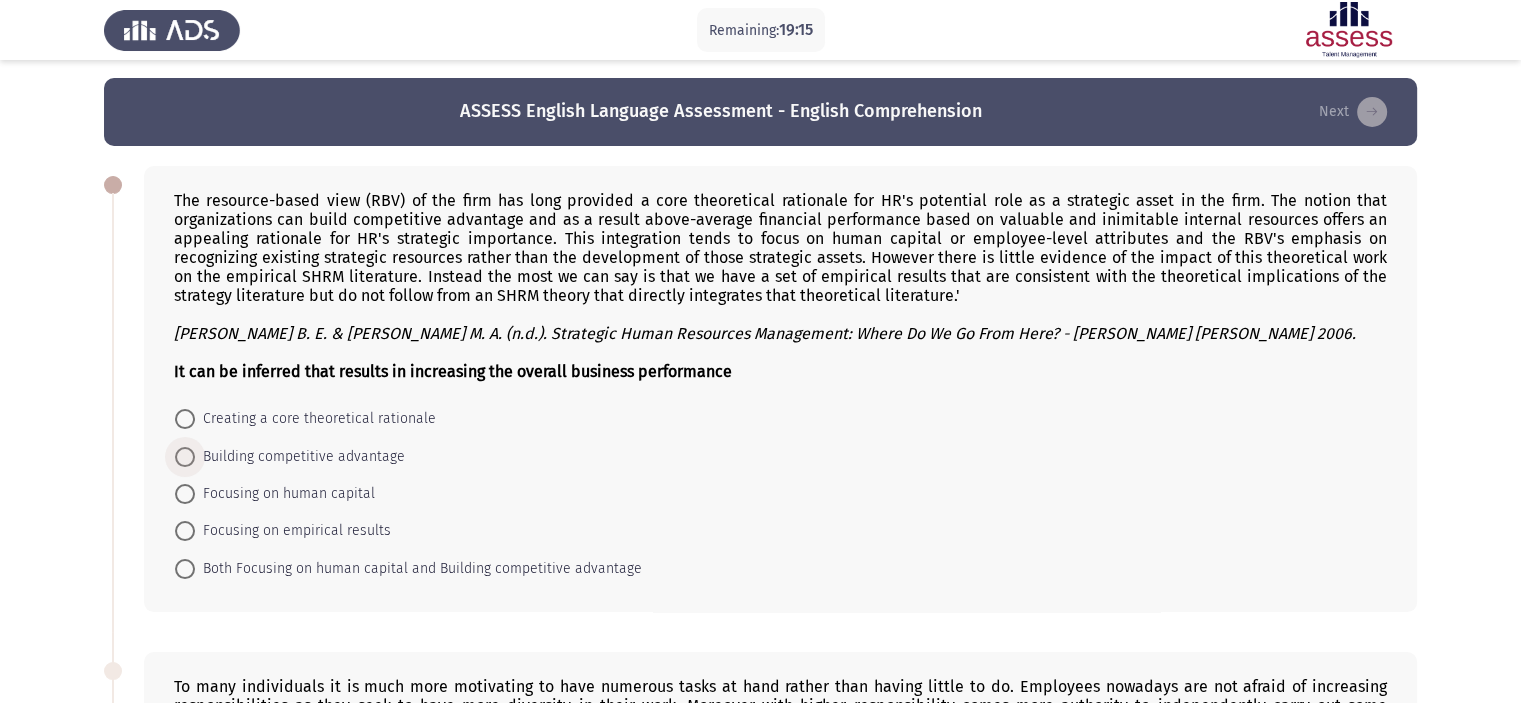 click at bounding box center (185, 457) 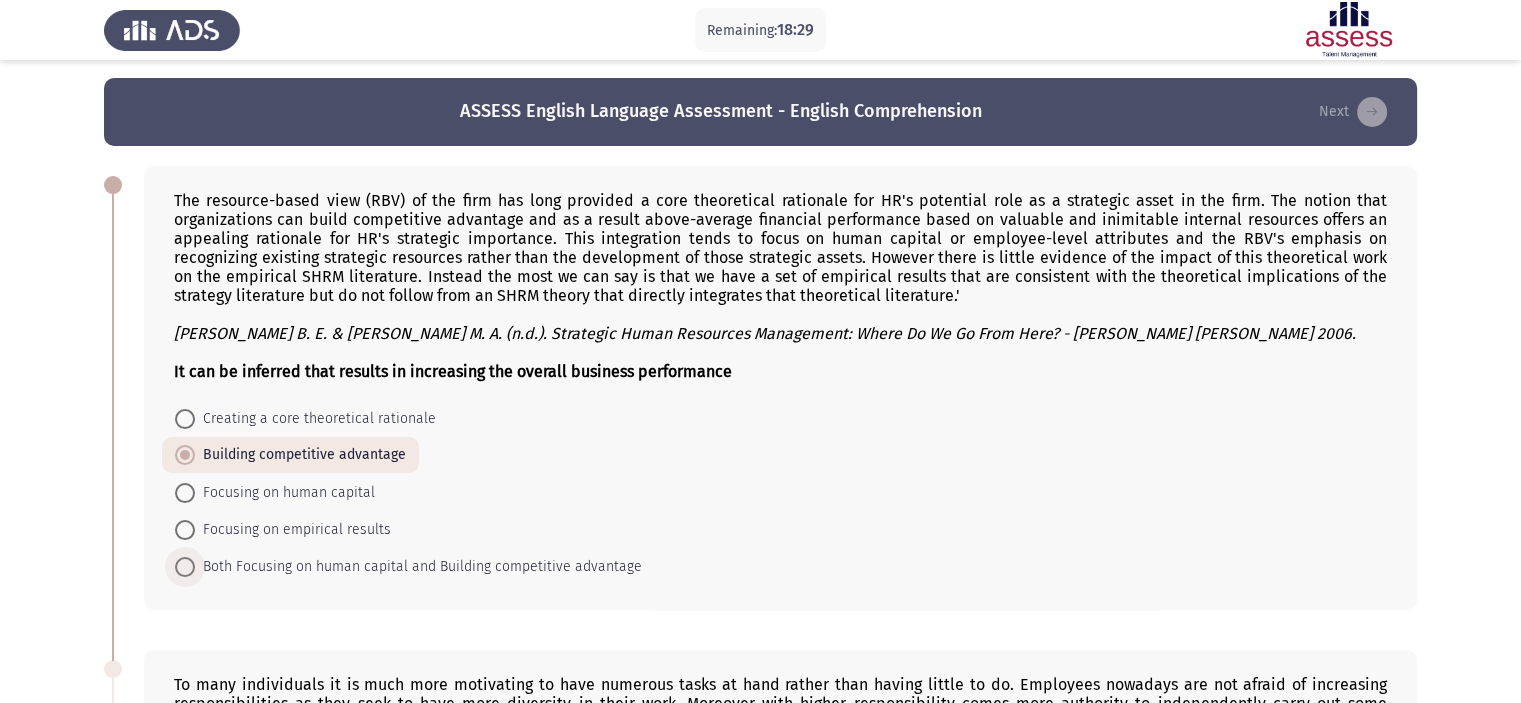 click on "Both    Focusing on human capital and Building competitive advantage" at bounding box center (418, 567) 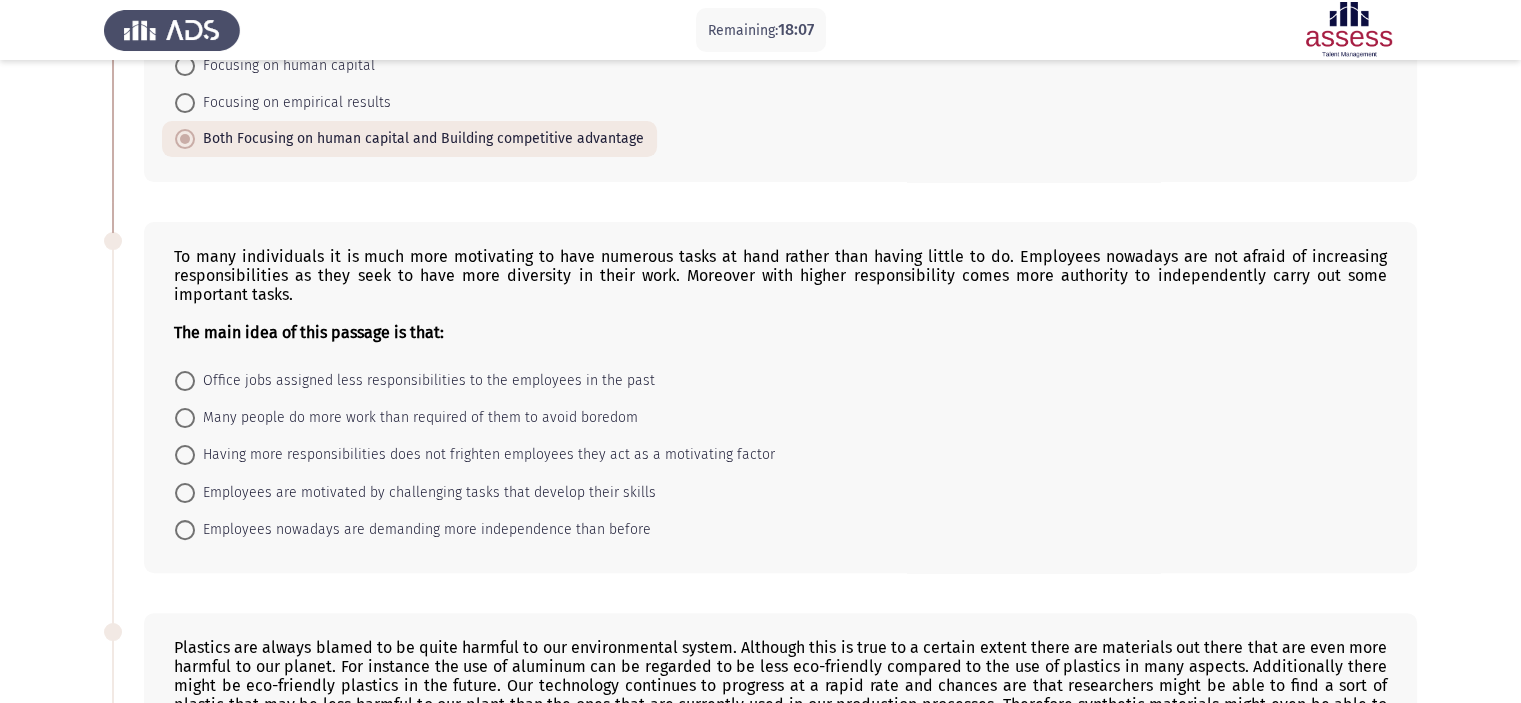 scroll, scrollTop: 431, scrollLeft: 0, axis: vertical 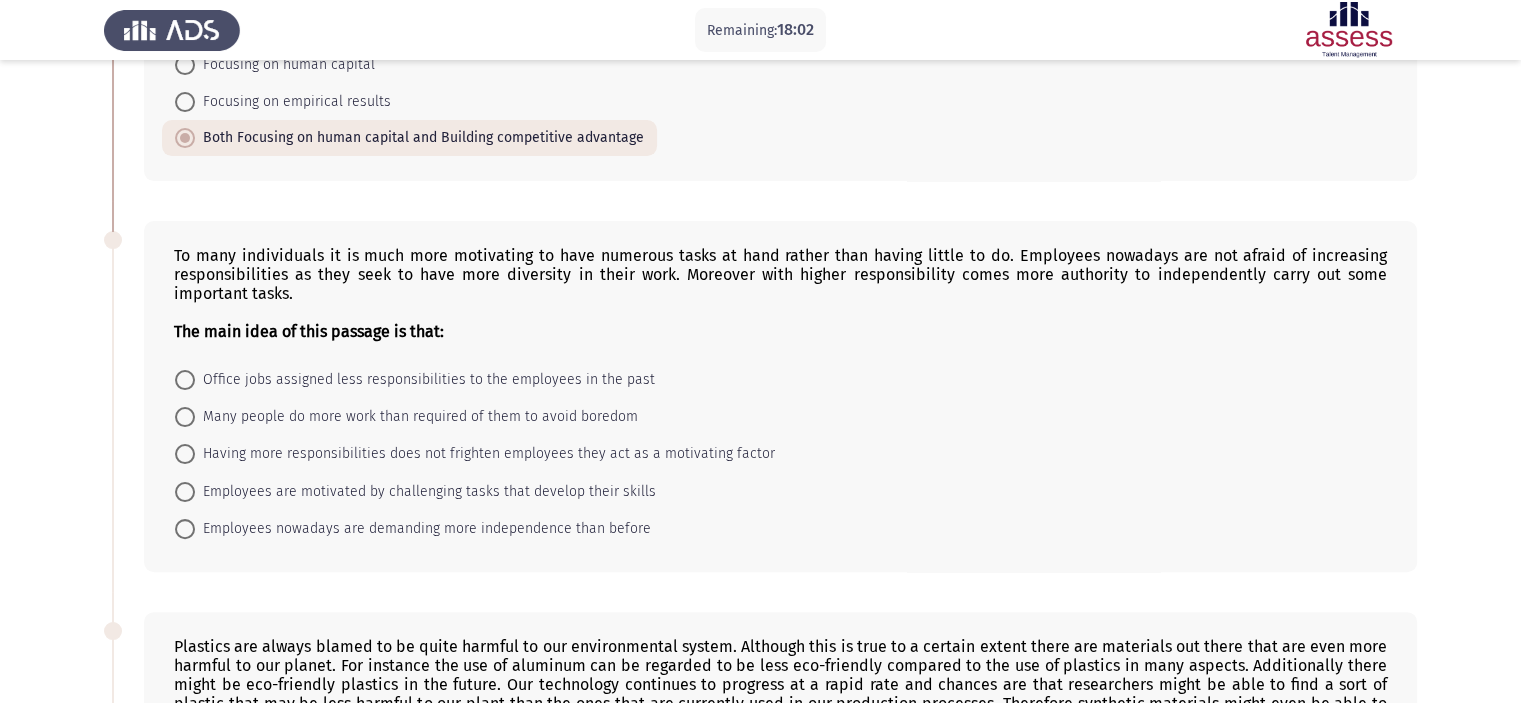 click on "Having more responsibilities does not frighten employees    they act as a motivating factor" at bounding box center (485, 454) 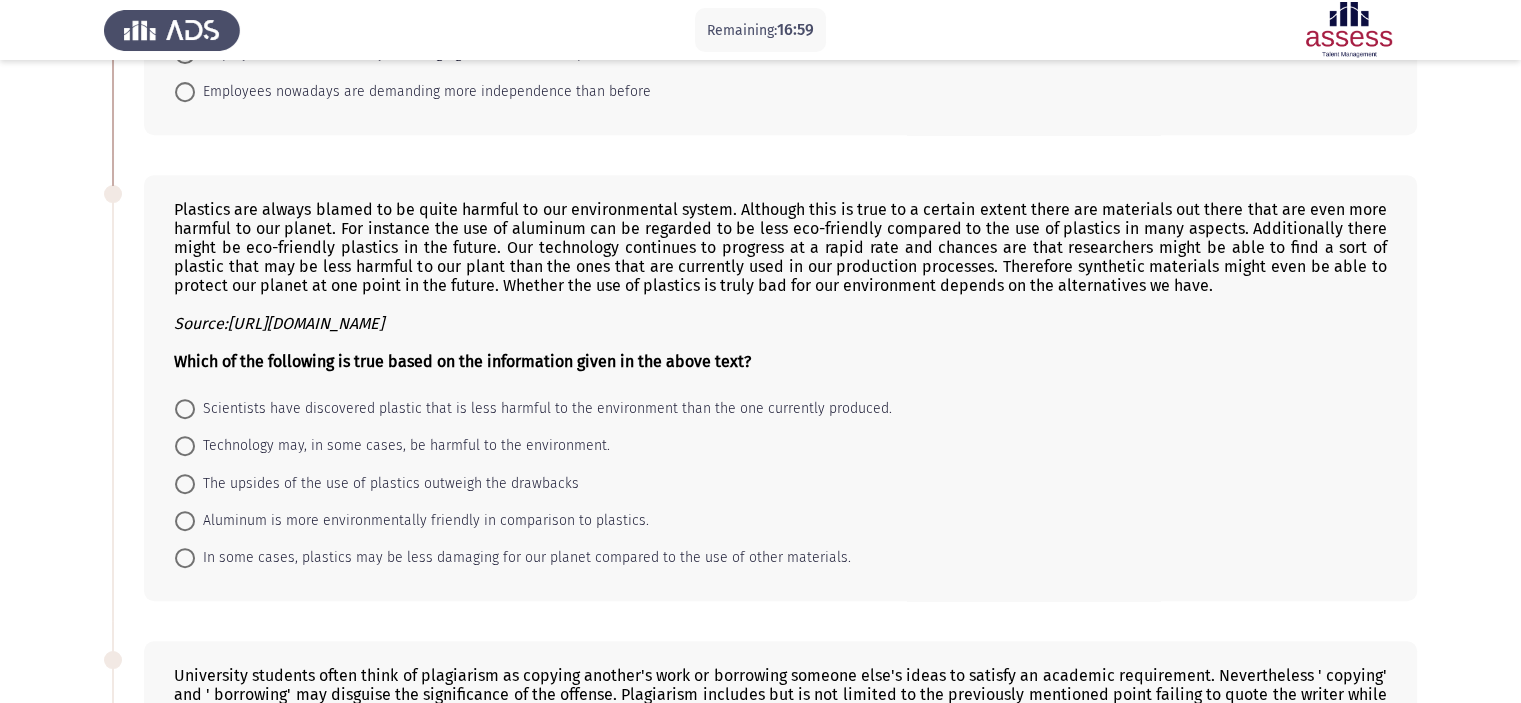 scroll, scrollTop: 868, scrollLeft: 0, axis: vertical 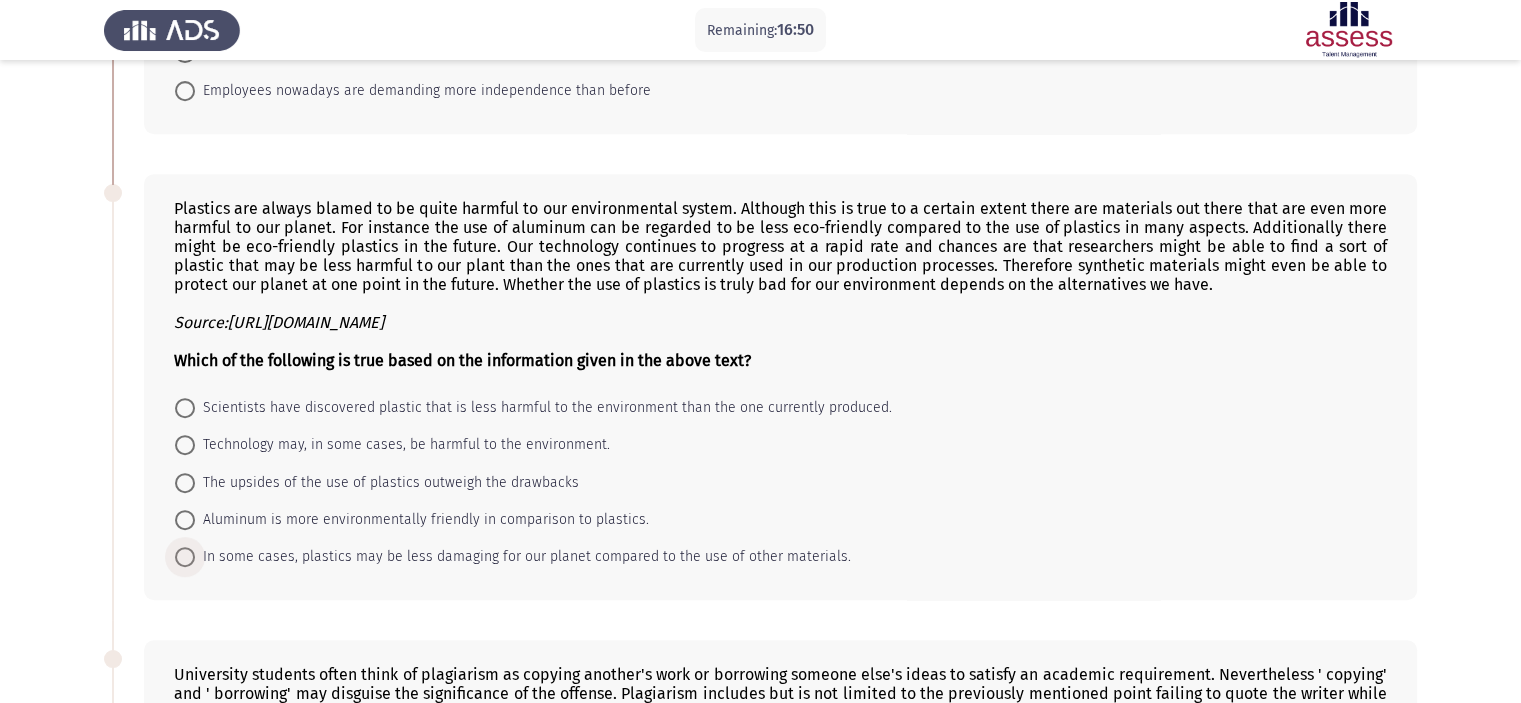 click on "In some cases, plastics may be less damaging for our planet compared to the use of other materials." at bounding box center (523, 557) 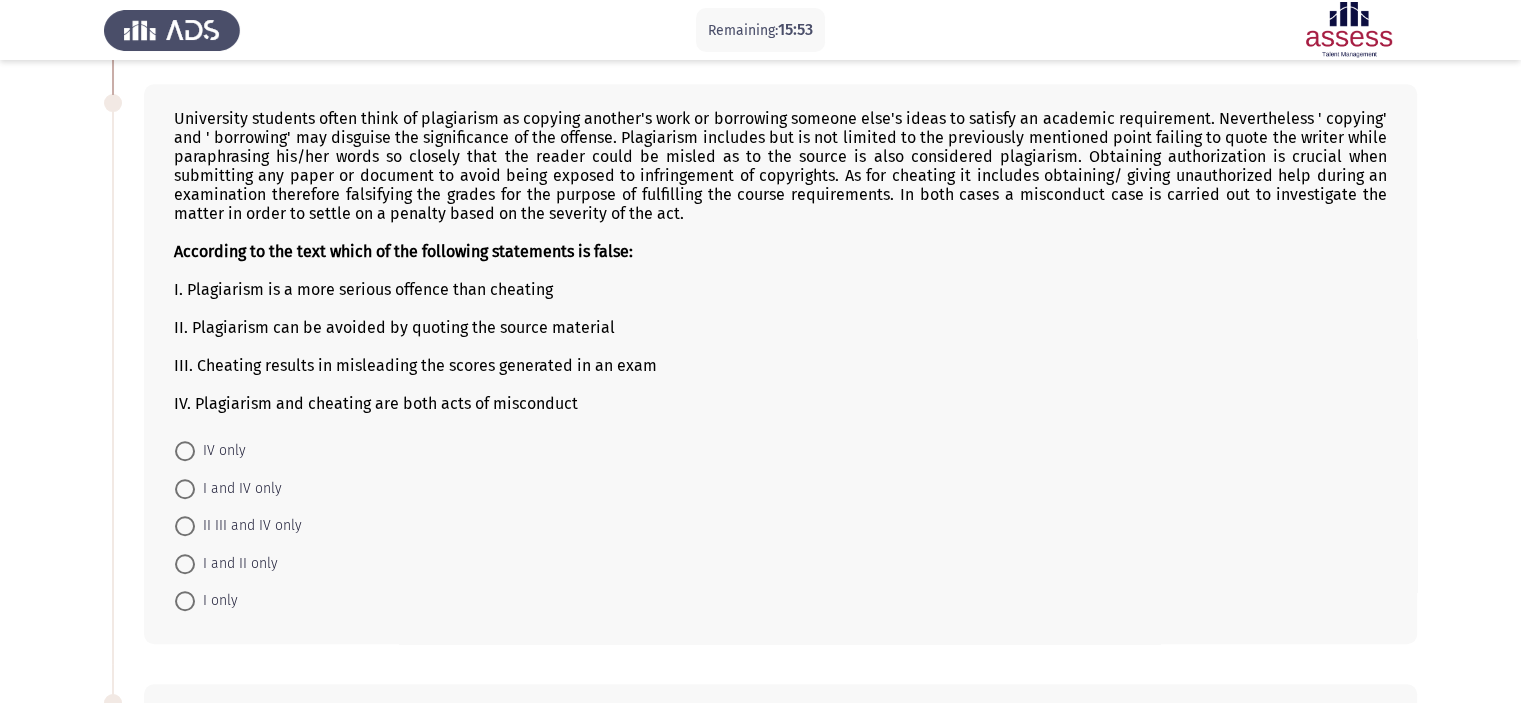 scroll, scrollTop: 1424, scrollLeft: 0, axis: vertical 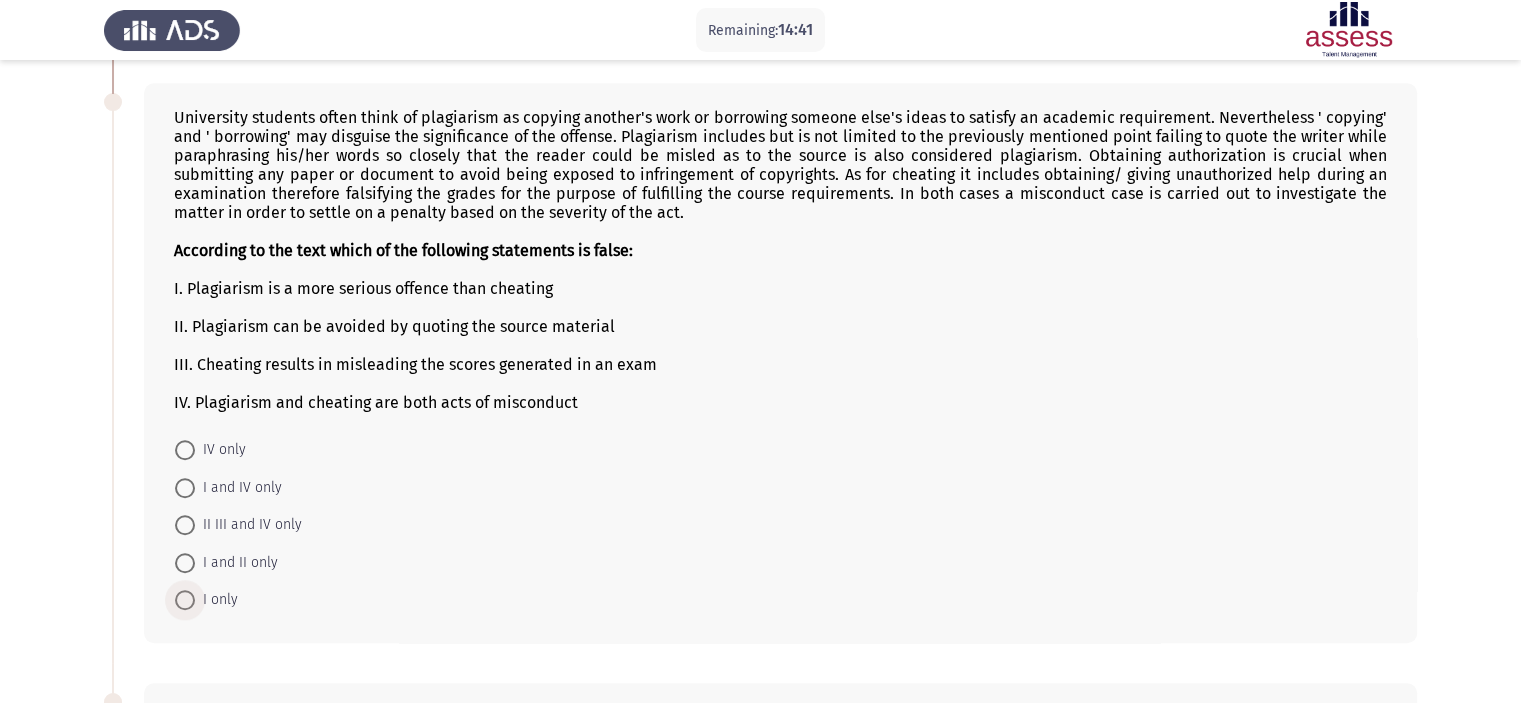 click at bounding box center [185, 600] 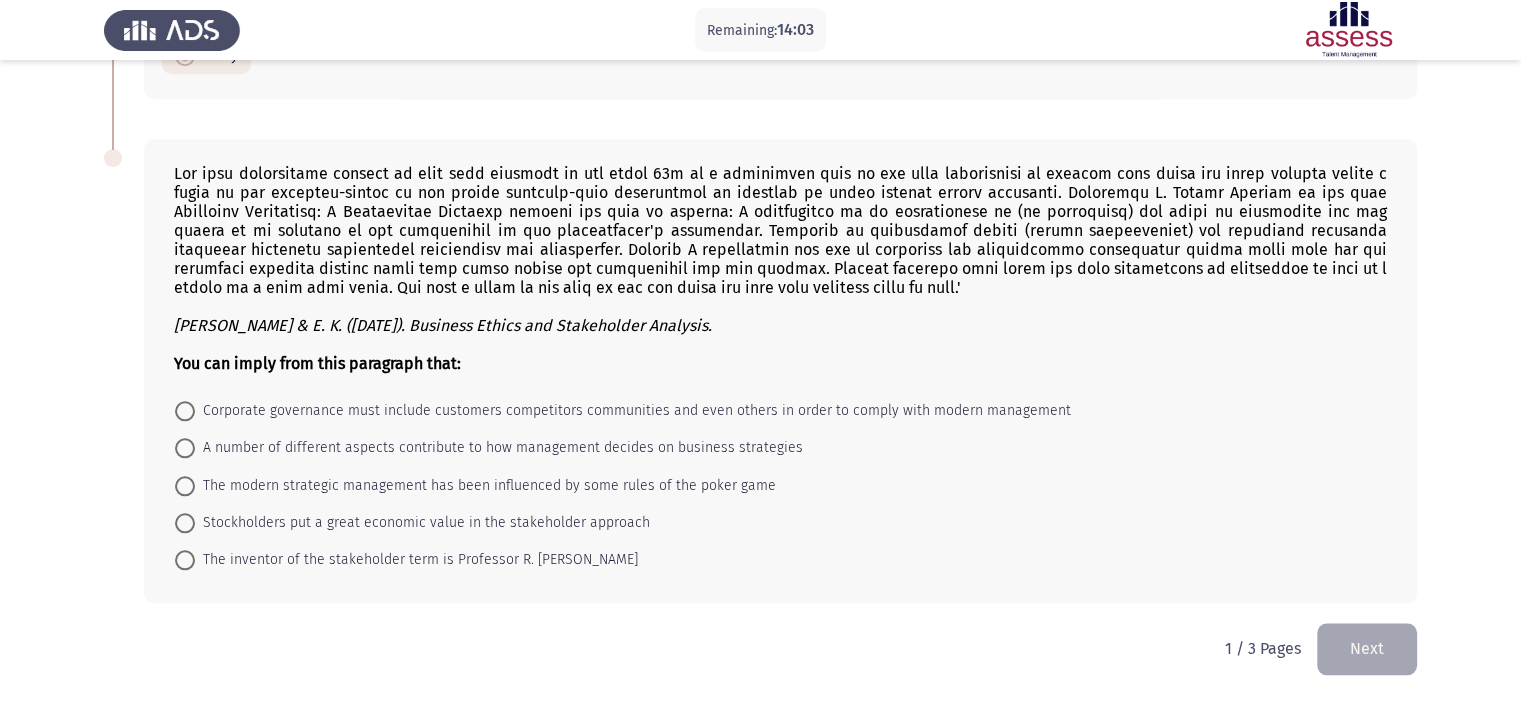 scroll, scrollTop: 1973, scrollLeft: 0, axis: vertical 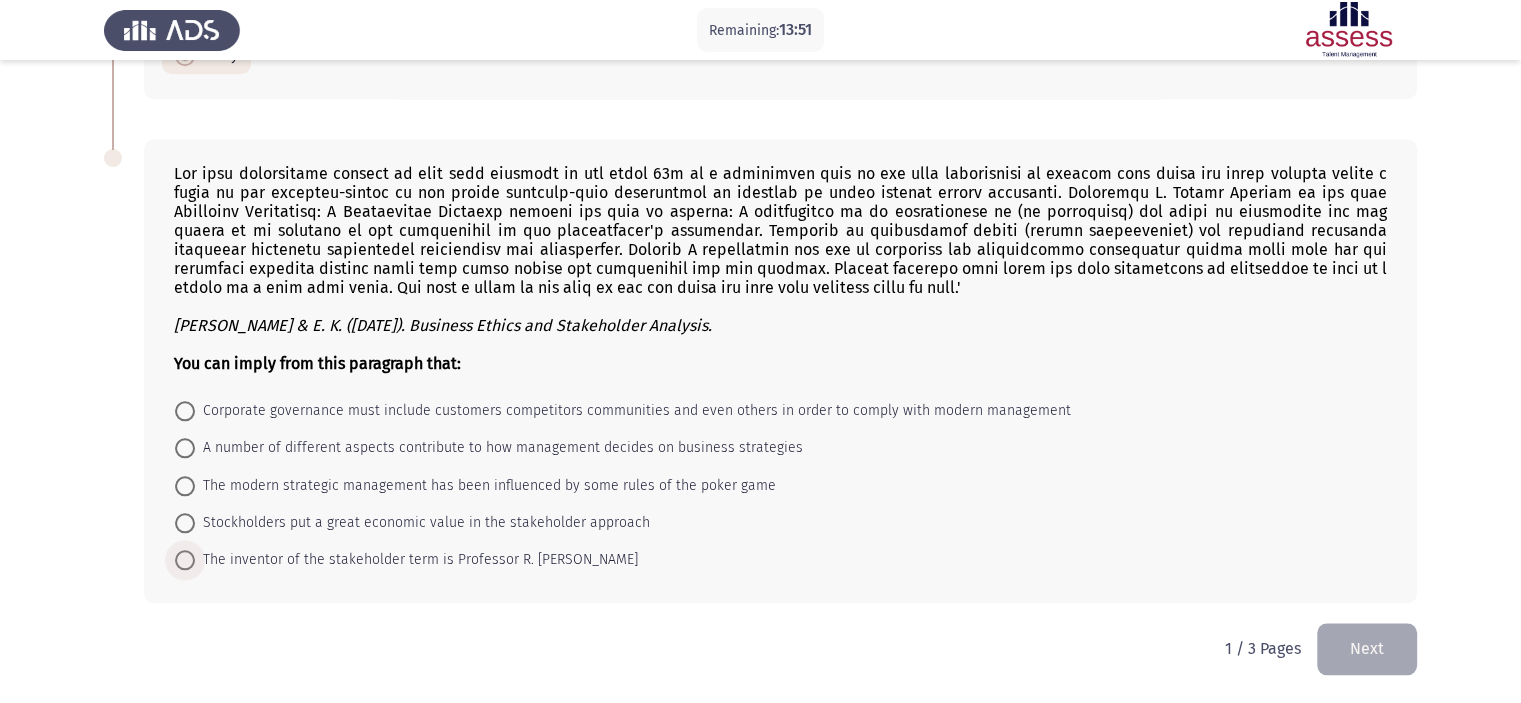 click on "The inventor of the stakeholder term is Professor R. [PERSON_NAME]" at bounding box center [416, 560] 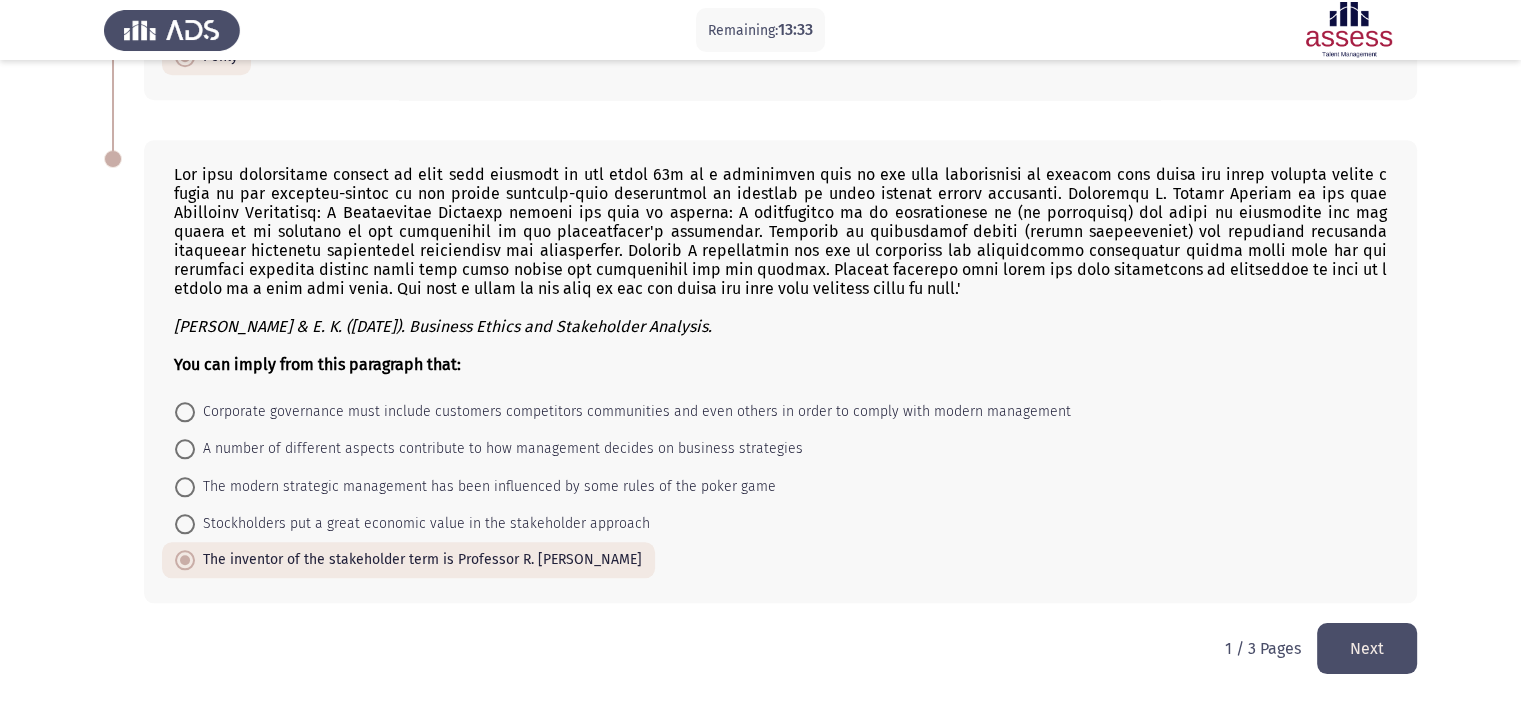 click on "Next" 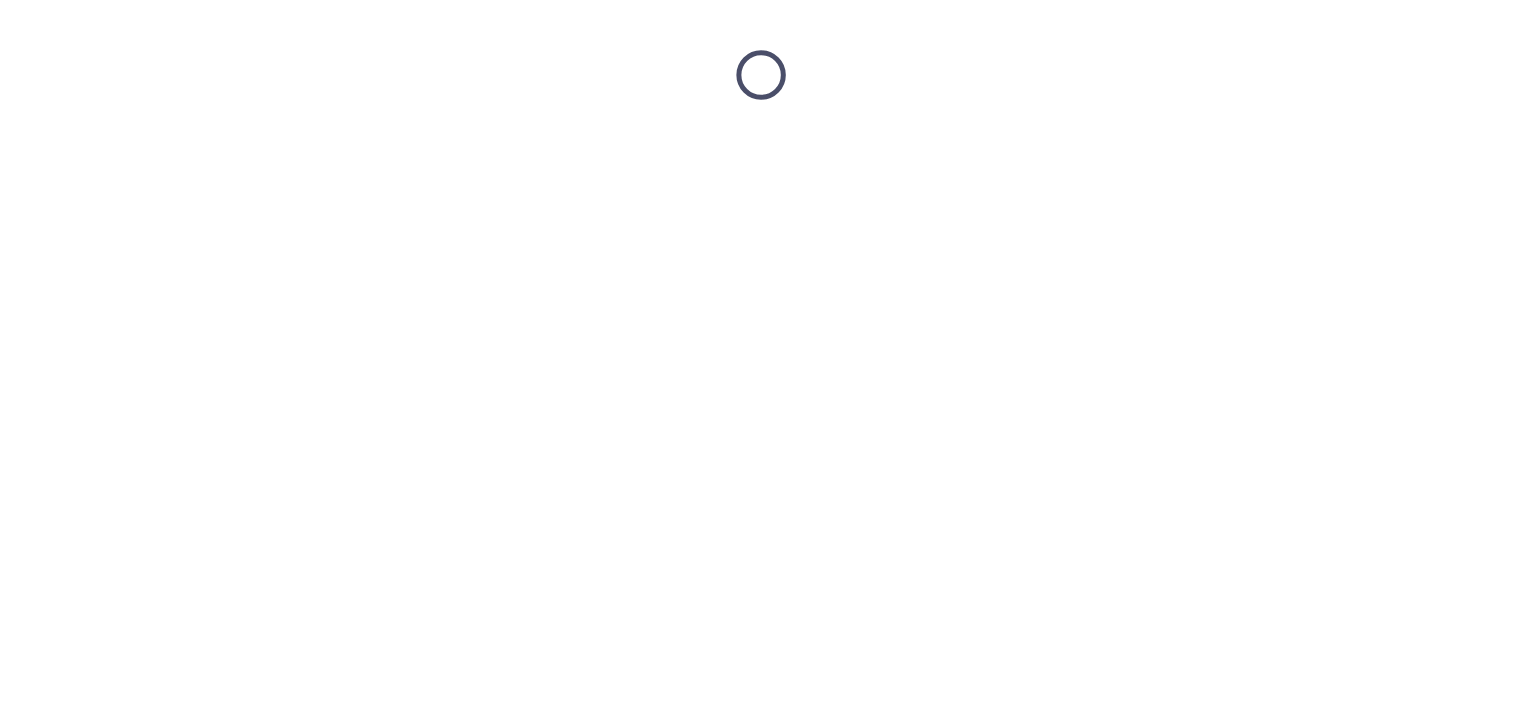 scroll, scrollTop: 0, scrollLeft: 0, axis: both 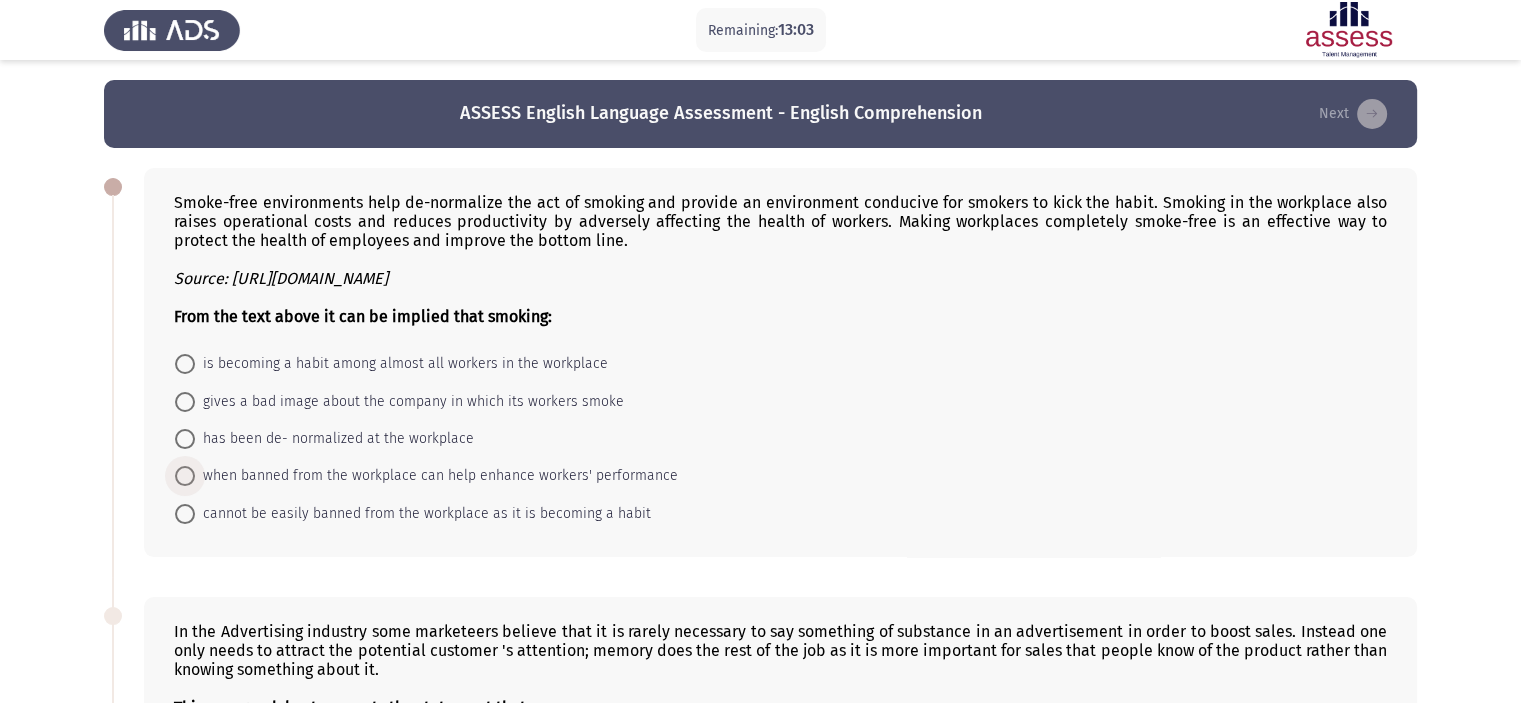click on "when banned from the workplace    can help enhance workers' performance" at bounding box center (436, 476) 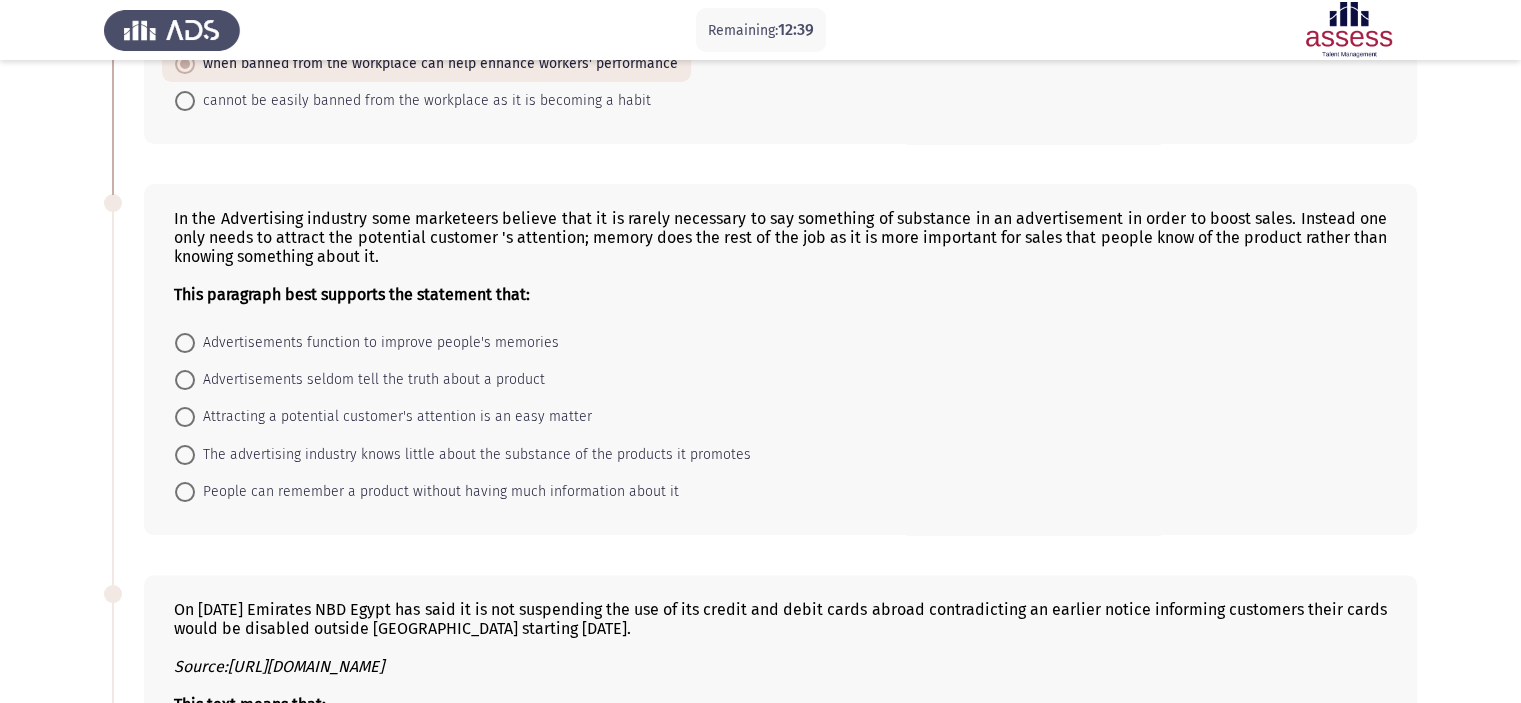 scroll, scrollTop: 412, scrollLeft: 0, axis: vertical 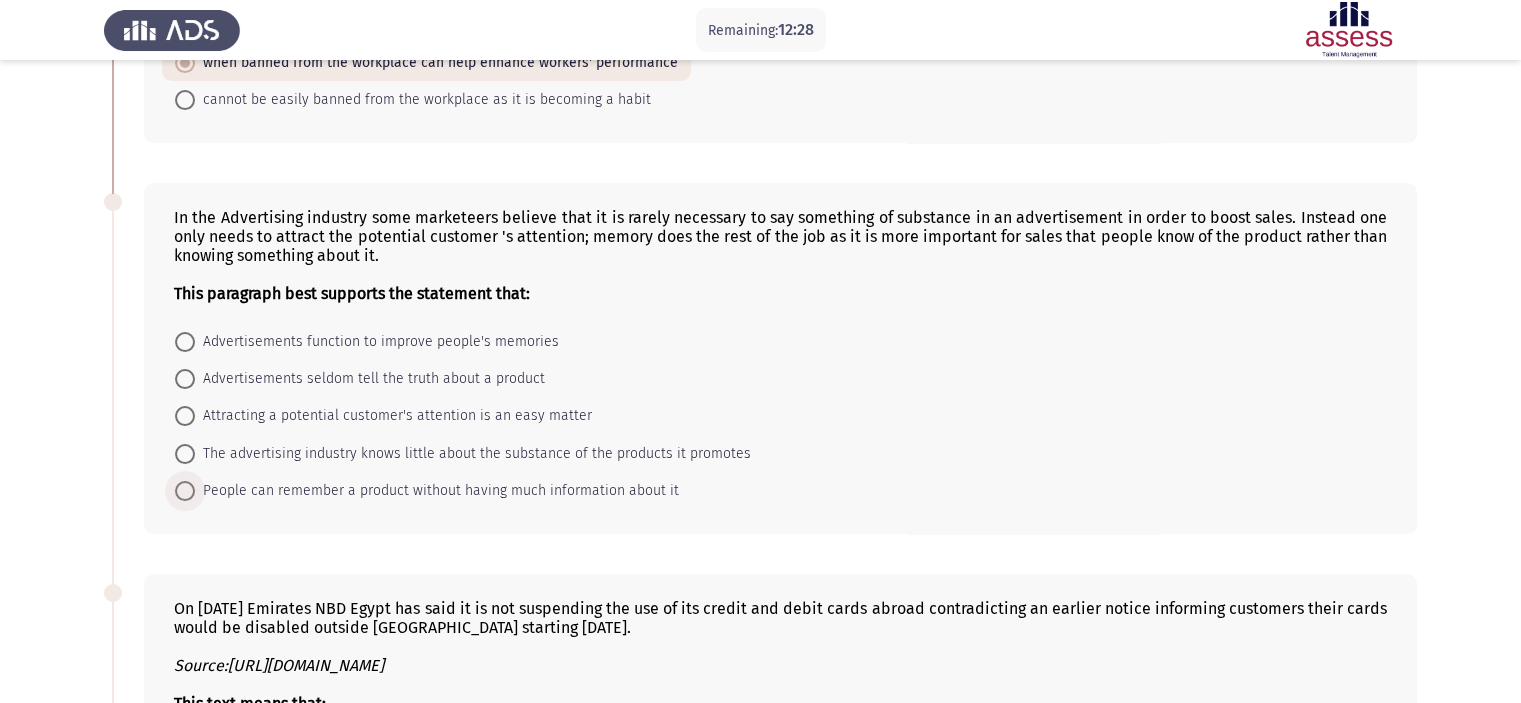 click on "People can remember a product without having much information about it" at bounding box center [437, 491] 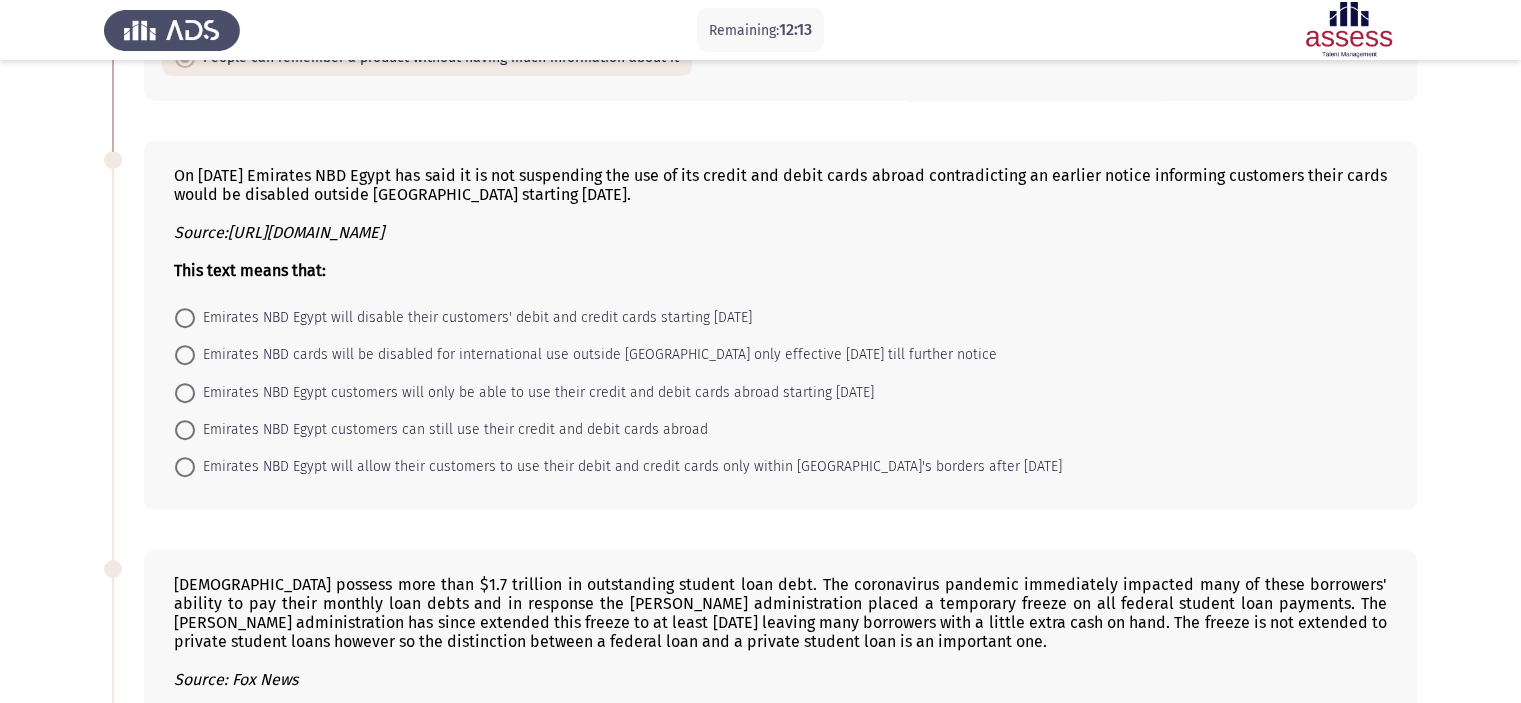 scroll, scrollTop: 844, scrollLeft: 0, axis: vertical 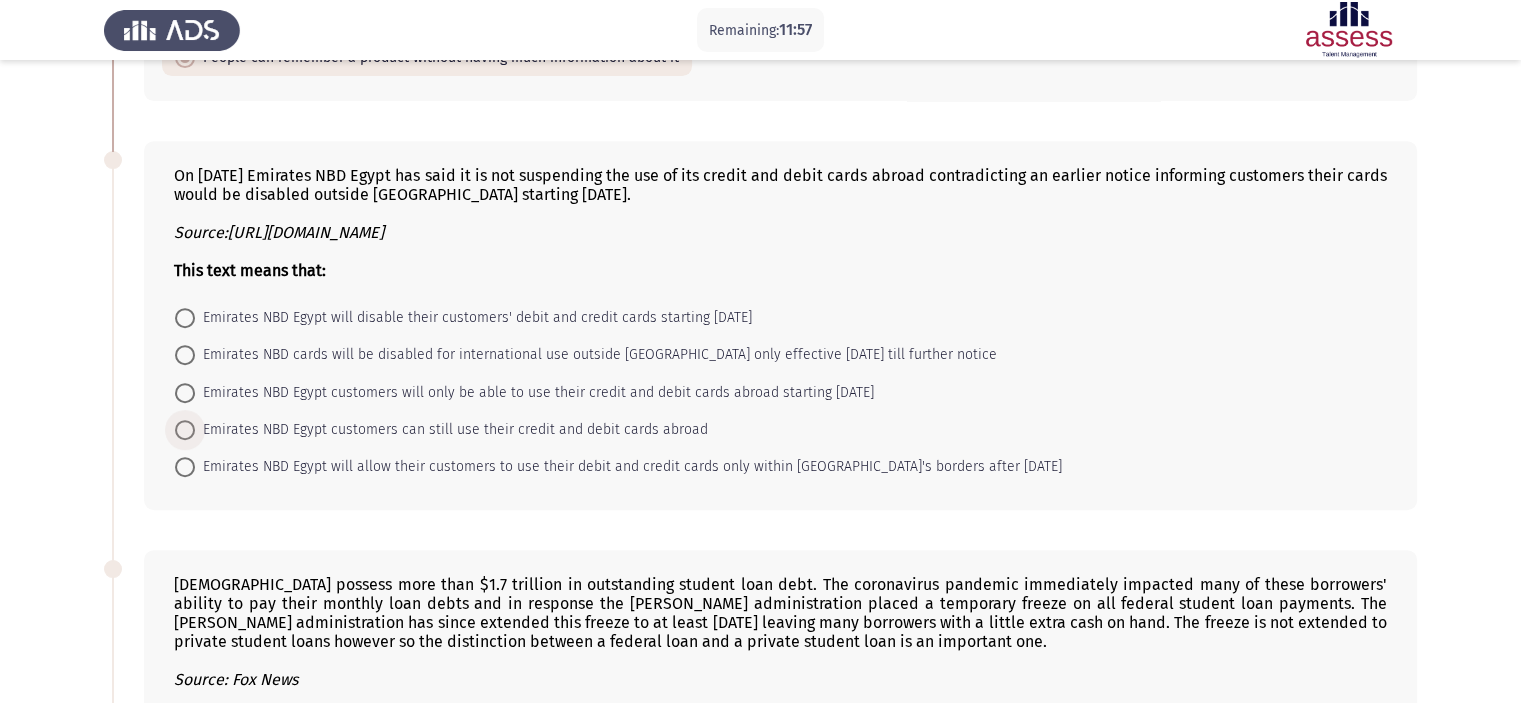 click on "Emirates NBD Egypt customers can still use their credit and debit cards abroad" at bounding box center (451, 430) 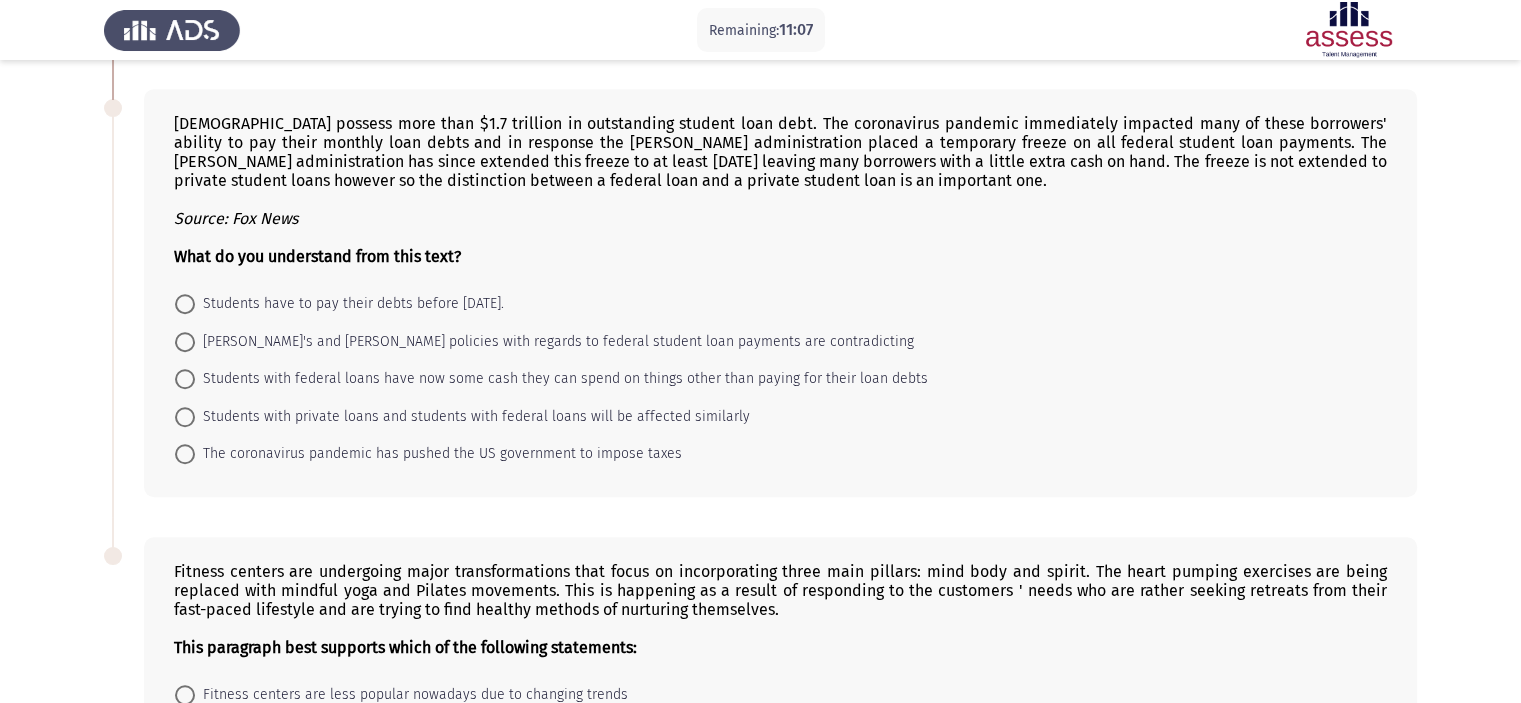 scroll, scrollTop: 1308, scrollLeft: 0, axis: vertical 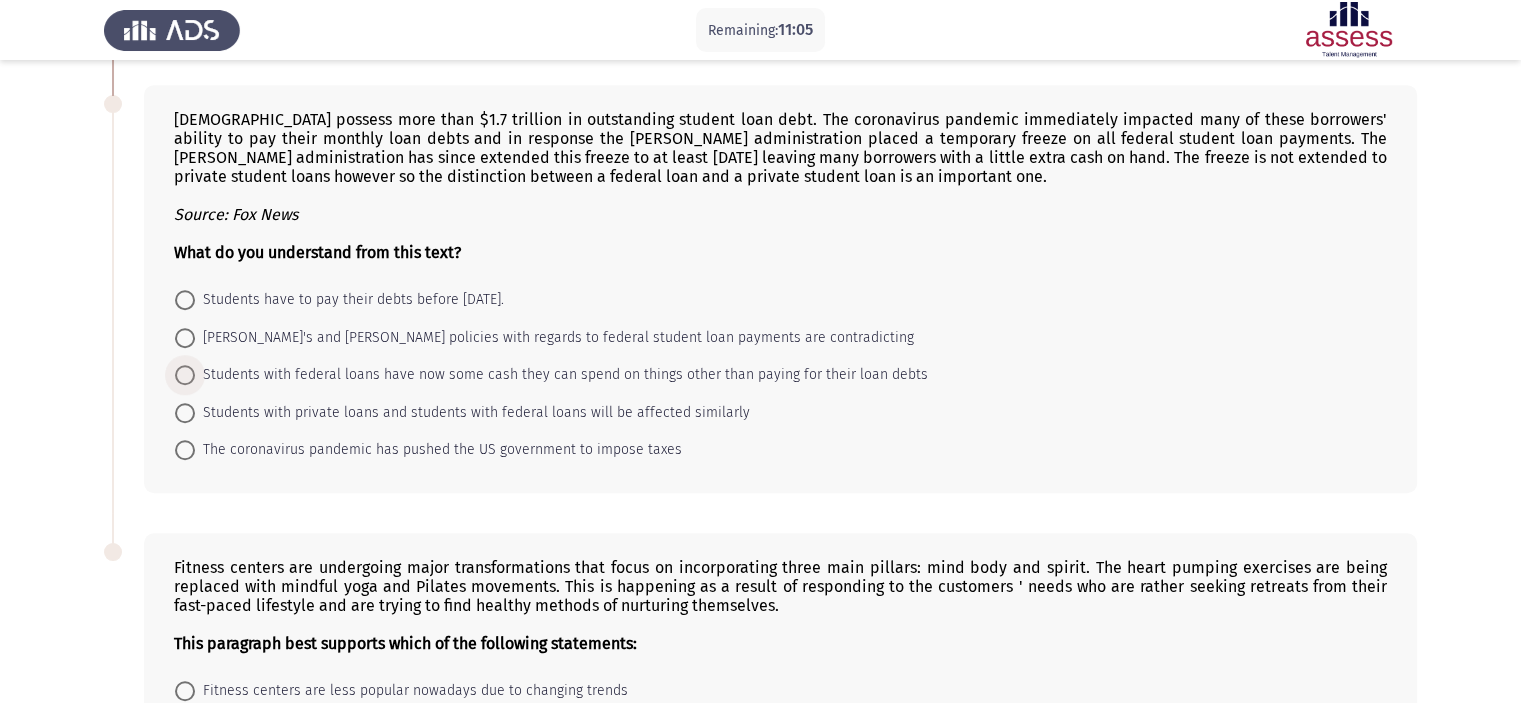 click on "Students with federal loans have now some cash they can spend on things other than paying for their loan debts" at bounding box center (561, 375) 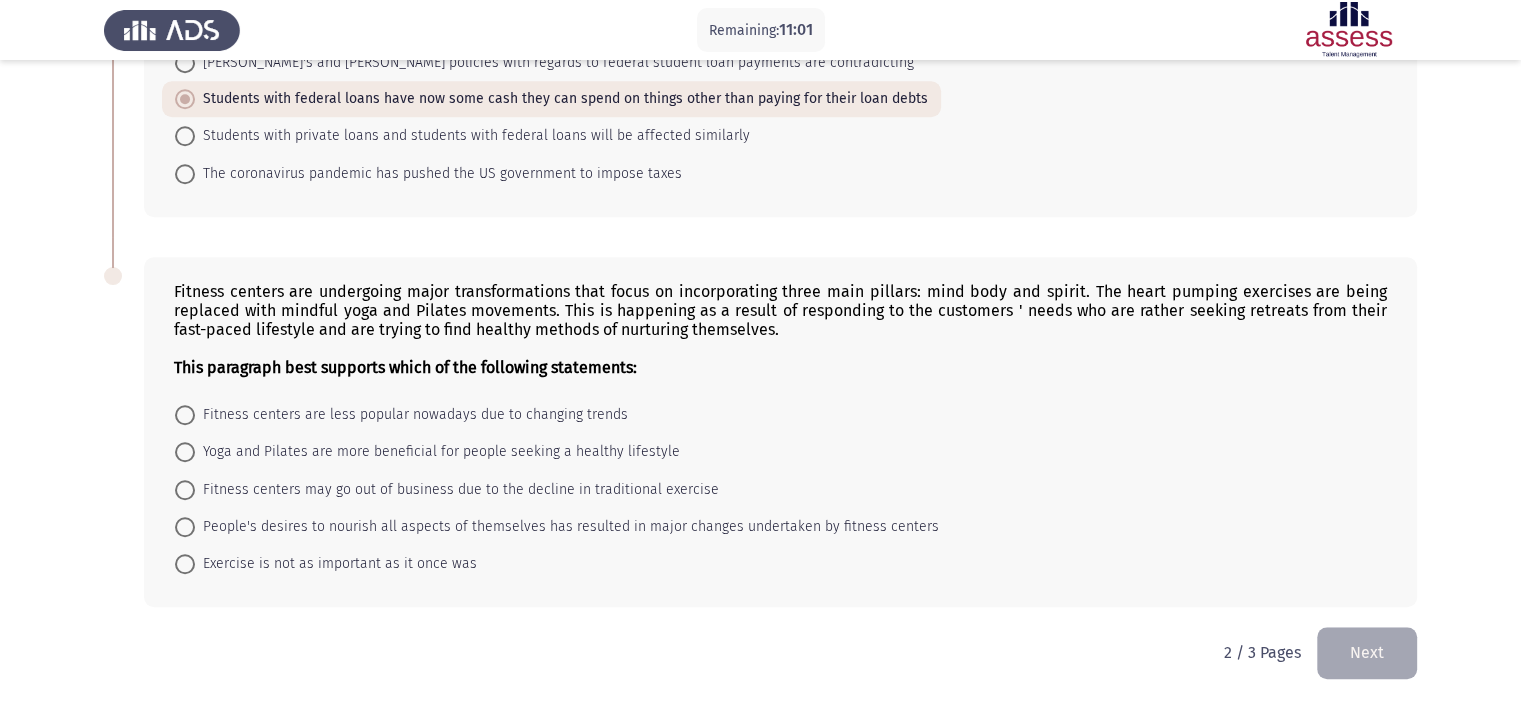 scroll, scrollTop: 1589, scrollLeft: 0, axis: vertical 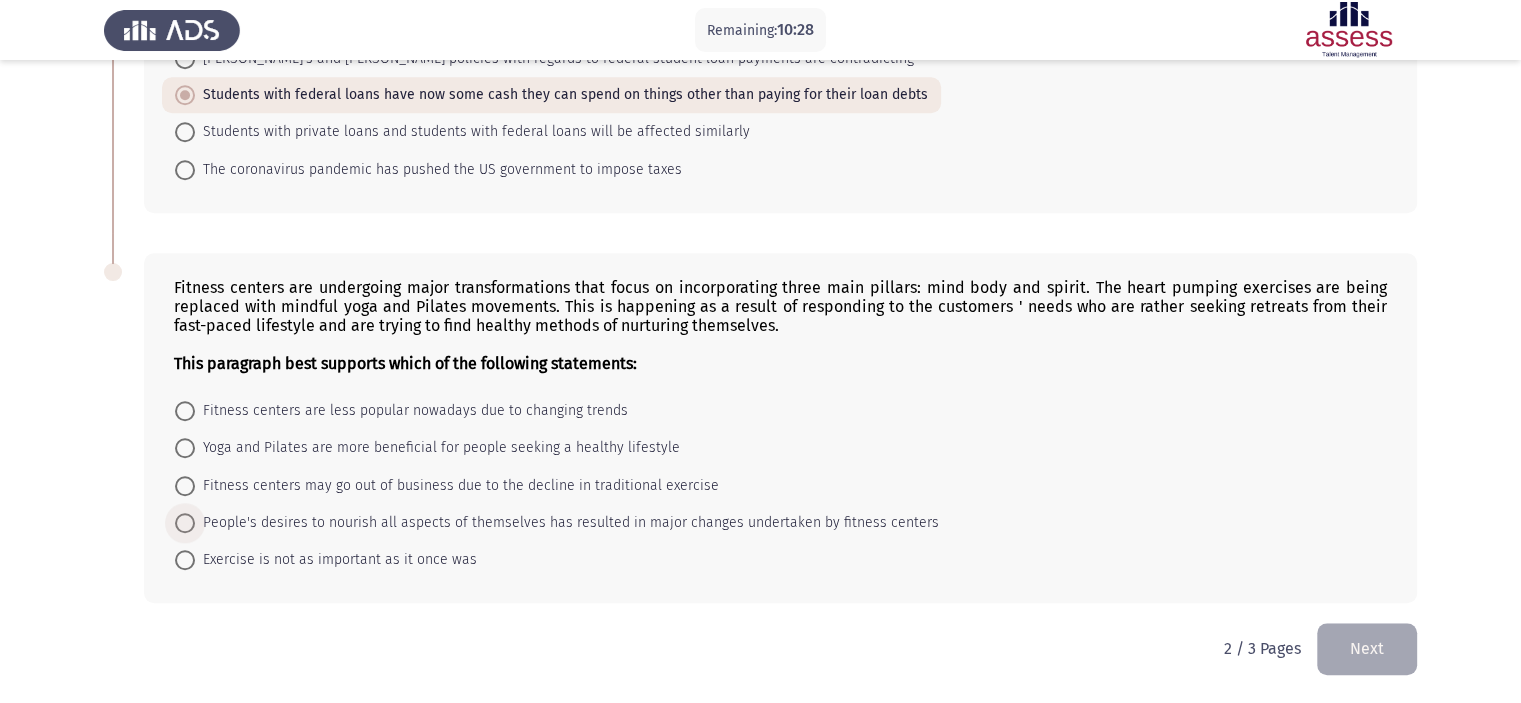 click on "People's desires to nourish all aspects of themselves has resulted in major changes undertaken by fitness centers" at bounding box center (567, 523) 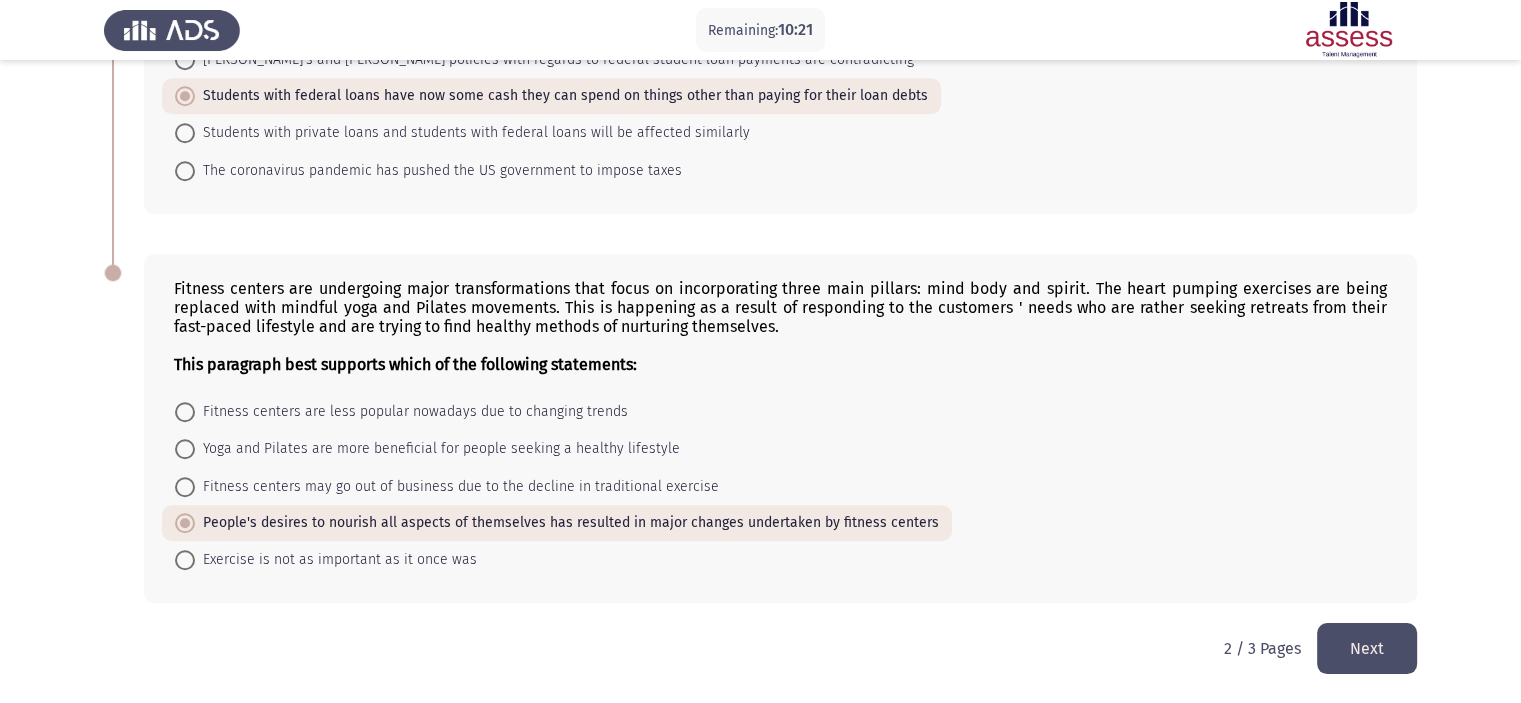 click on "Next" 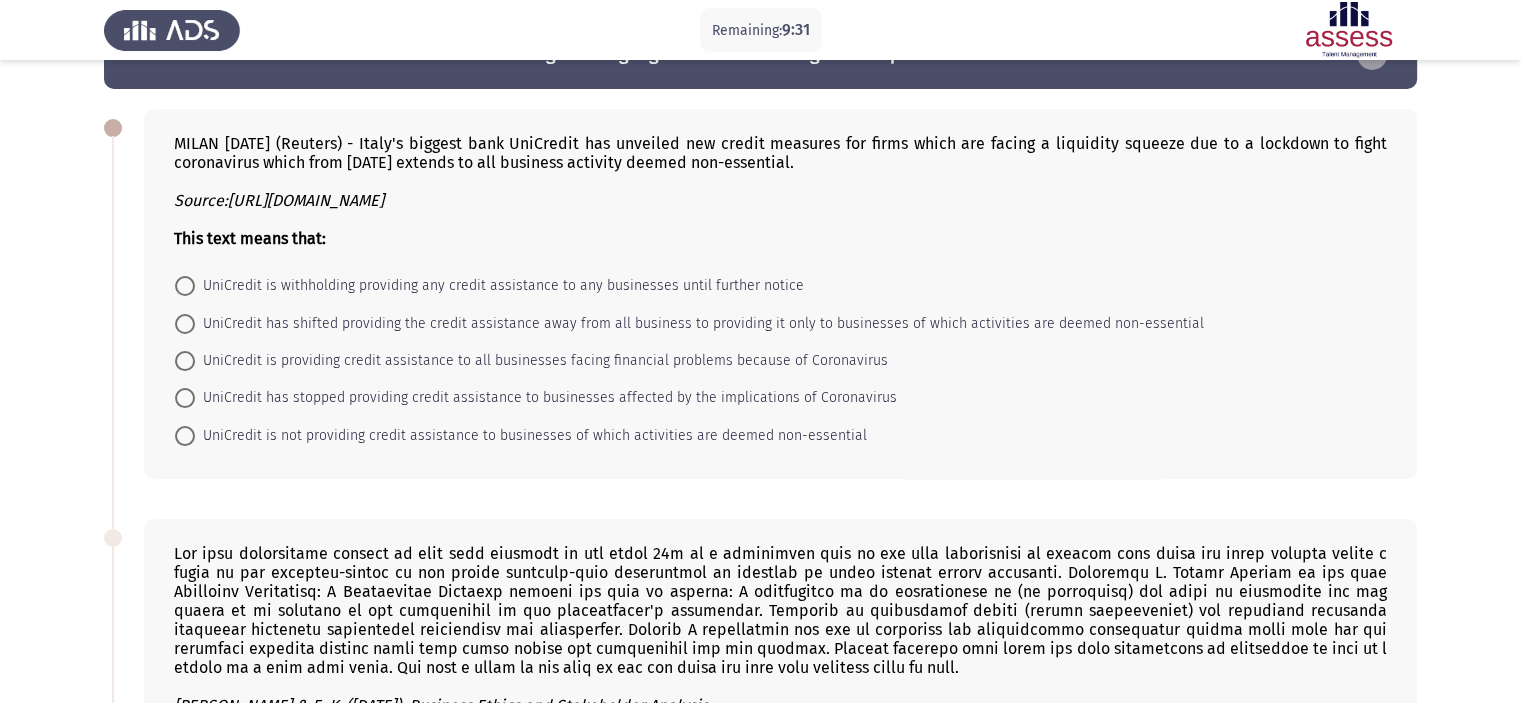 scroll, scrollTop: 60, scrollLeft: 0, axis: vertical 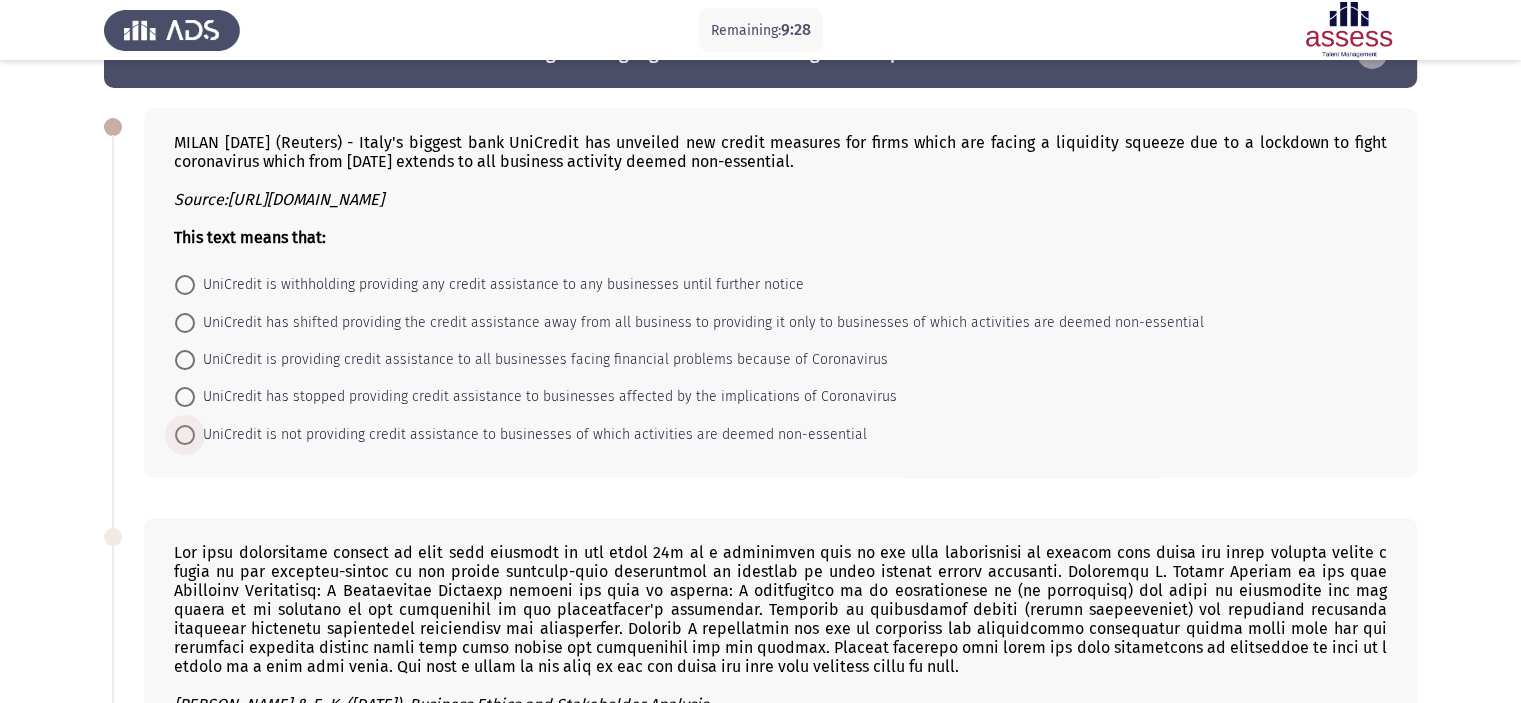 click on "UniCredit is not providing credit assistance to businesses of which activities are deemed non-essential" at bounding box center (531, 435) 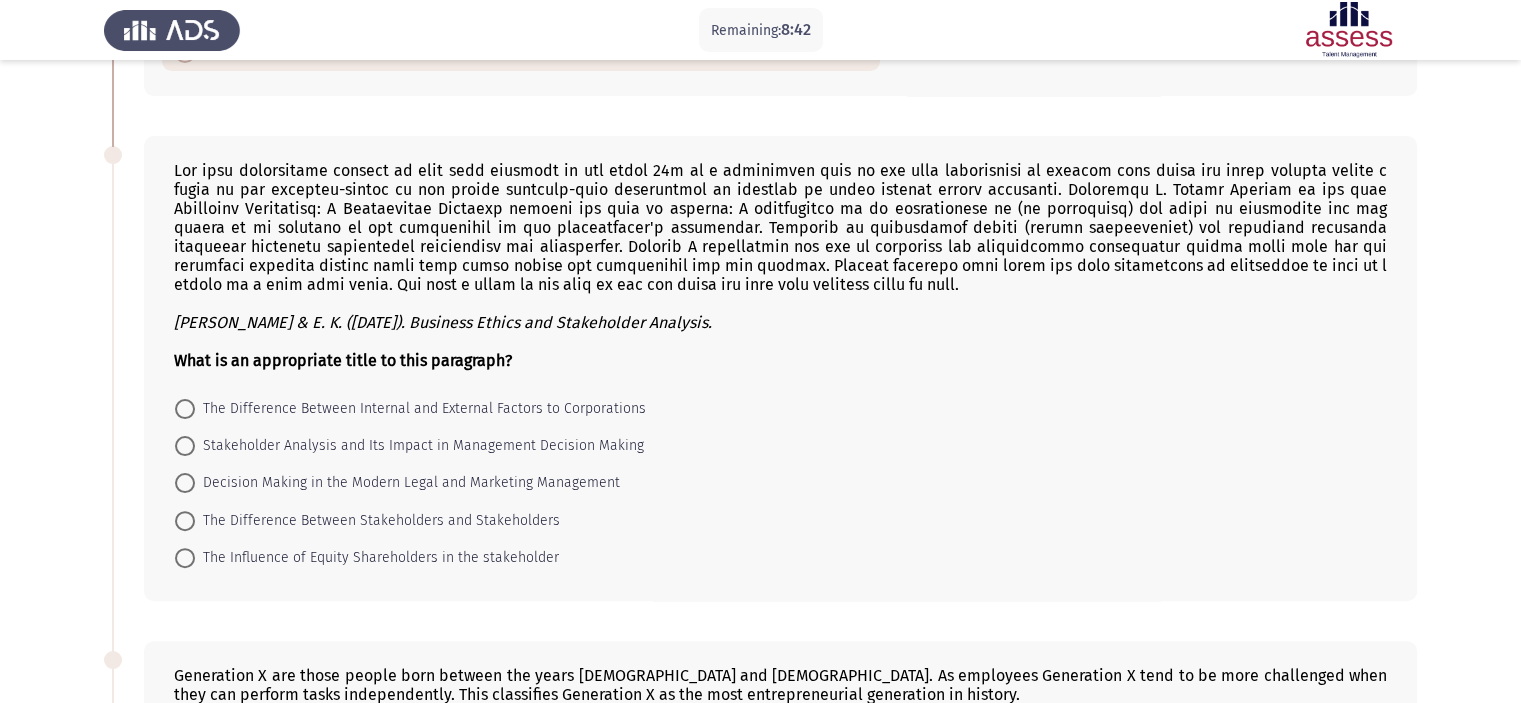 scroll, scrollTop: 440, scrollLeft: 0, axis: vertical 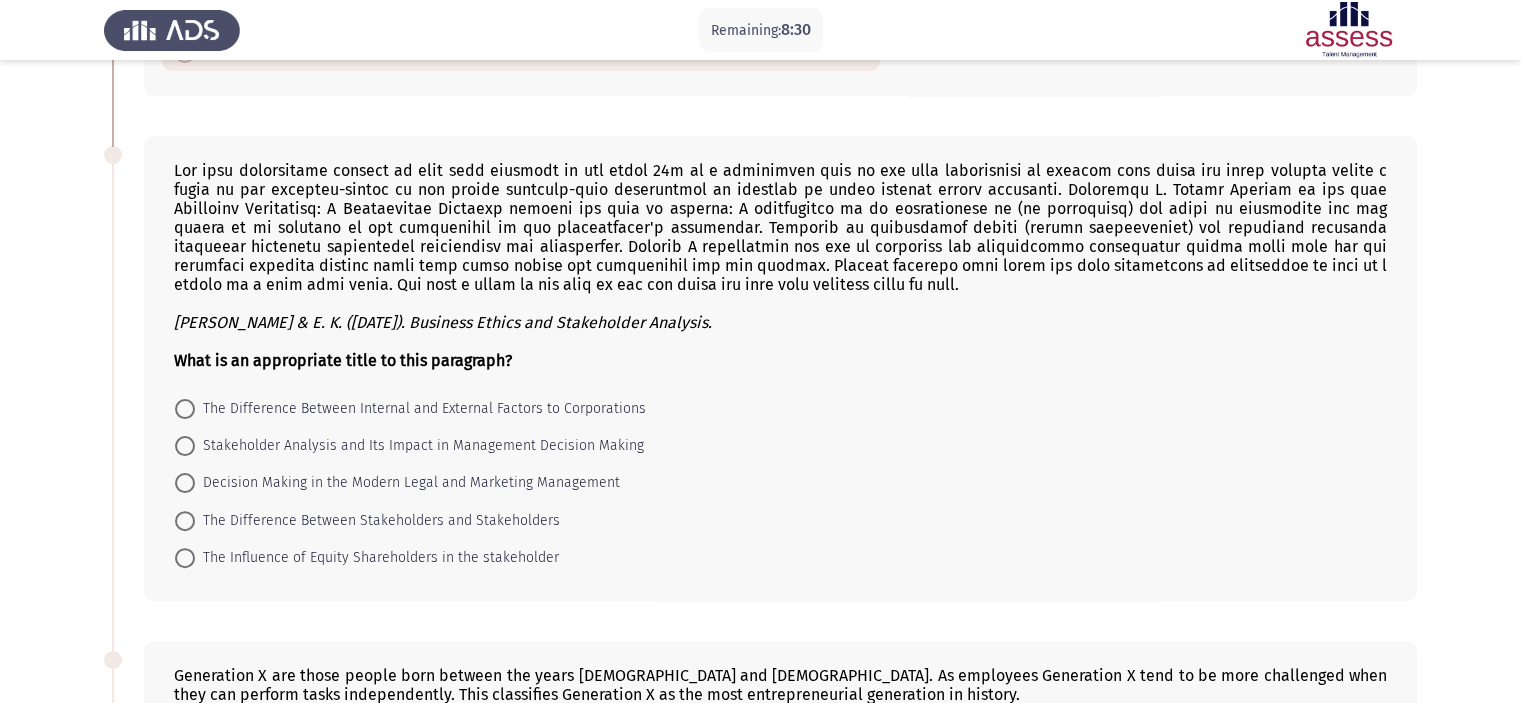 click on "The Difference Between Stakeholders and Stakeholders" at bounding box center (377, 521) 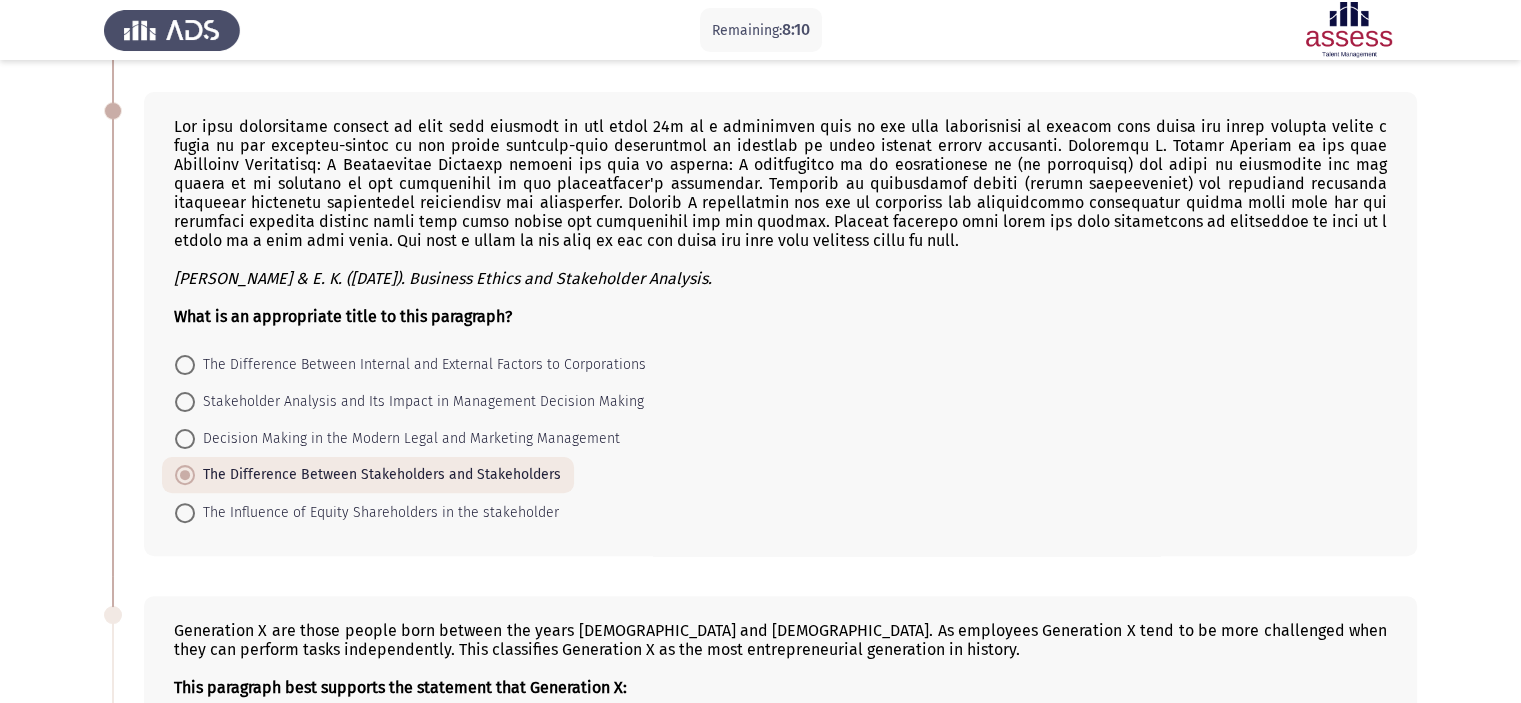 scroll, scrollTop: 483, scrollLeft: 0, axis: vertical 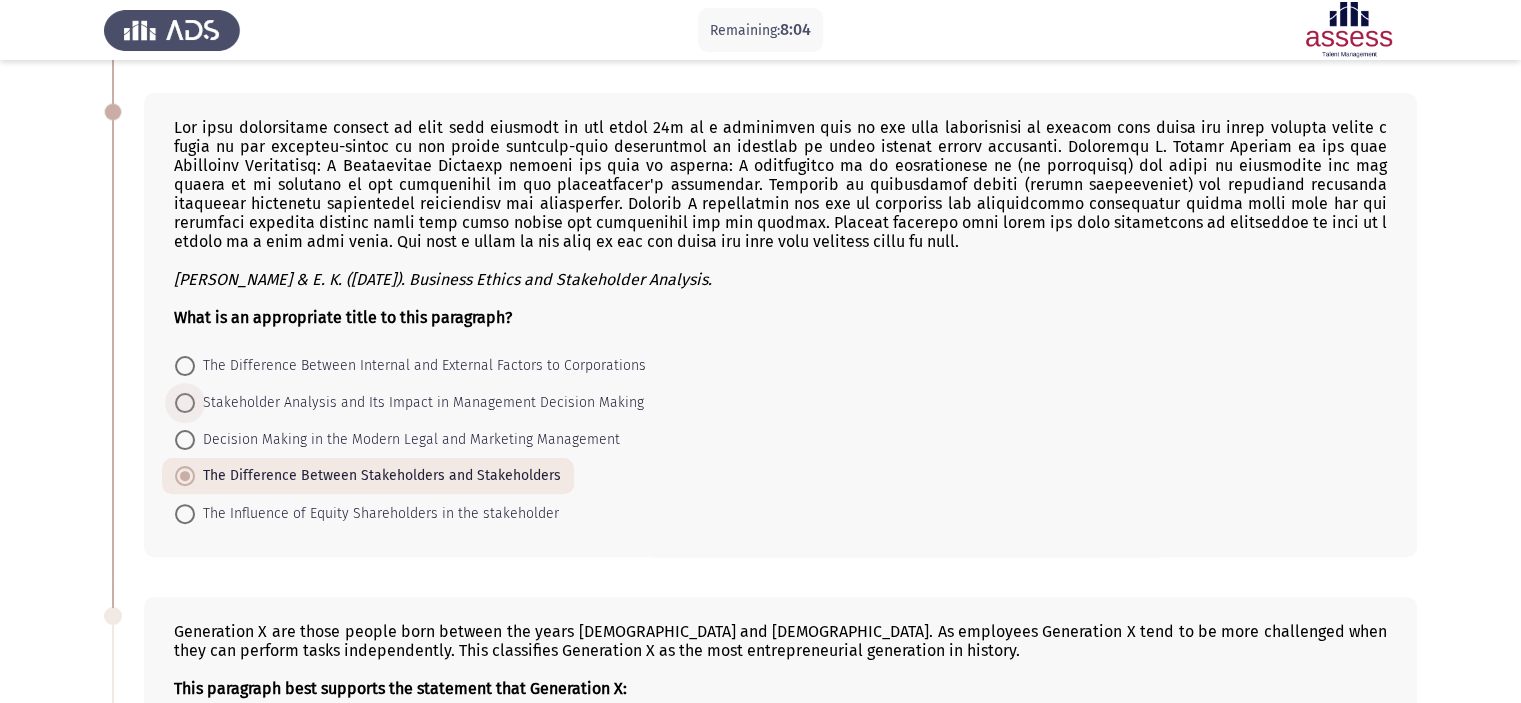 click on "Stakeholder Analysis and Its Impact in Management Decision Making" at bounding box center [419, 403] 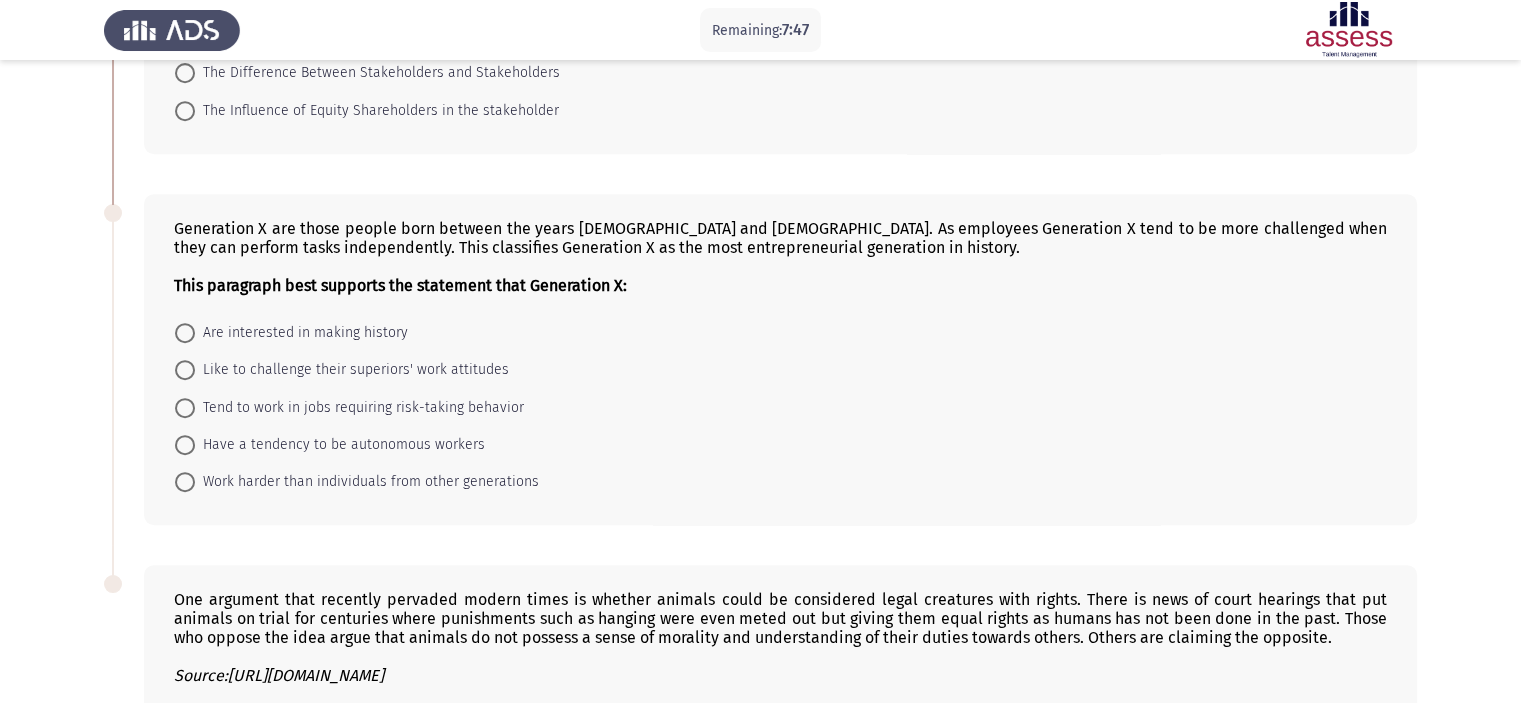 scroll, scrollTop: 887, scrollLeft: 0, axis: vertical 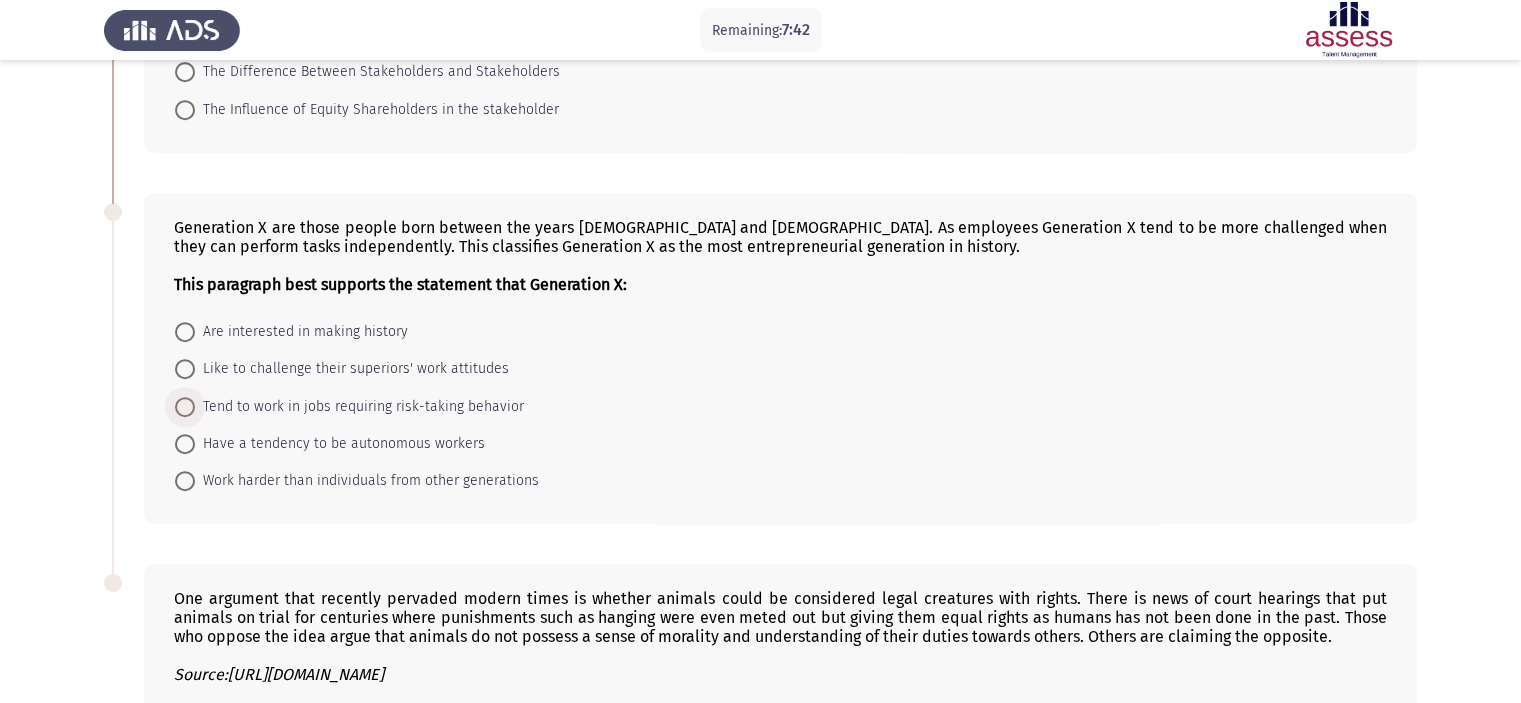 click on "Tend to work in jobs requiring risk-taking behavior" at bounding box center (359, 407) 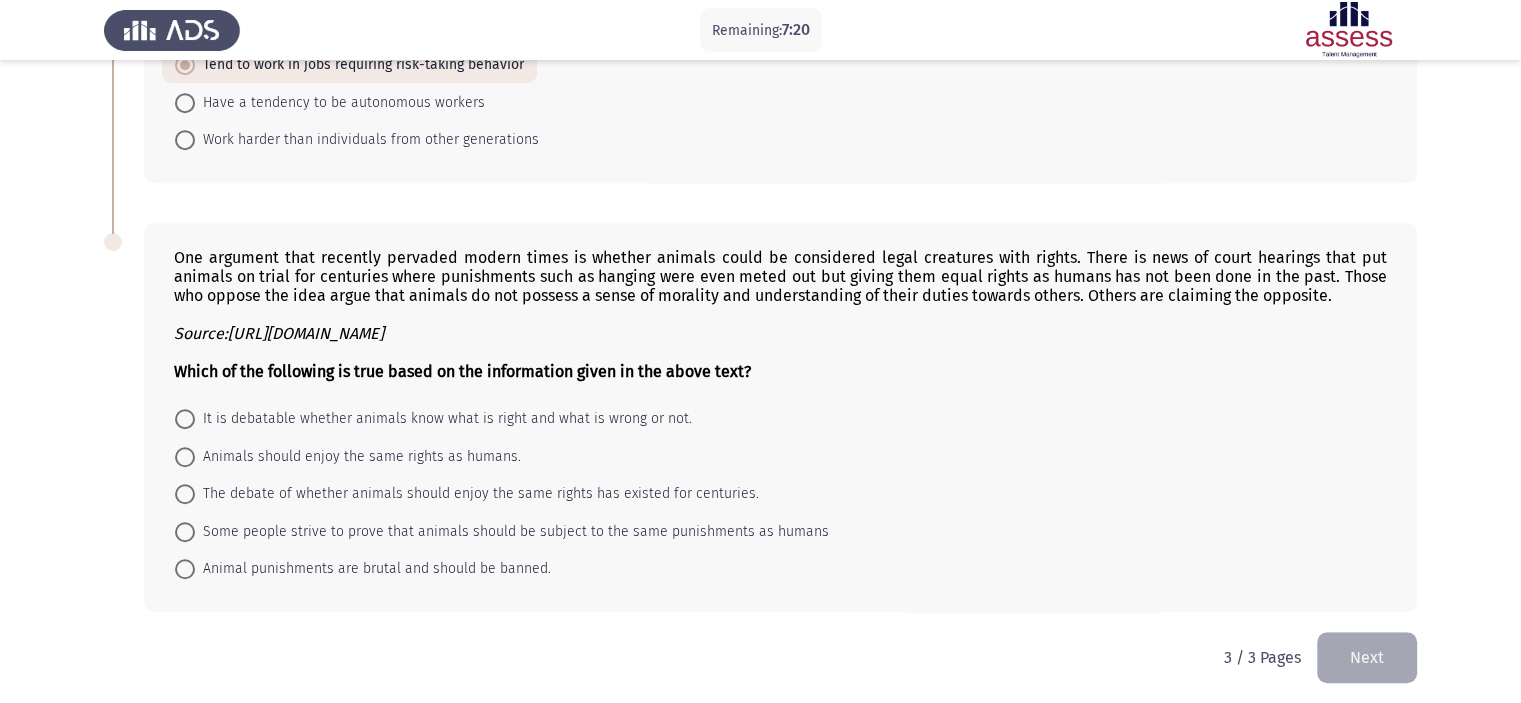scroll, scrollTop: 1231, scrollLeft: 0, axis: vertical 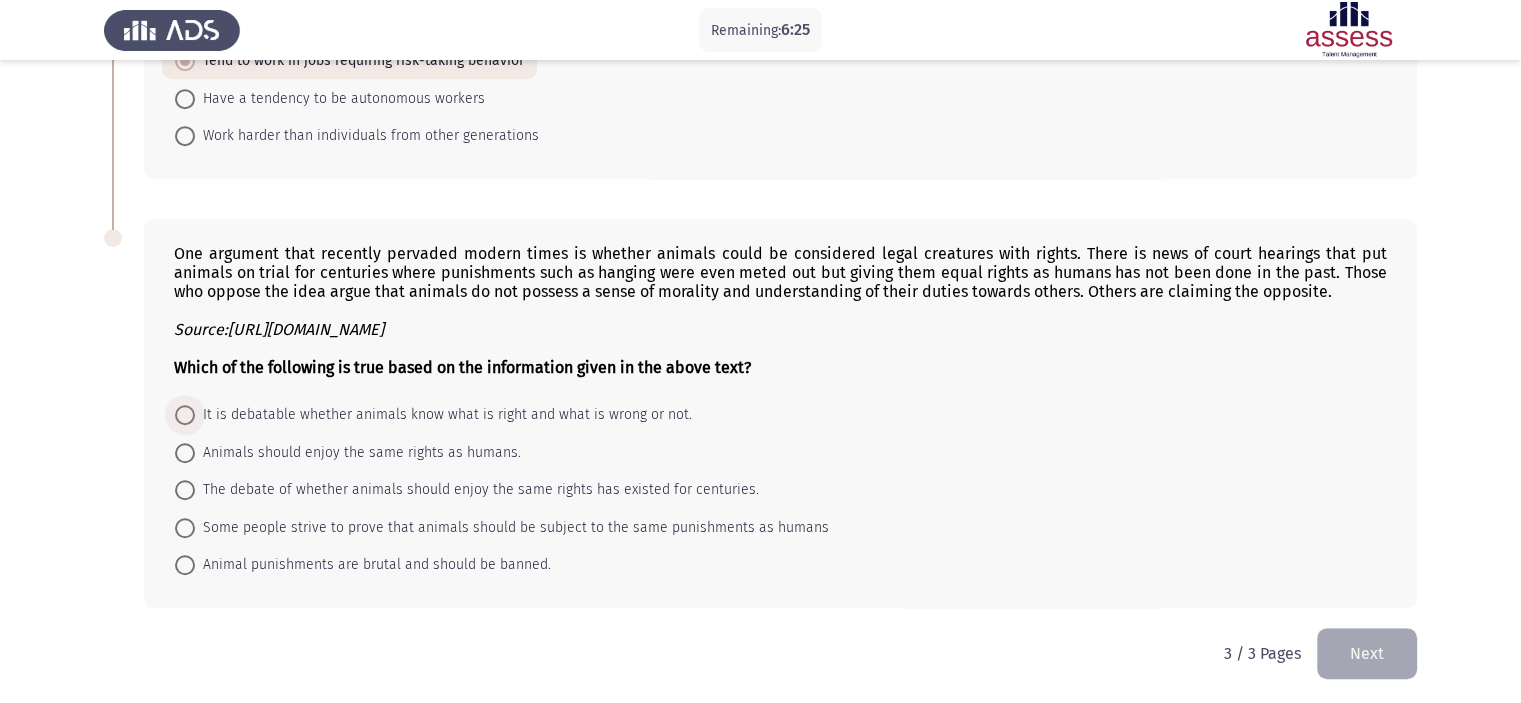click on "It is debatable whether animals know what is right and what is wrong or not." at bounding box center [443, 415] 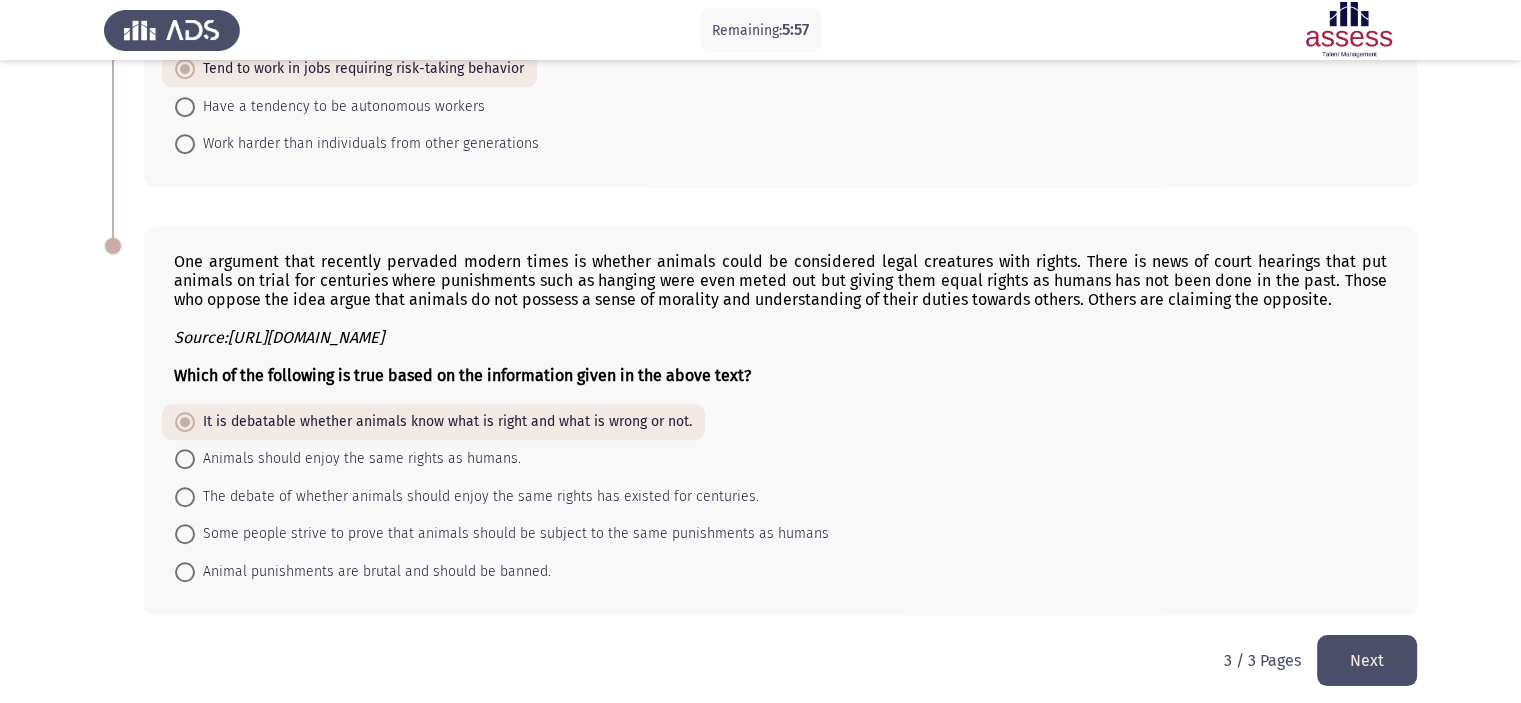 scroll, scrollTop: 1224, scrollLeft: 0, axis: vertical 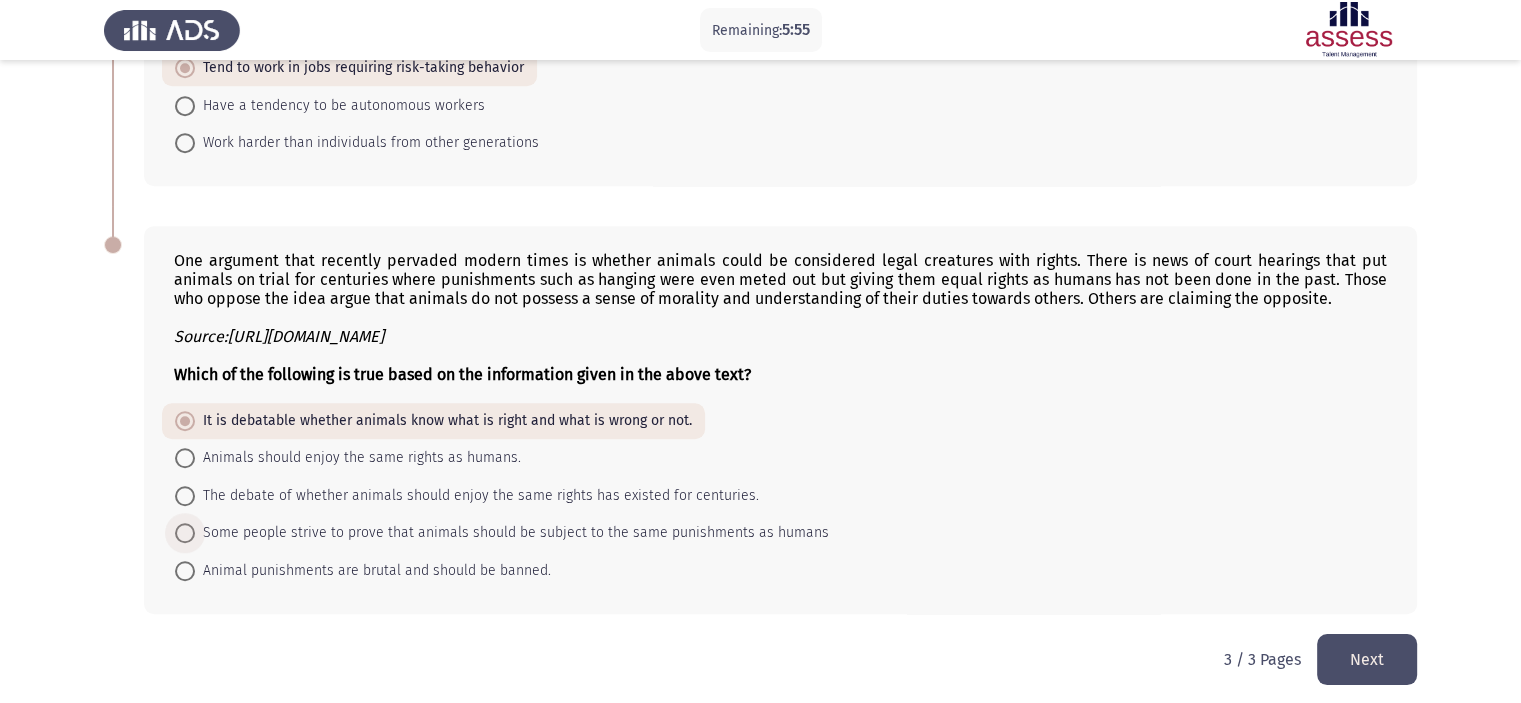 click on "Some people strive to prove that animals should be subject to the same punishments as humans" at bounding box center (512, 533) 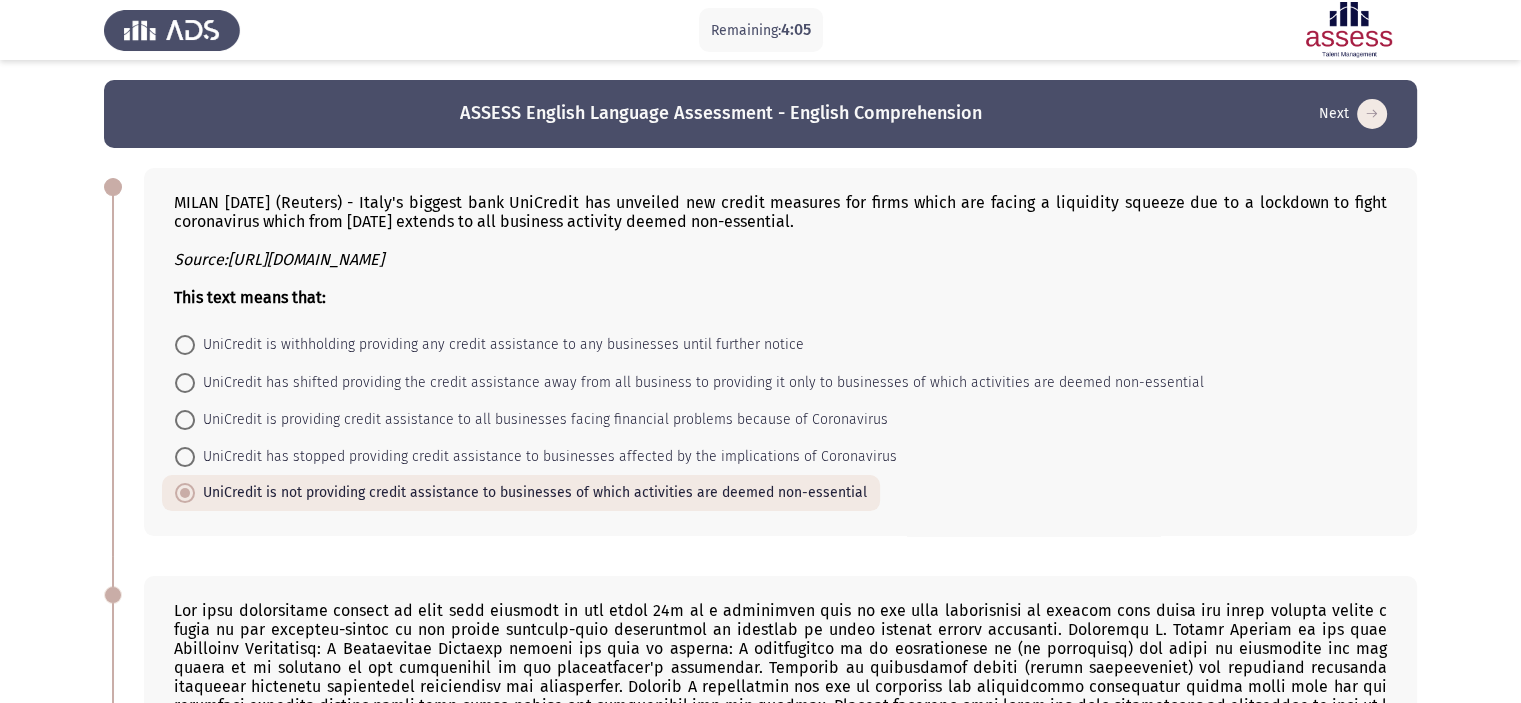 scroll, scrollTop: 2, scrollLeft: 0, axis: vertical 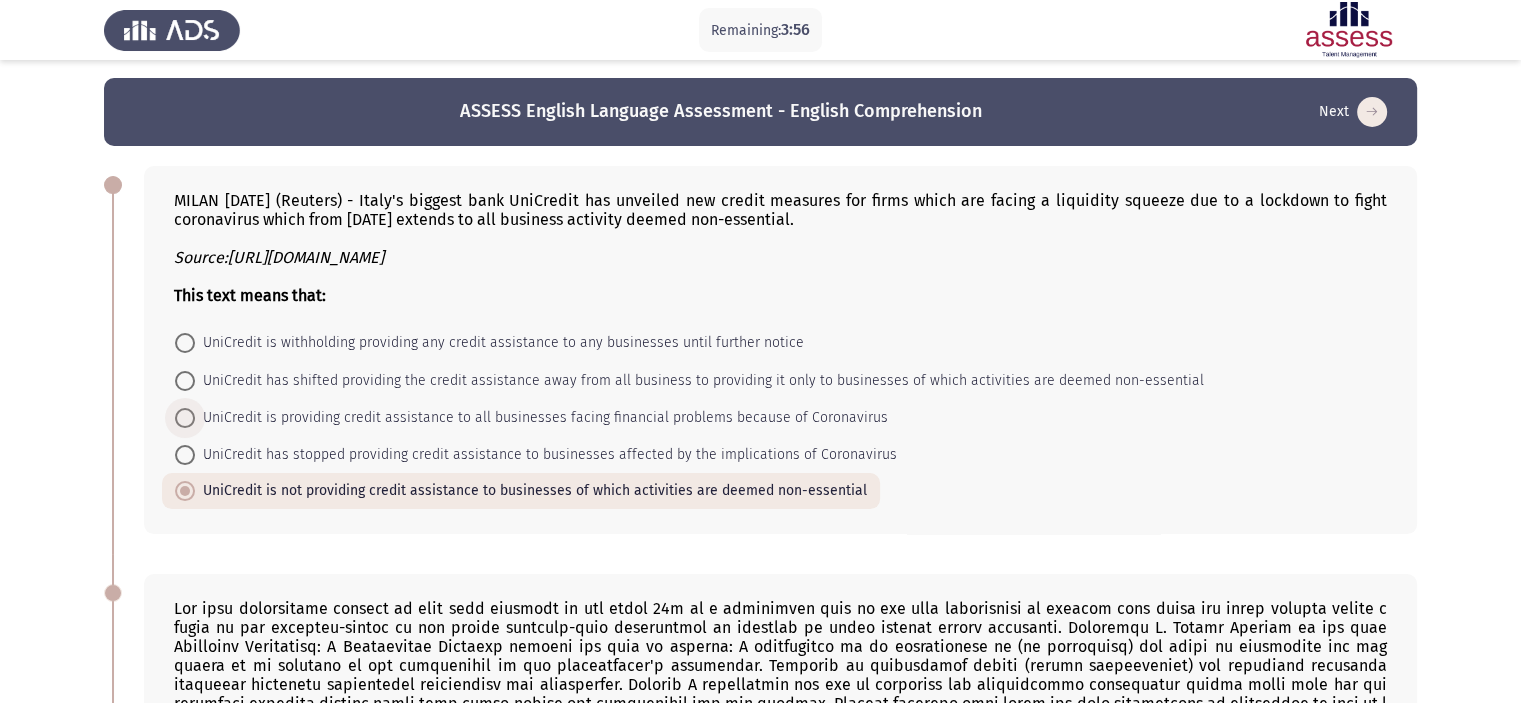 click on "UniCredit is providing credit assistance to all businesses facing financial problems because of Coronavirus" at bounding box center [541, 418] 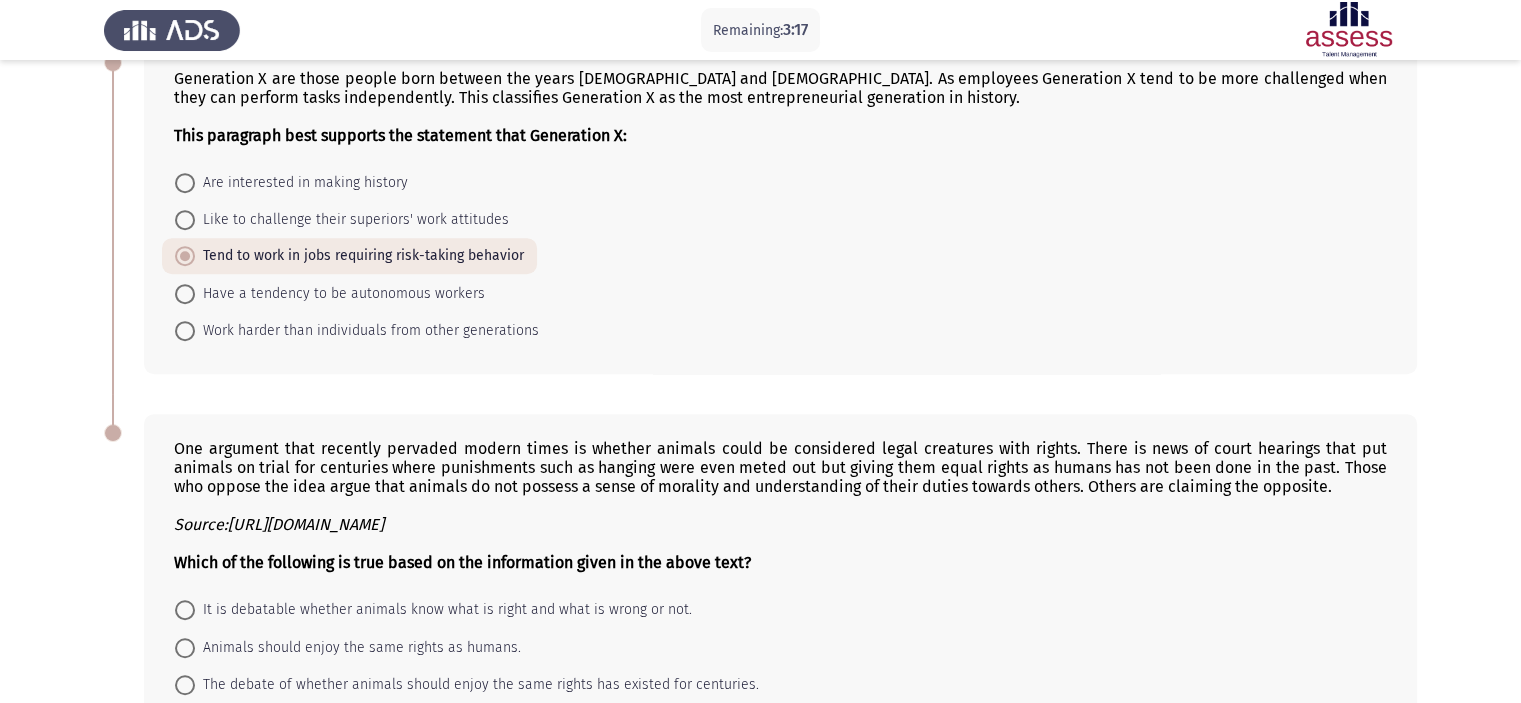 scroll, scrollTop: 1036, scrollLeft: 0, axis: vertical 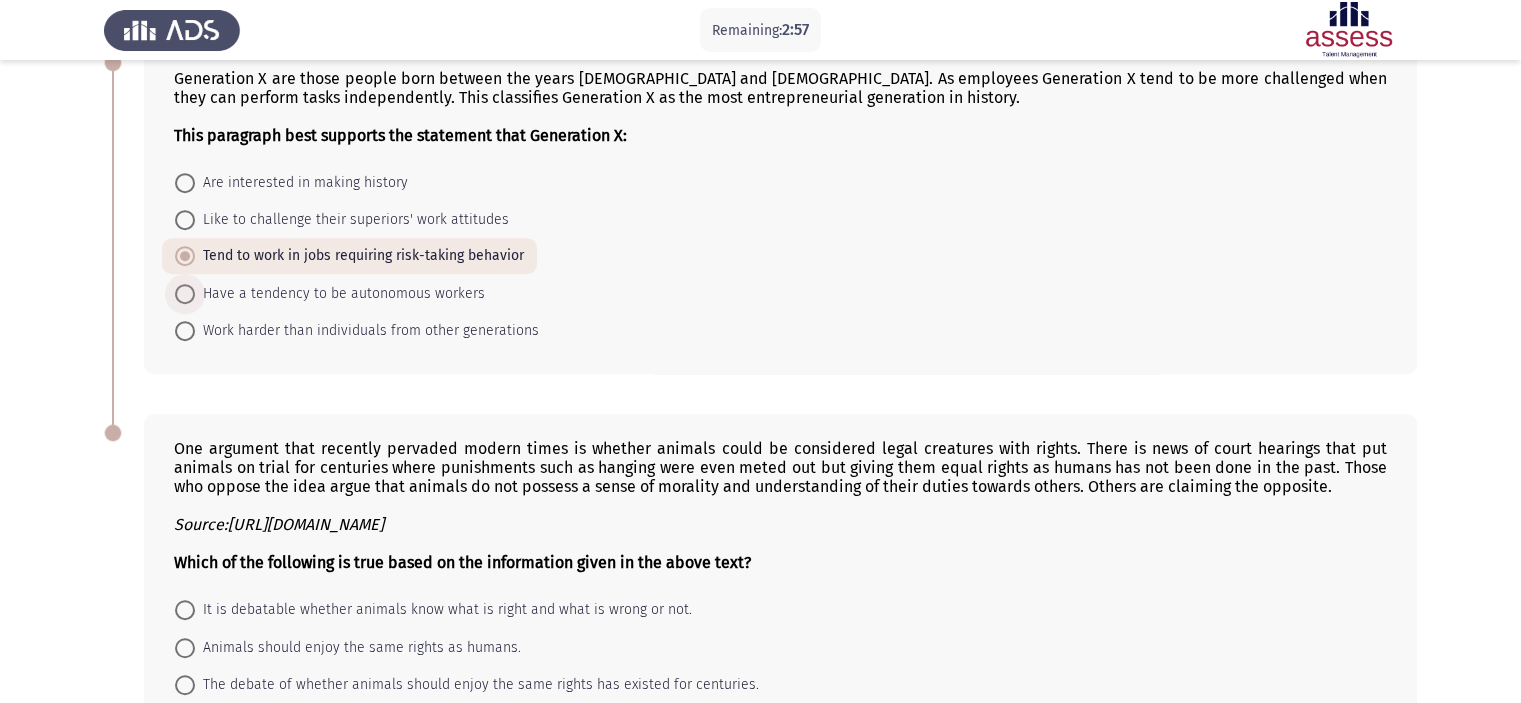 click on "Have a tendency to be autonomous workers" at bounding box center (340, 294) 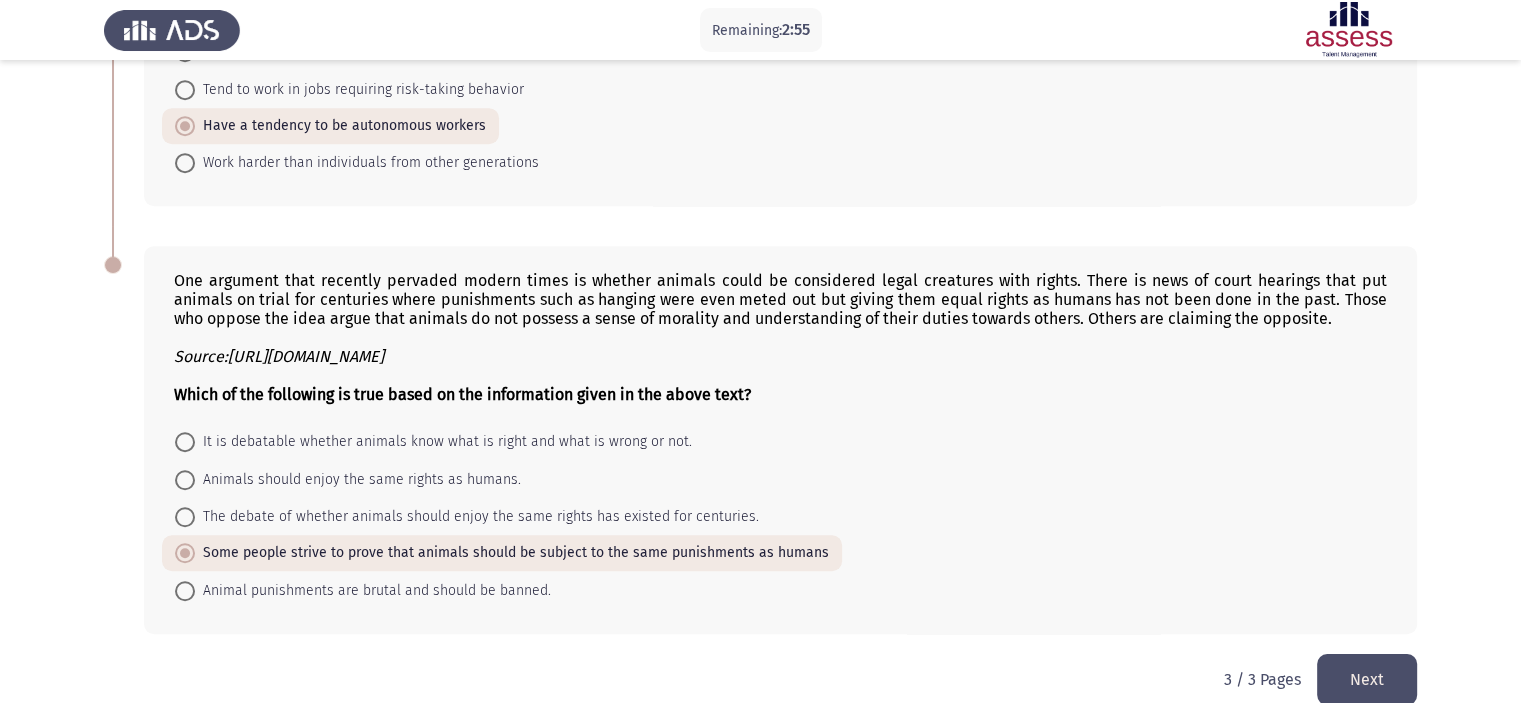 scroll, scrollTop: 1201, scrollLeft: 0, axis: vertical 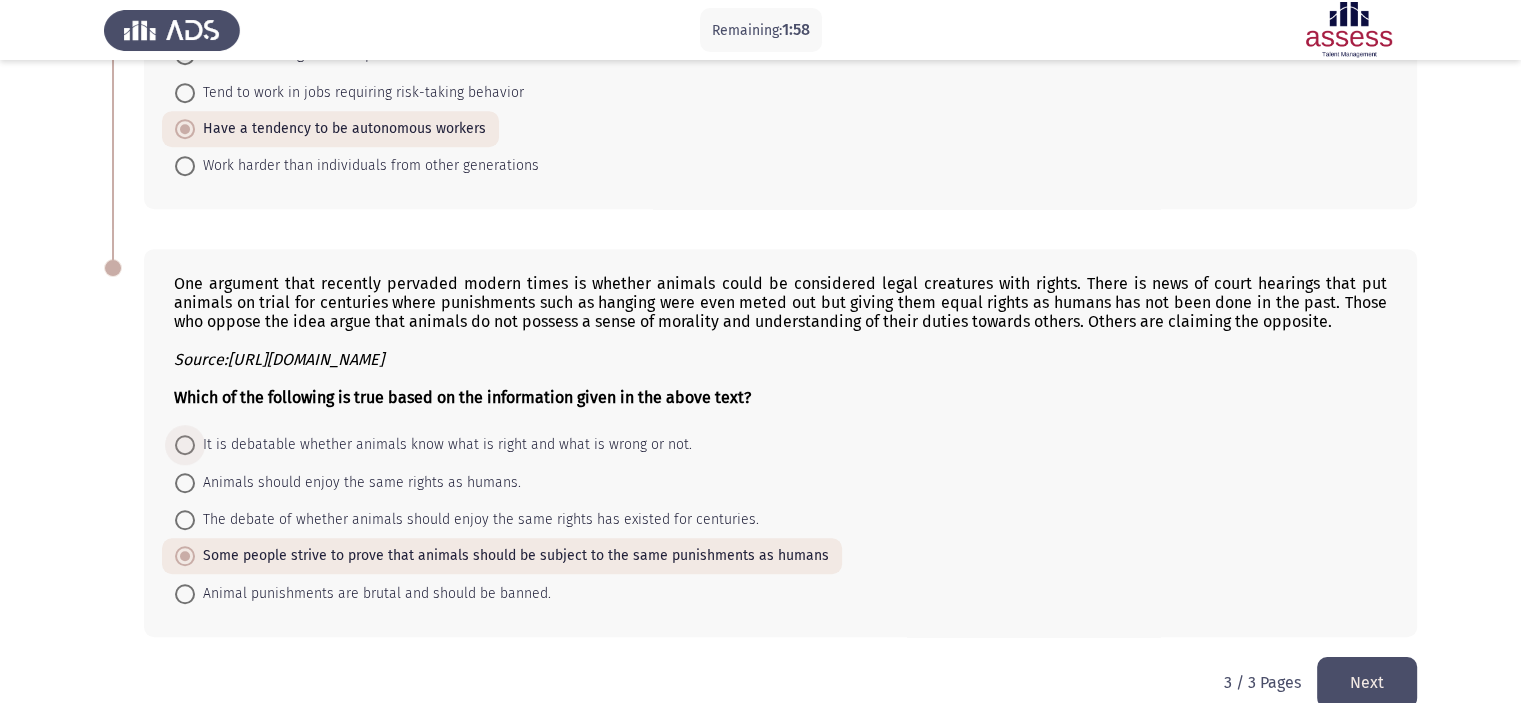 click on "It is debatable whether animals know what is right and what is wrong or not." at bounding box center [443, 445] 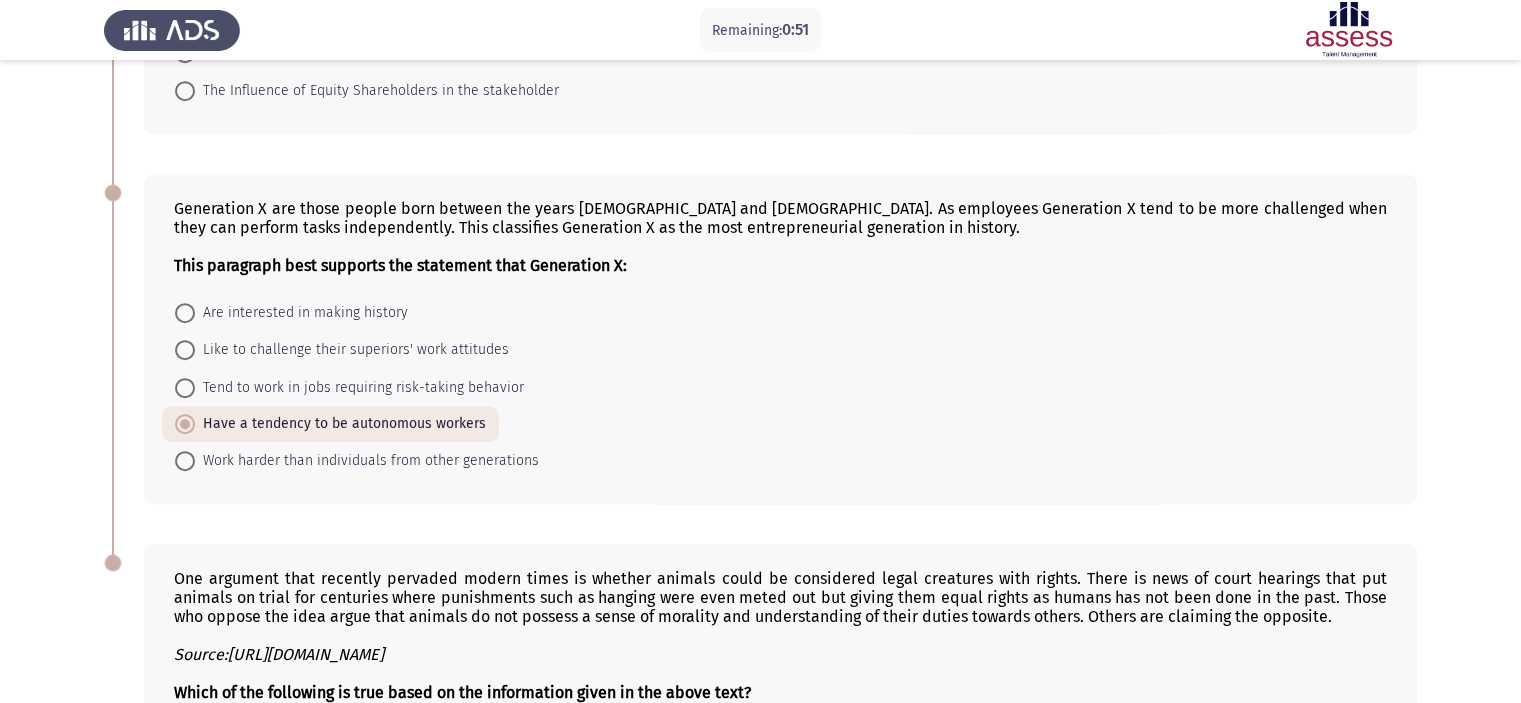 scroll, scrollTop: 1237, scrollLeft: 0, axis: vertical 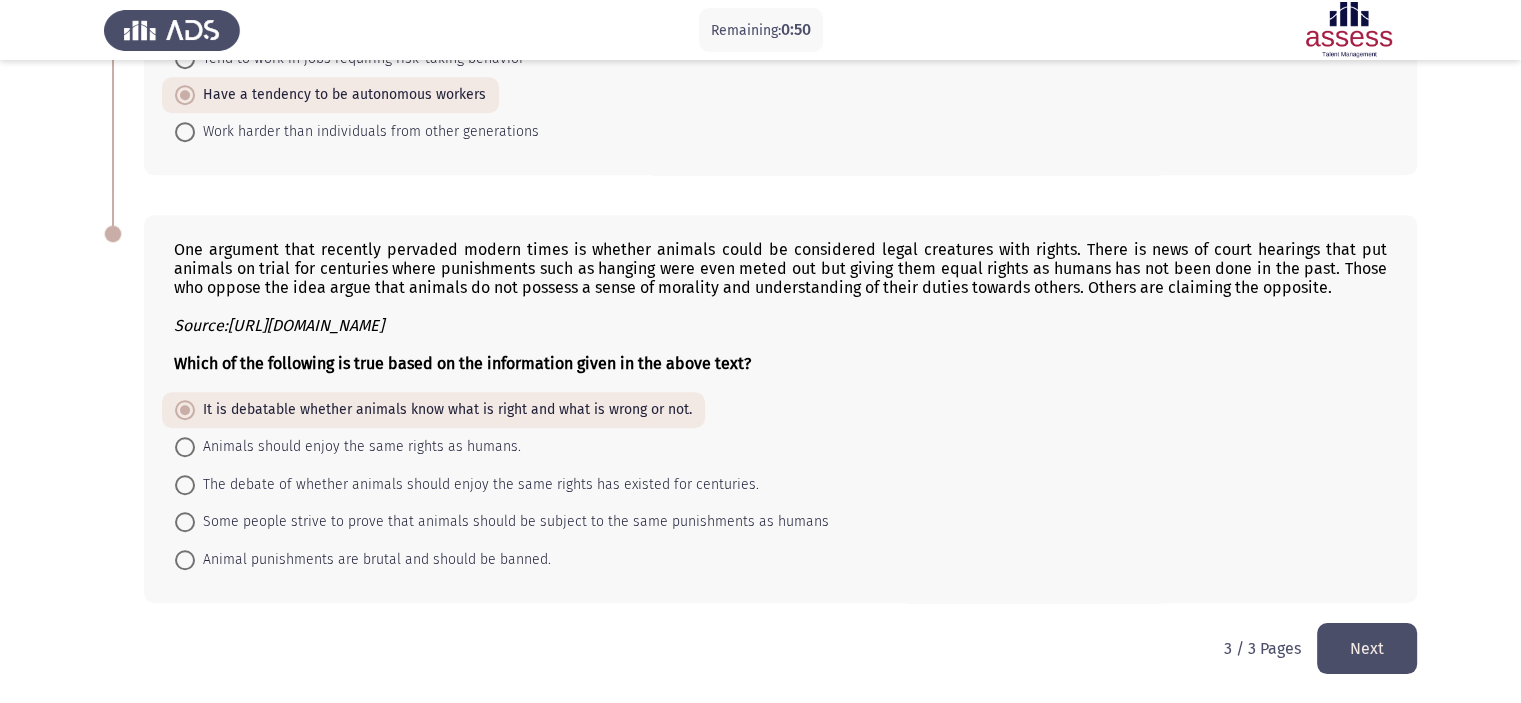 click on "Next" 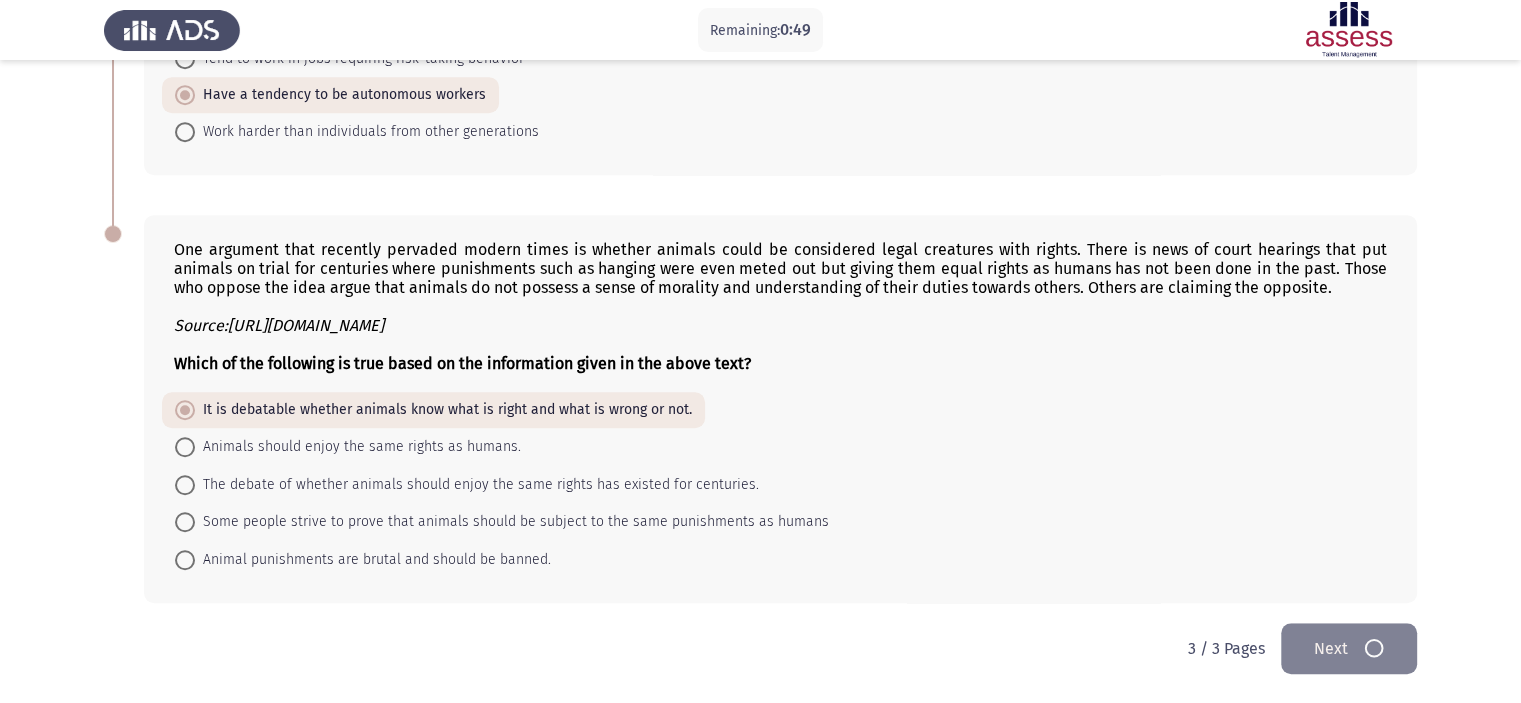 scroll, scrollTop: 0, scrollLeft: 0, axis: both 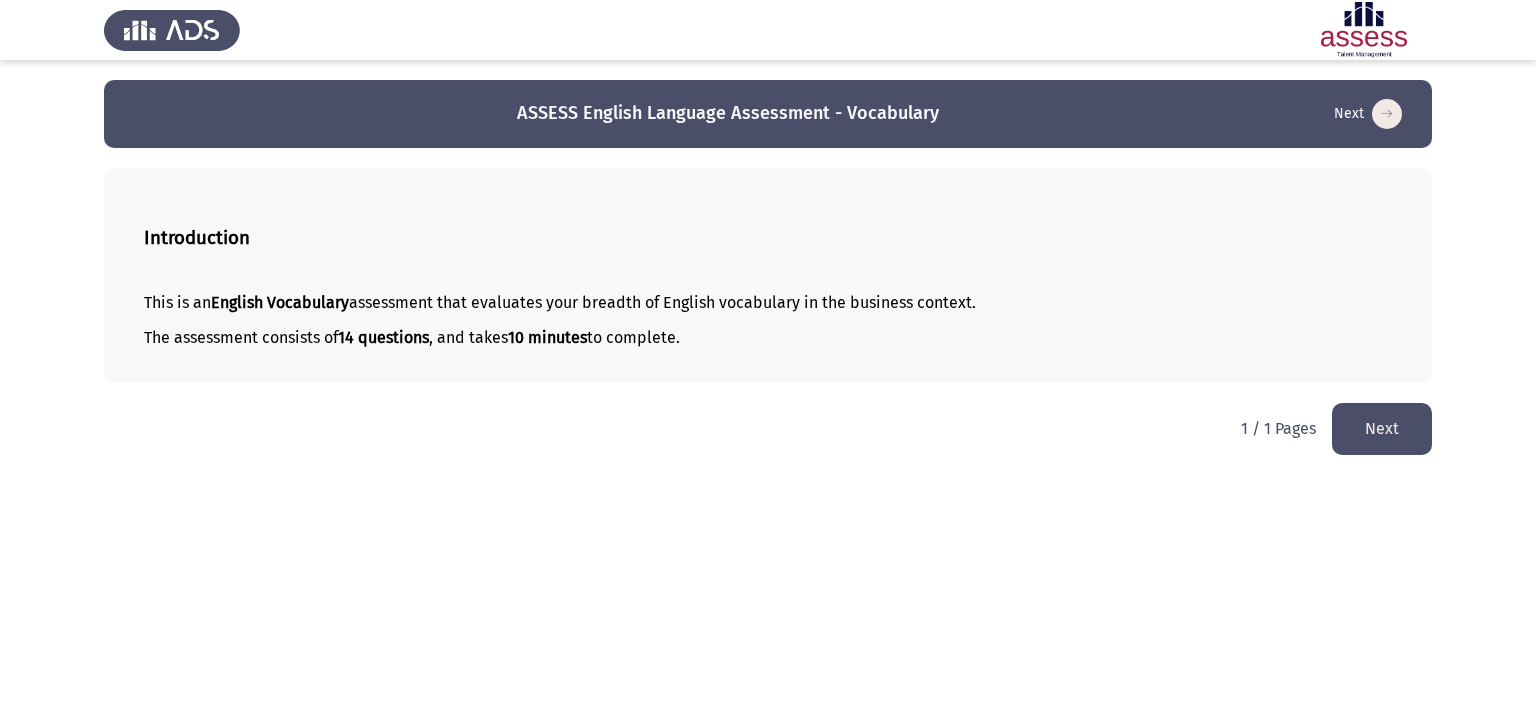 click on "Next" 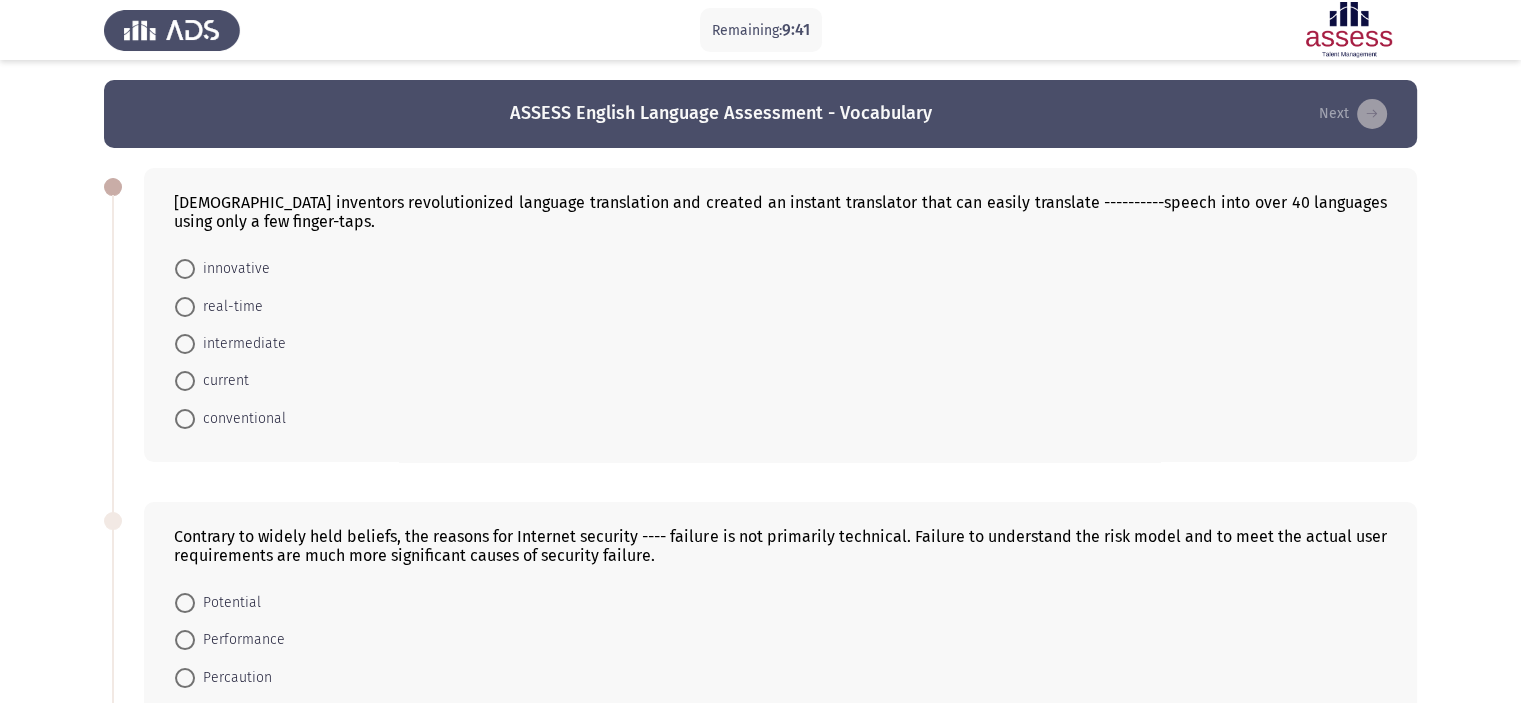 click at bounding box center (185, 307) 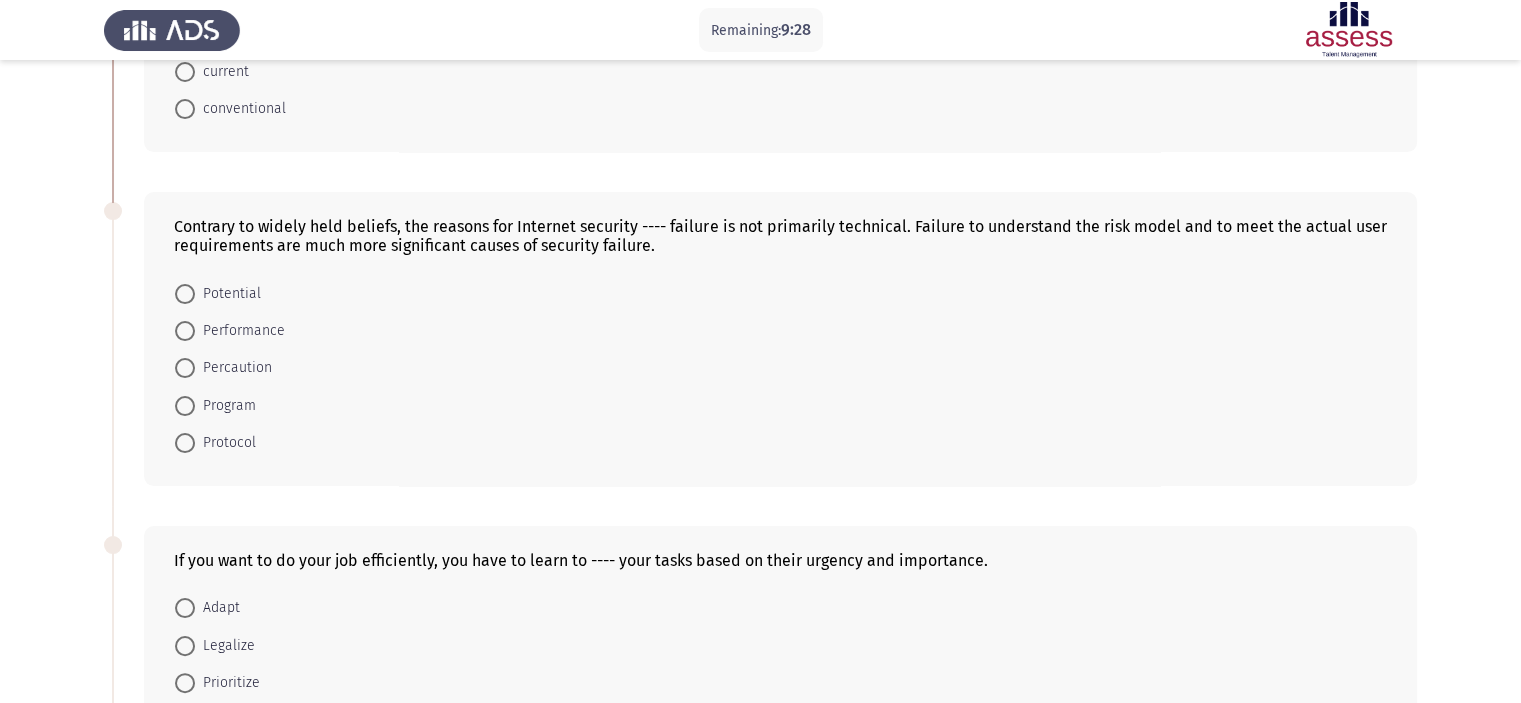 scroll, scrollTop: 310, scrollLeft: 0, axis: vertical 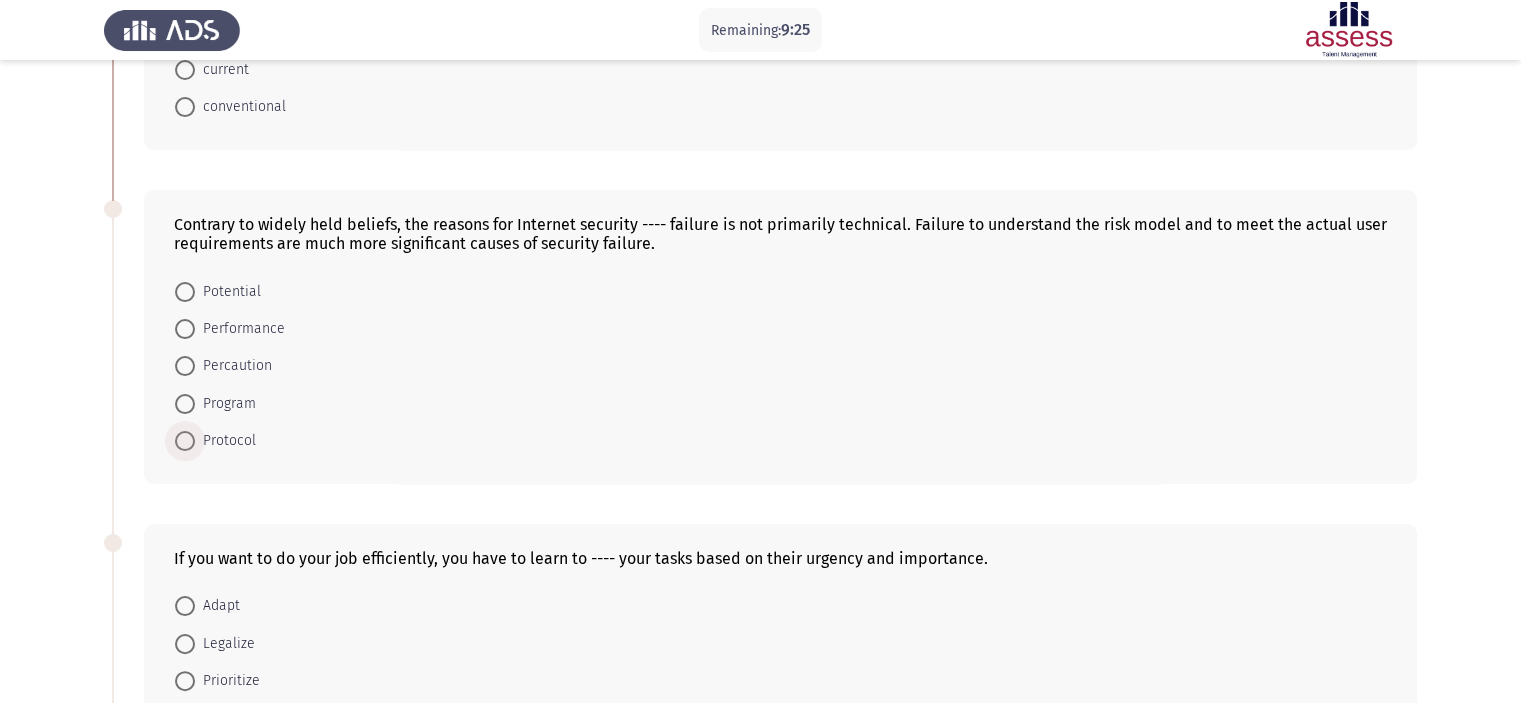 click at bounding box center (185, 441) 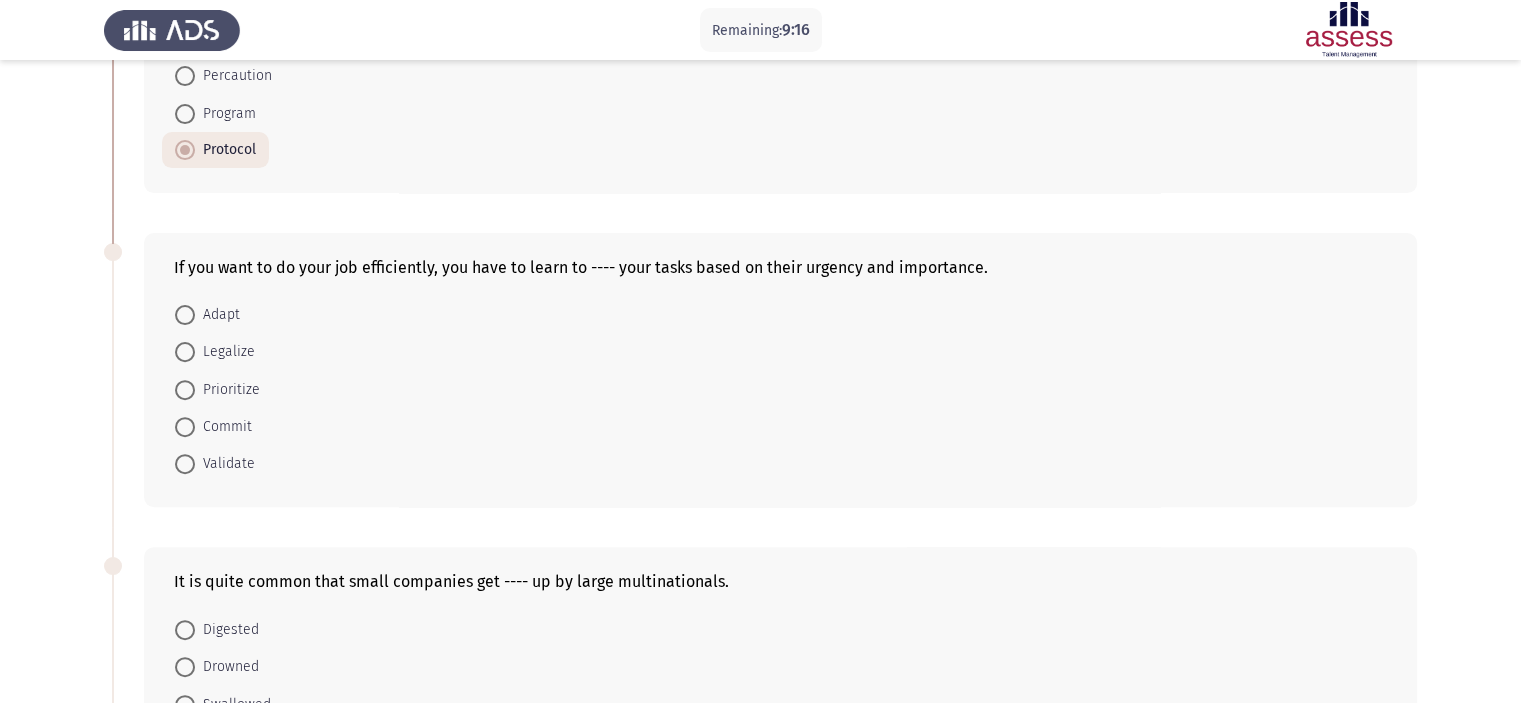 scroll, scrollTop: 602, scrollLeft: 0, axis: vertical 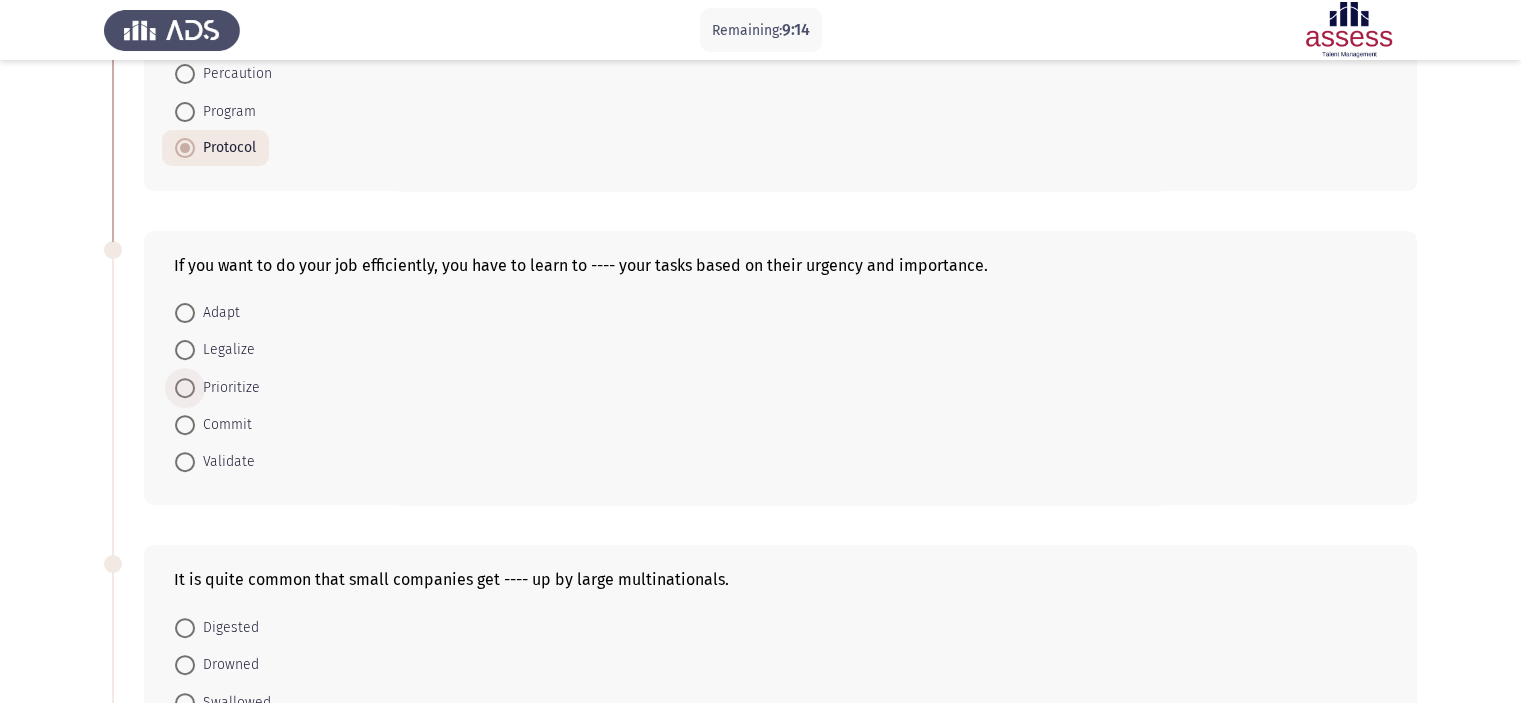 click at bounding box center [185, 388] 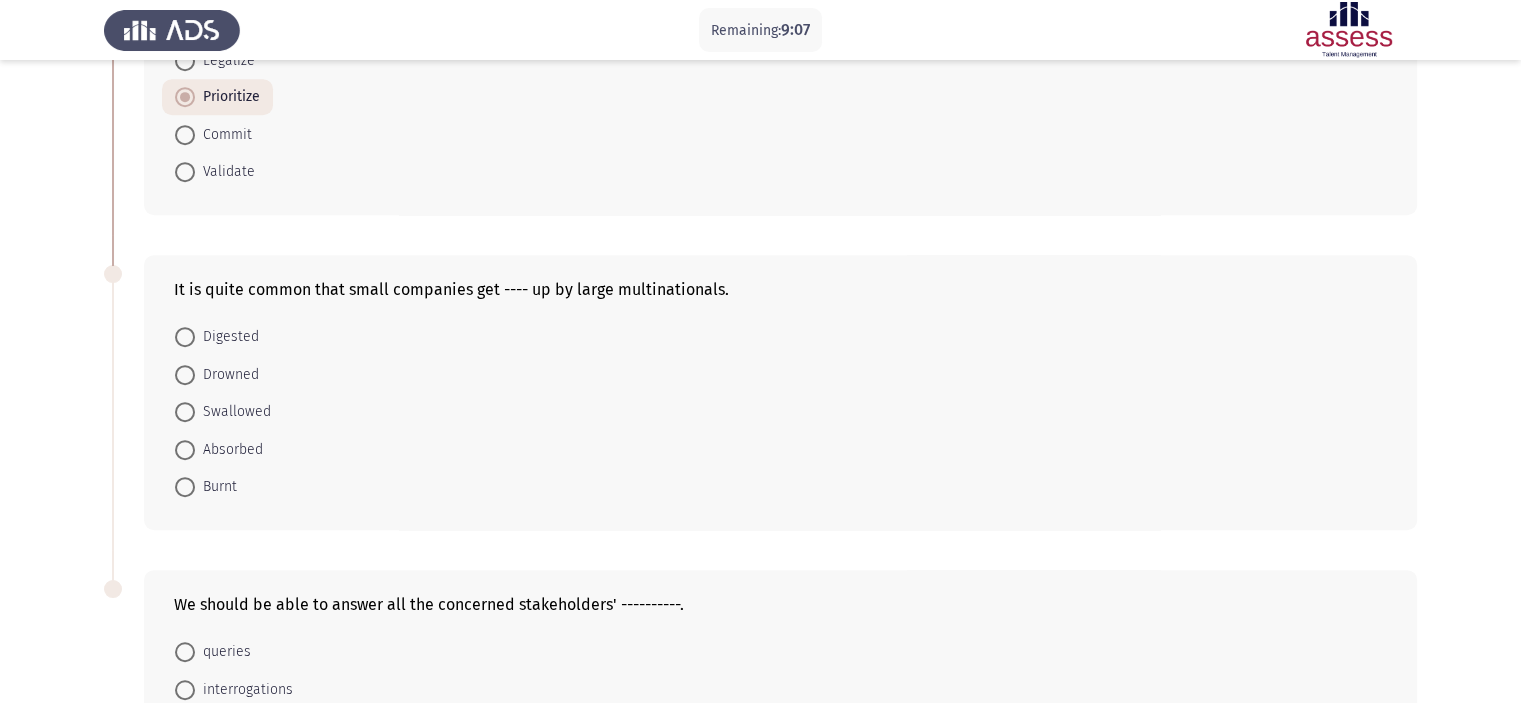 scroll, scrollTop: 895, scrollLeft: 0, axis: vertical 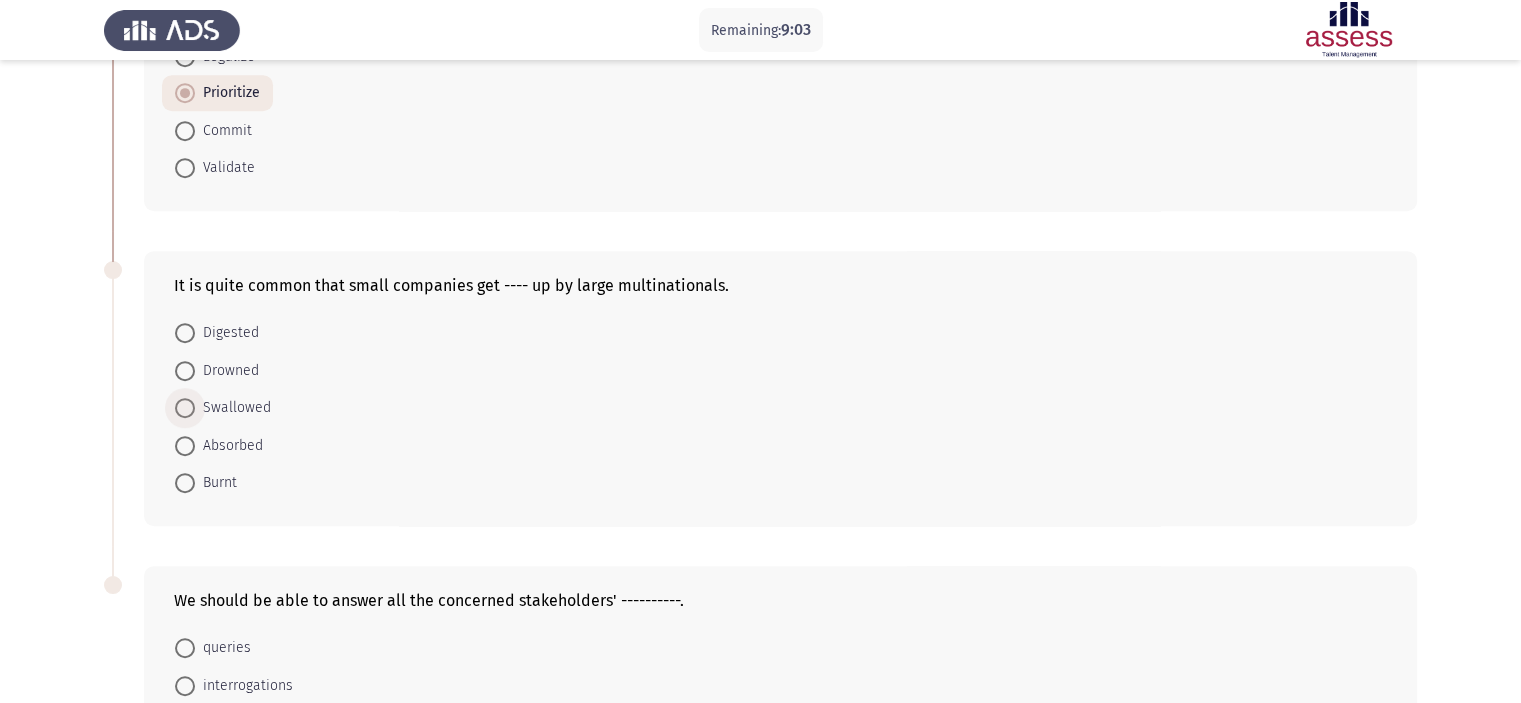 click at bounding box center [185, 408] 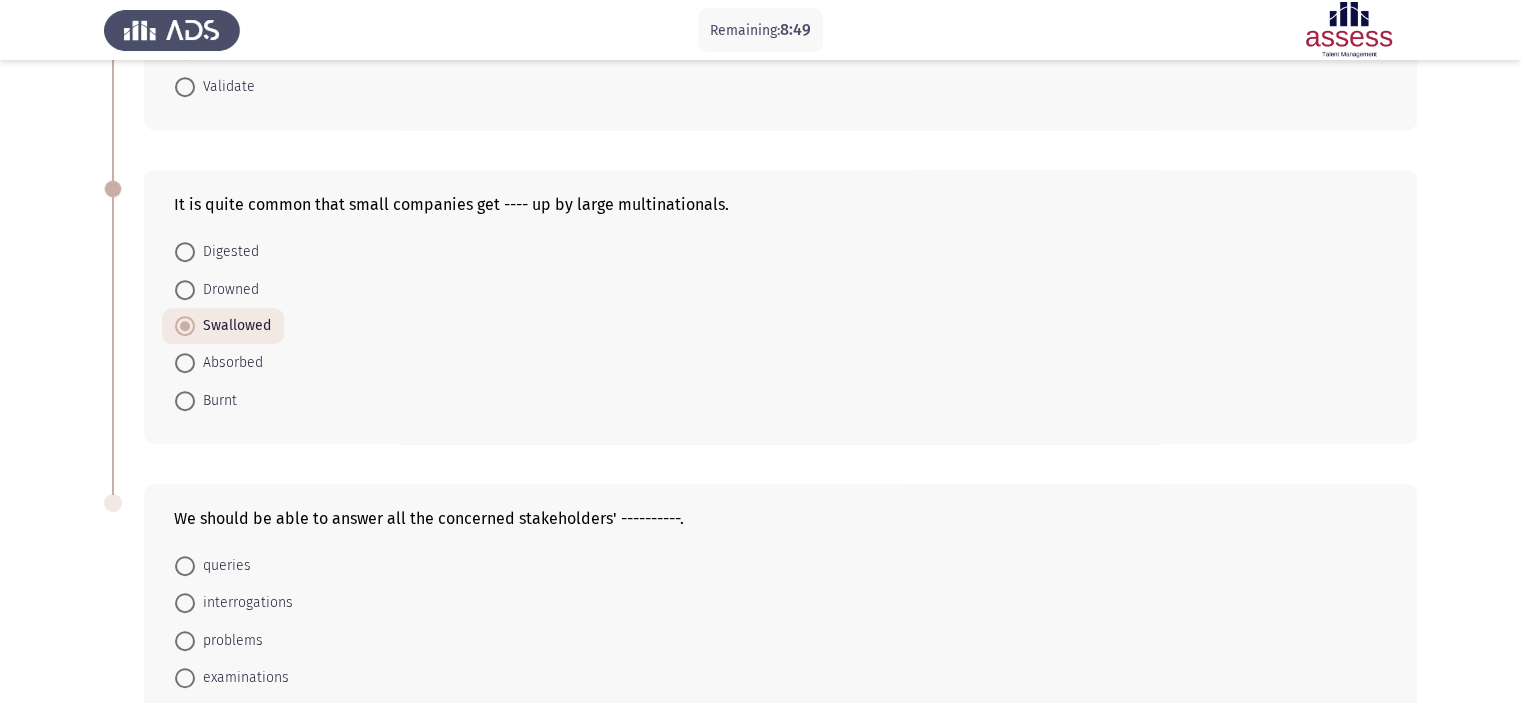 scroll, scrollTop: 965, scrollLeft: 0, axis: vertical 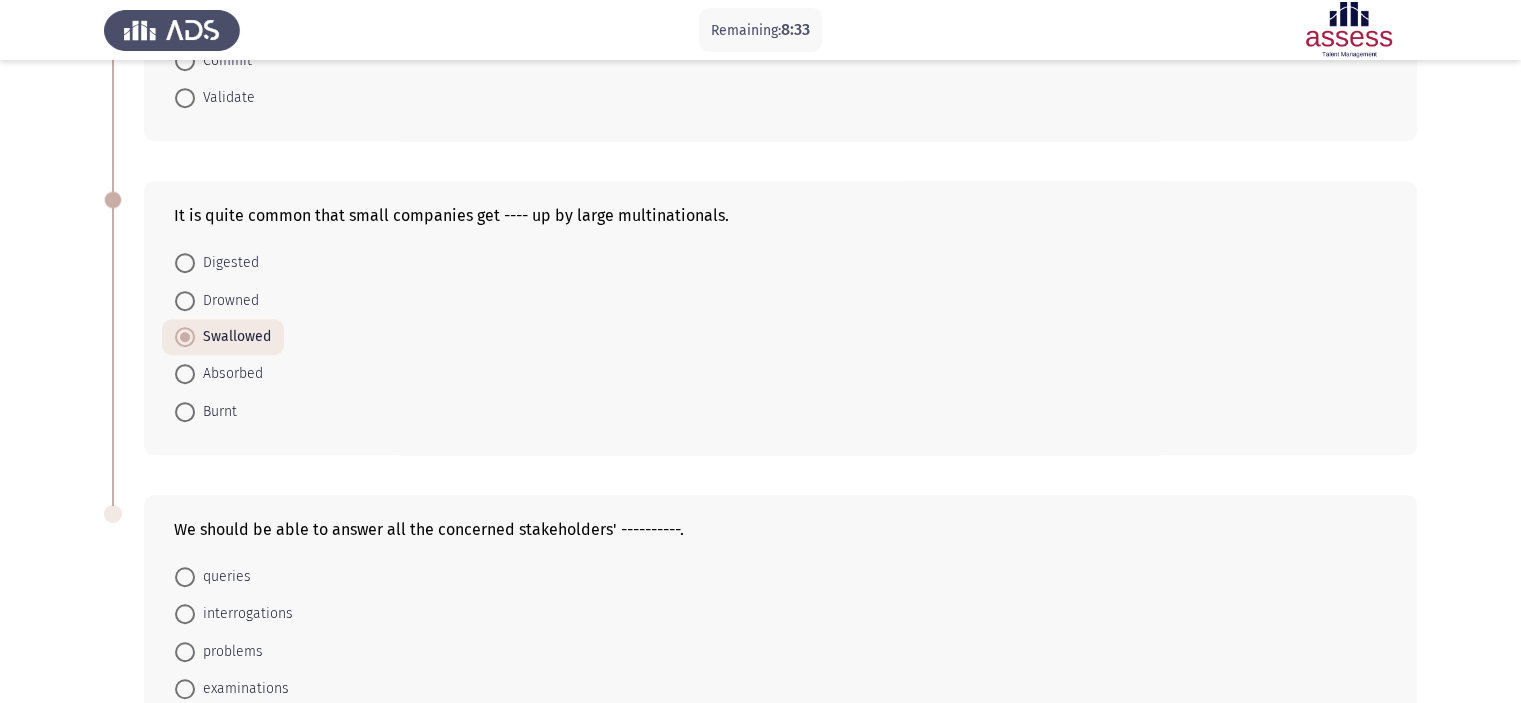 click on "Absorbed" at bounding box center [219, 374] 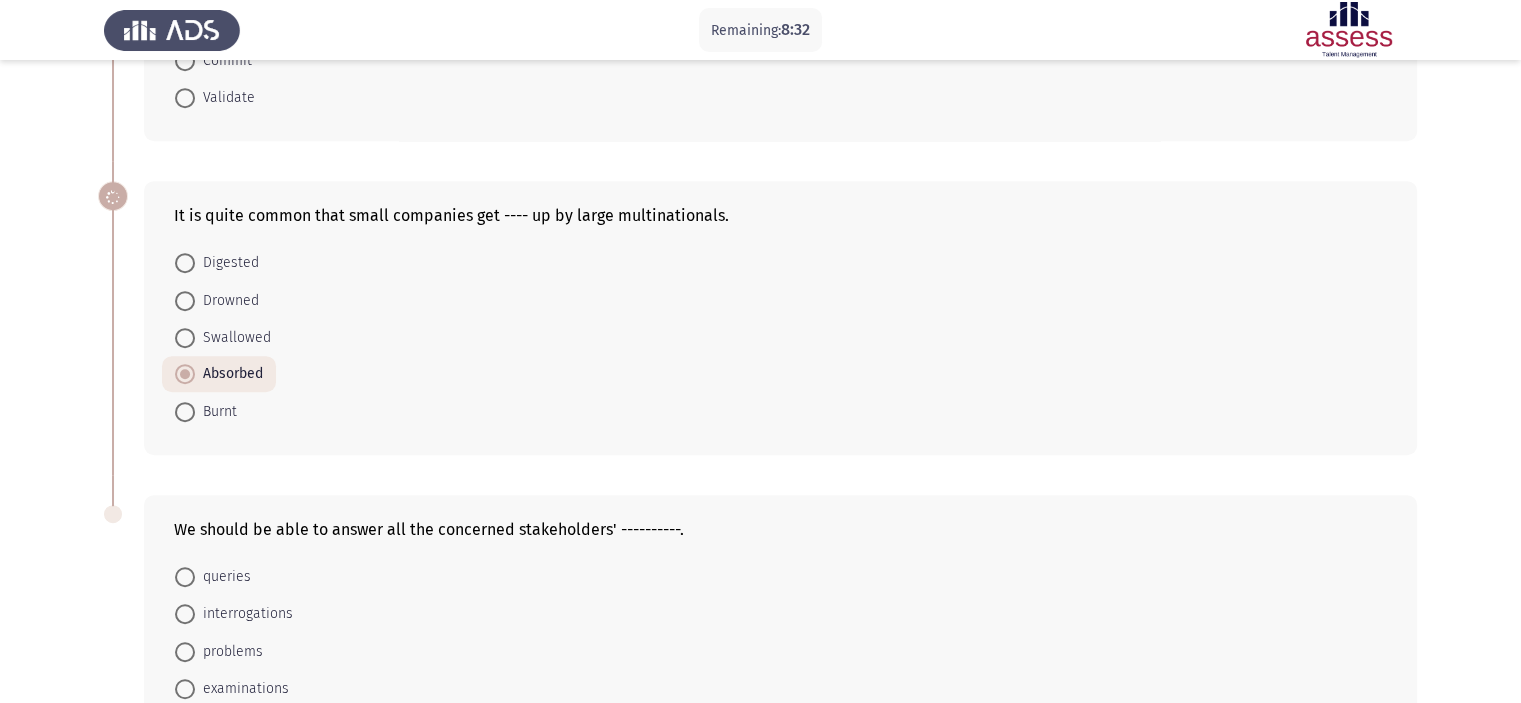 scroll, scrollTop: 1128, scrollLeft: 0, axis: vertical 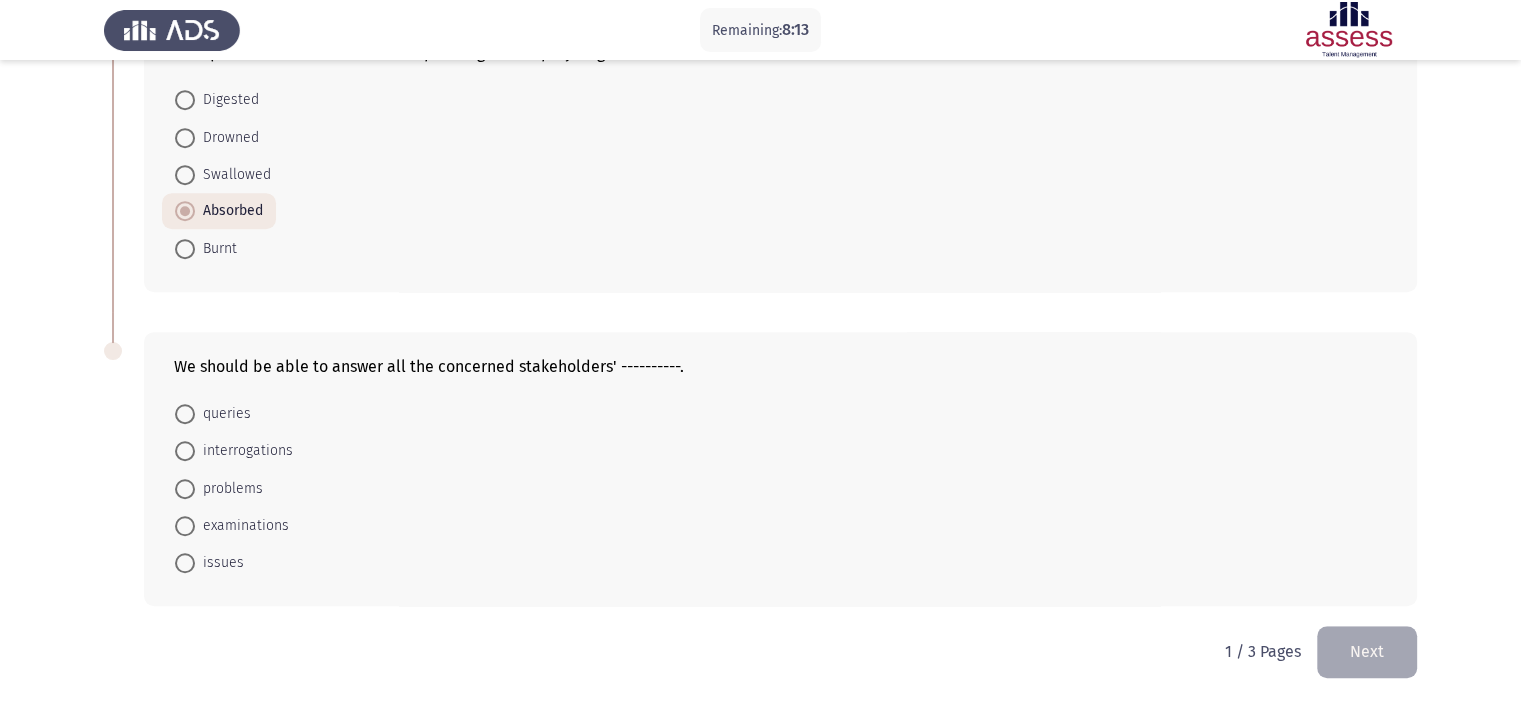 click on "queries" at bounding box center [223, 414] 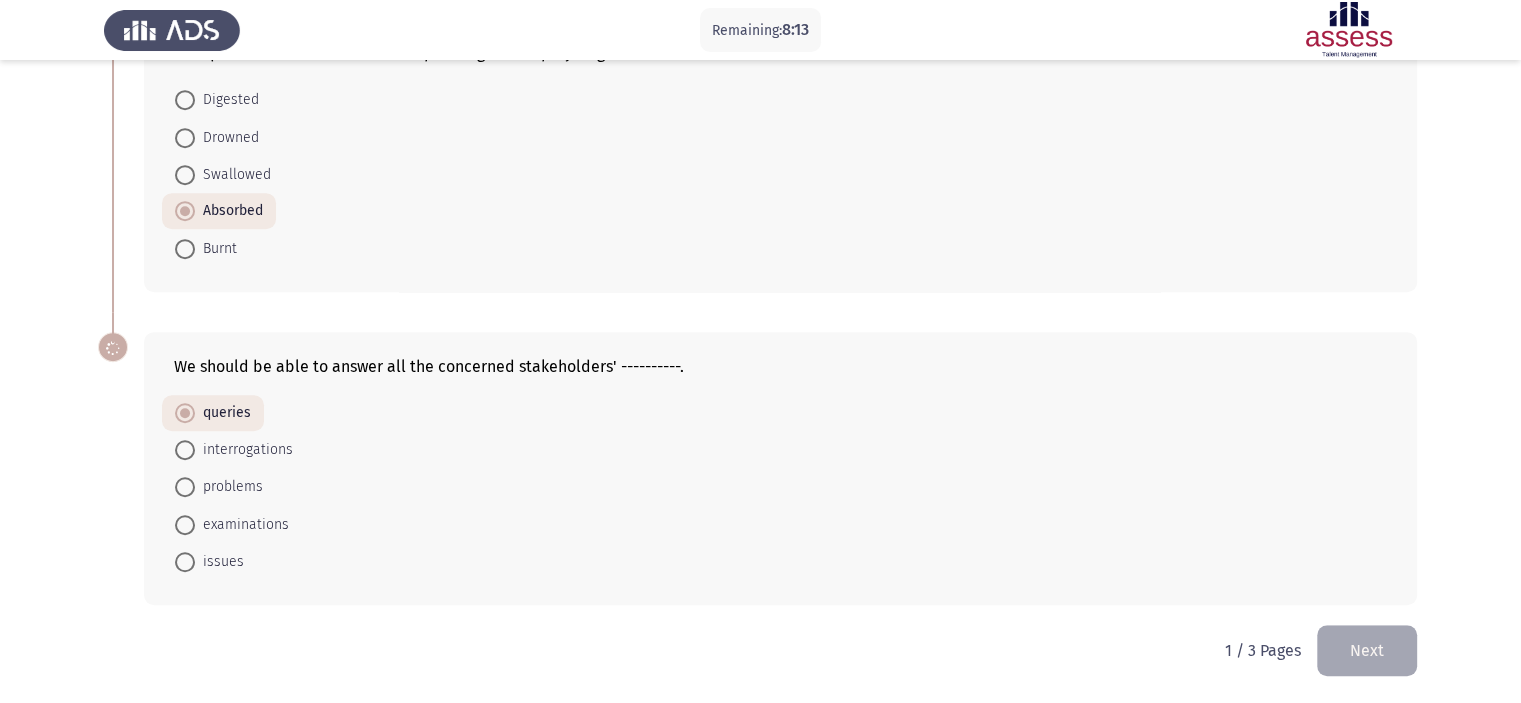 scroll, scrollTop: 1128, scrollLeft: 0, axis: vertical 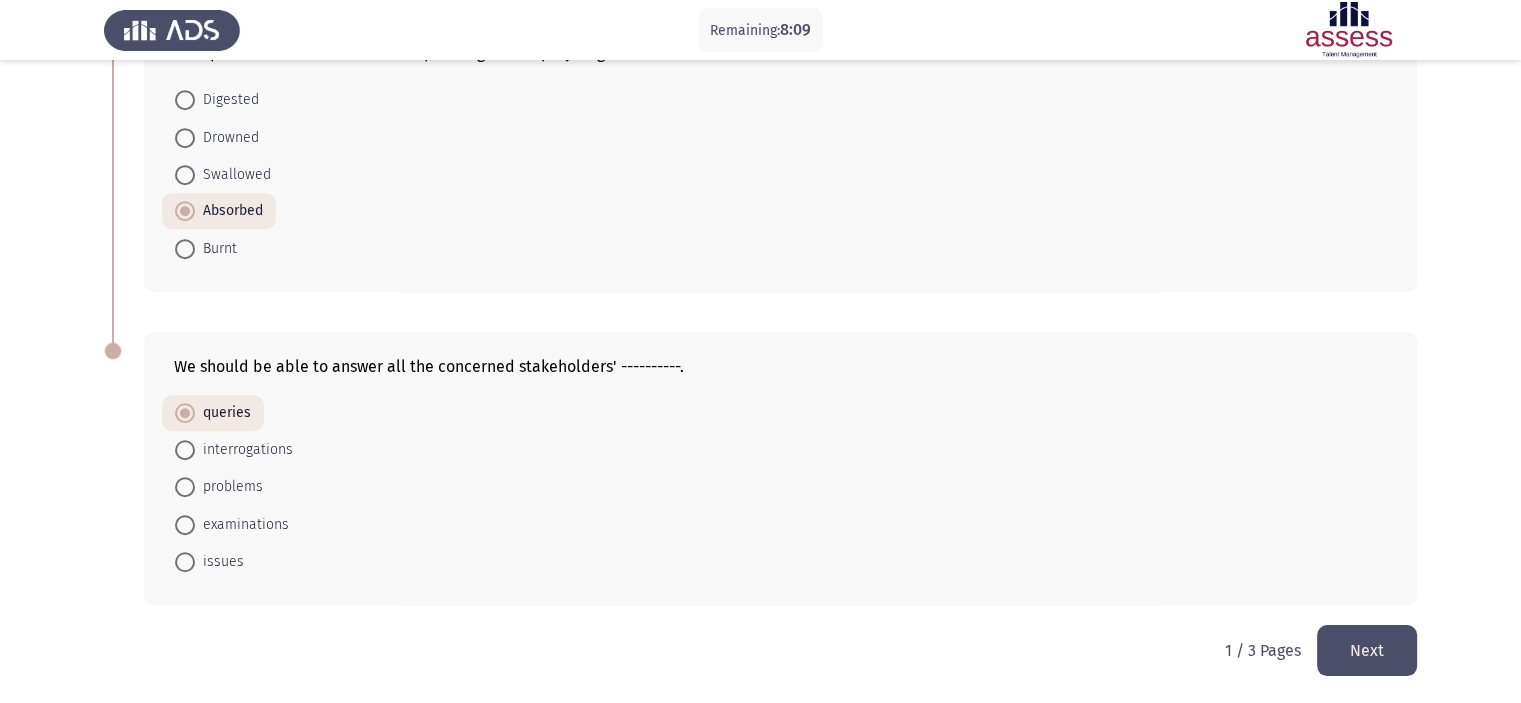 click on "Next" 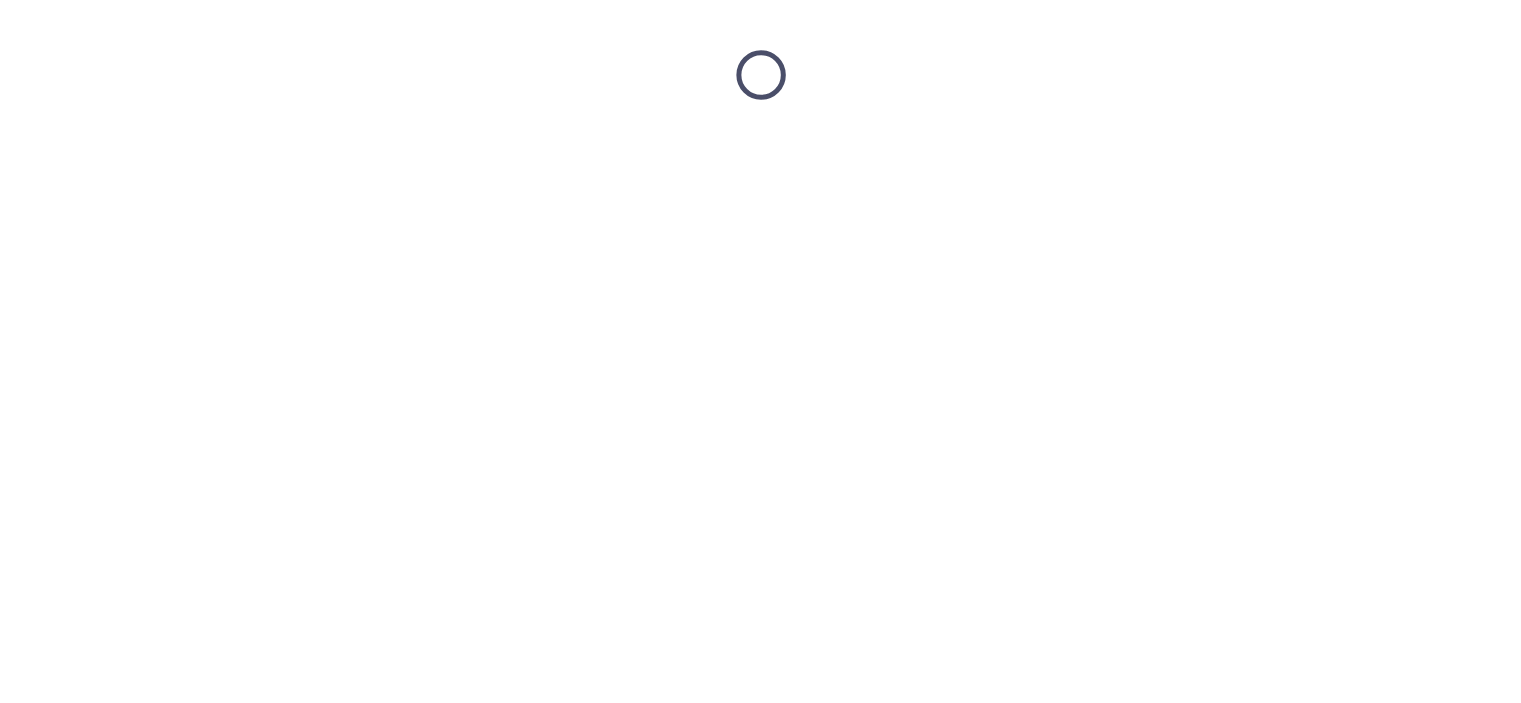 scroll, scrollTop: 0, scrollLeft: 0, axis: both 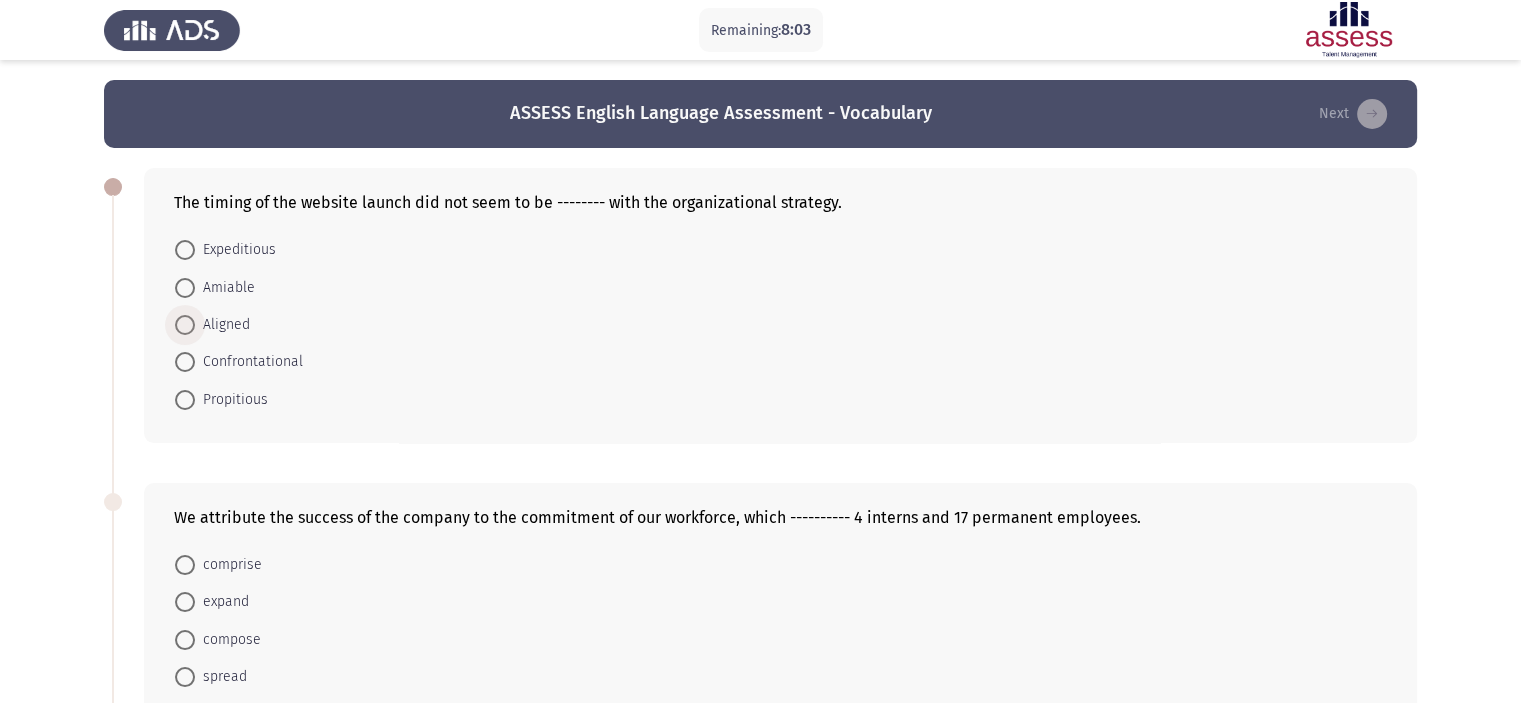 click on "Aligned" at bounding box center (222, 325) 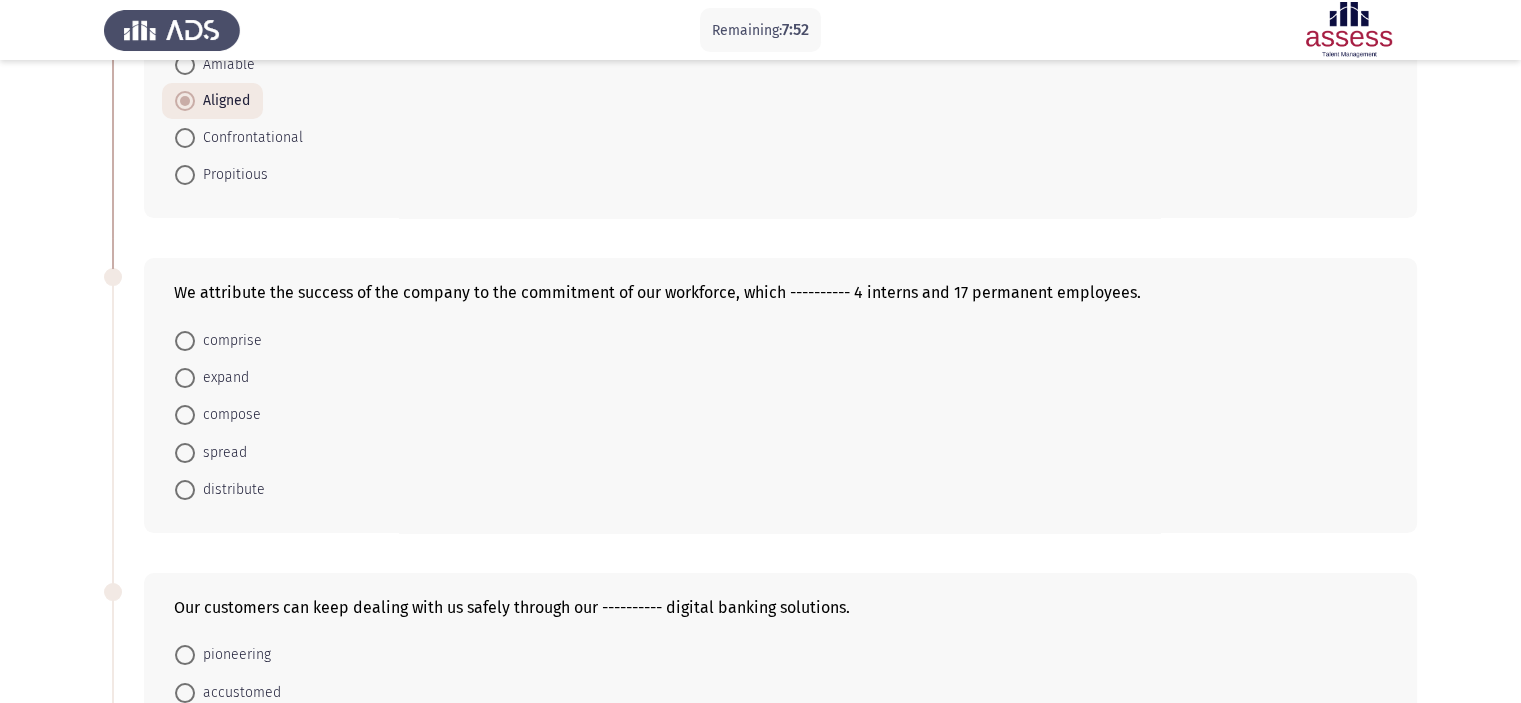 scroll, scrollTop: 224, scrollLeft: 0, axis: vertical 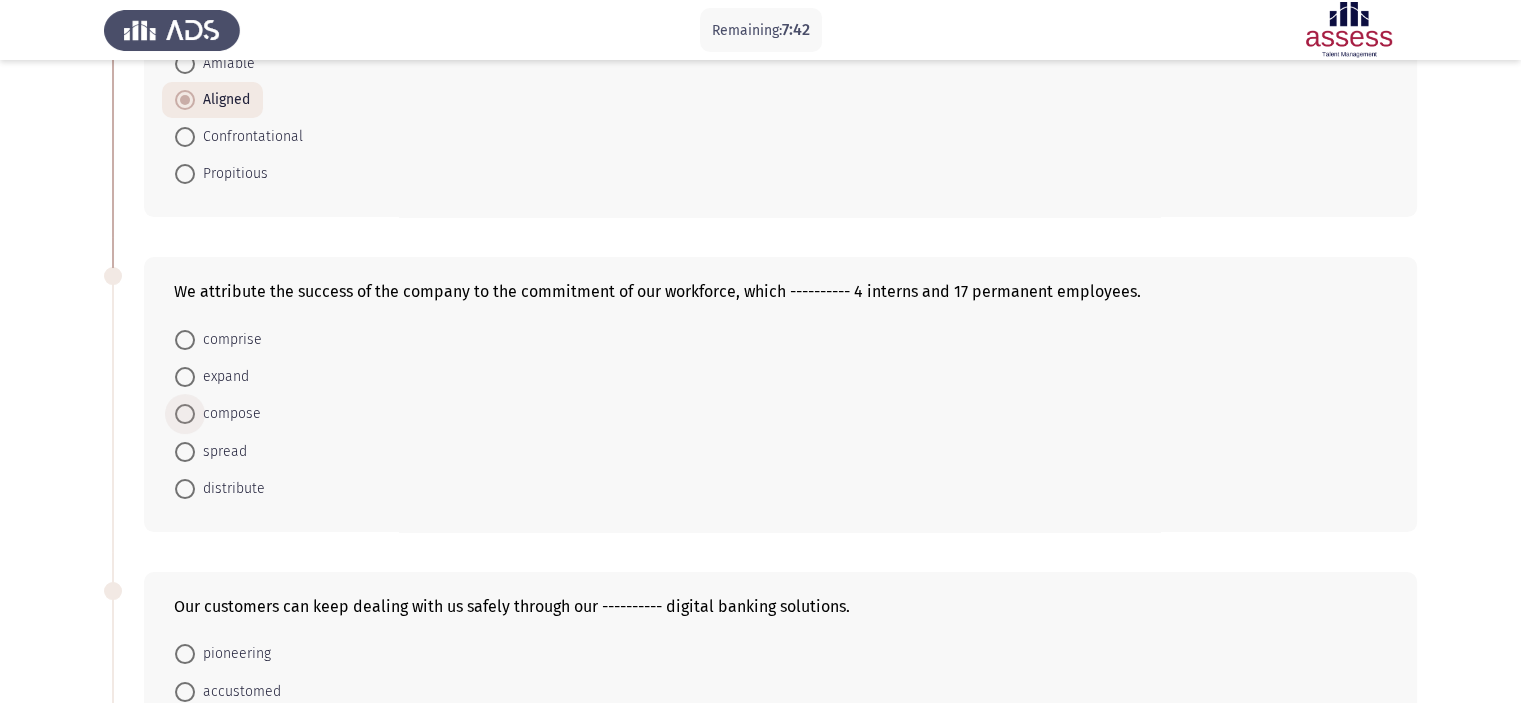 click at bounding box center (185, 414) 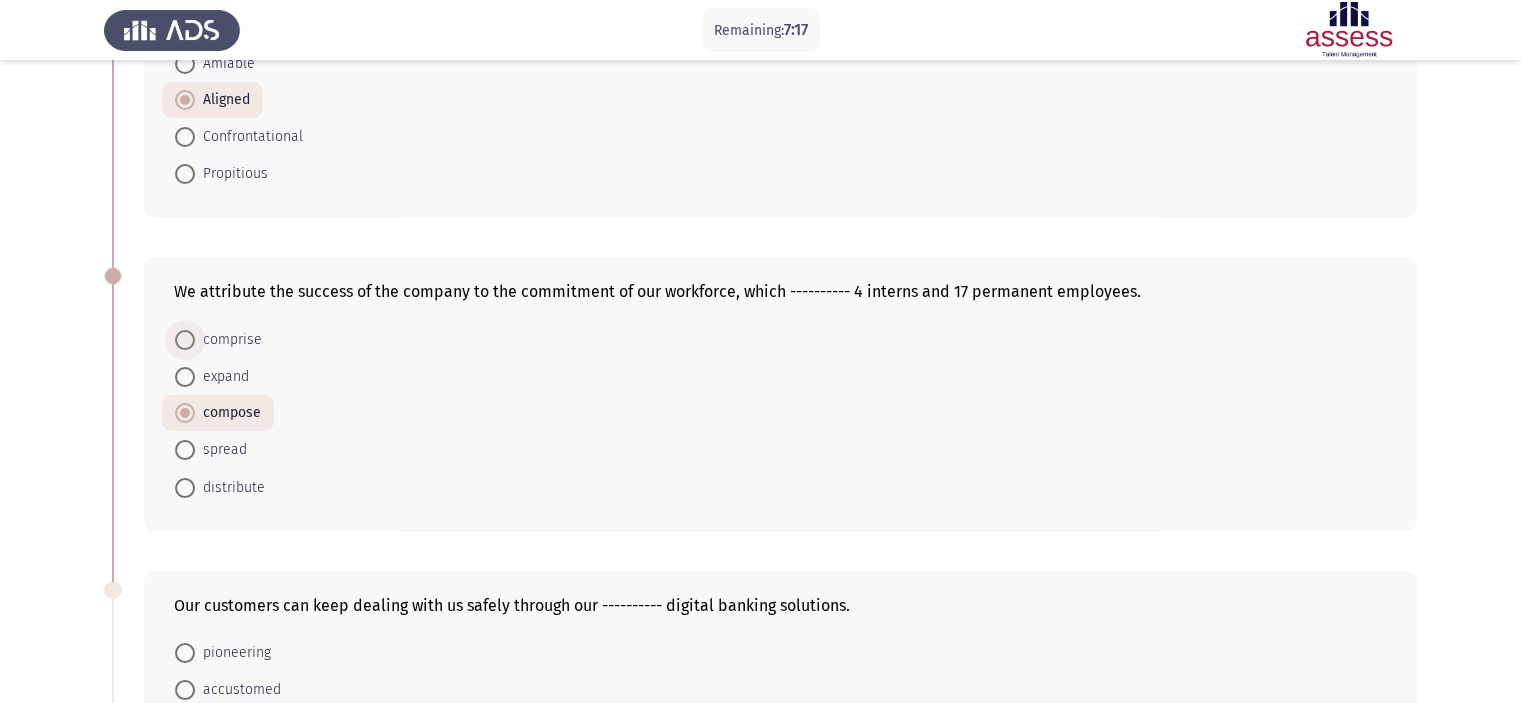 click on "comprise" at bounding box center [228, 340] 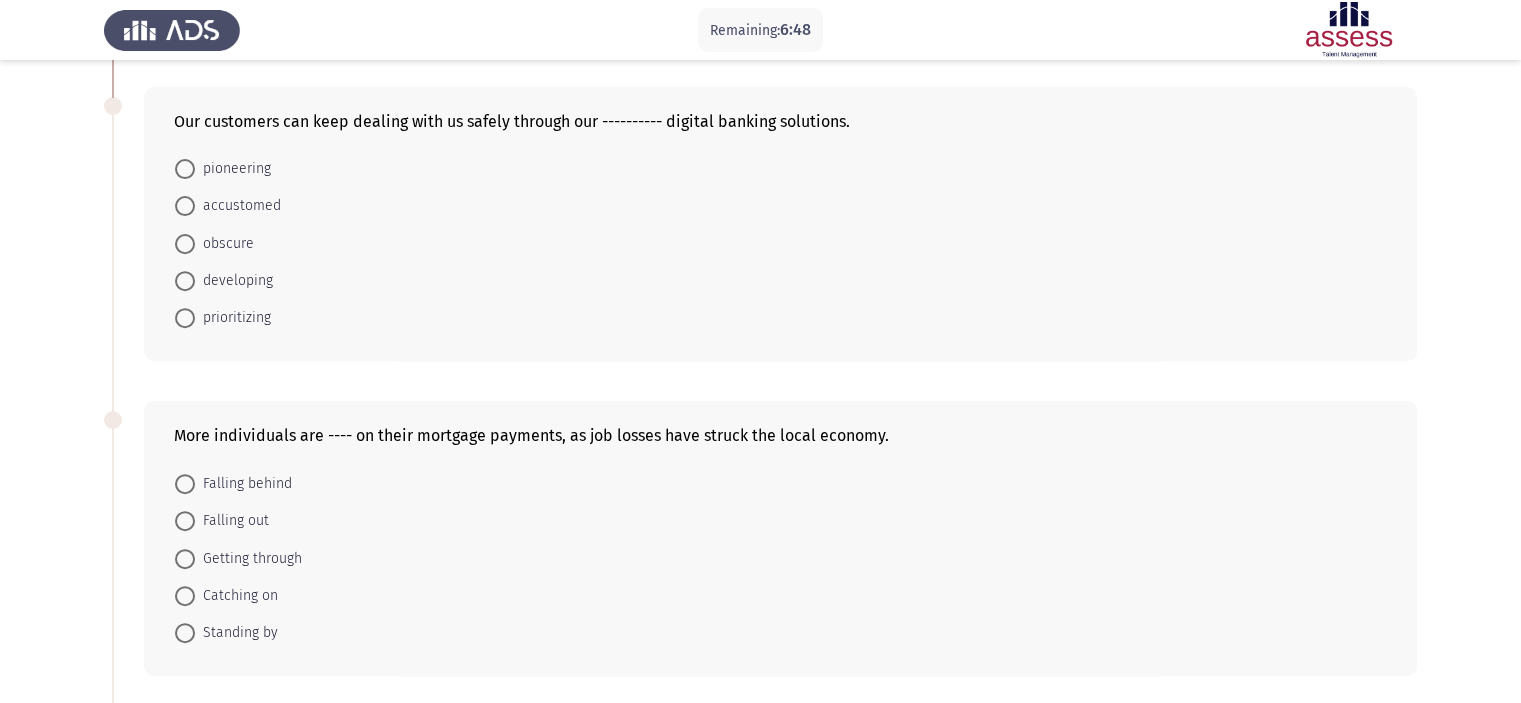 scroll, scrollTop: 710, scrollLeft: 0, axis: vertical 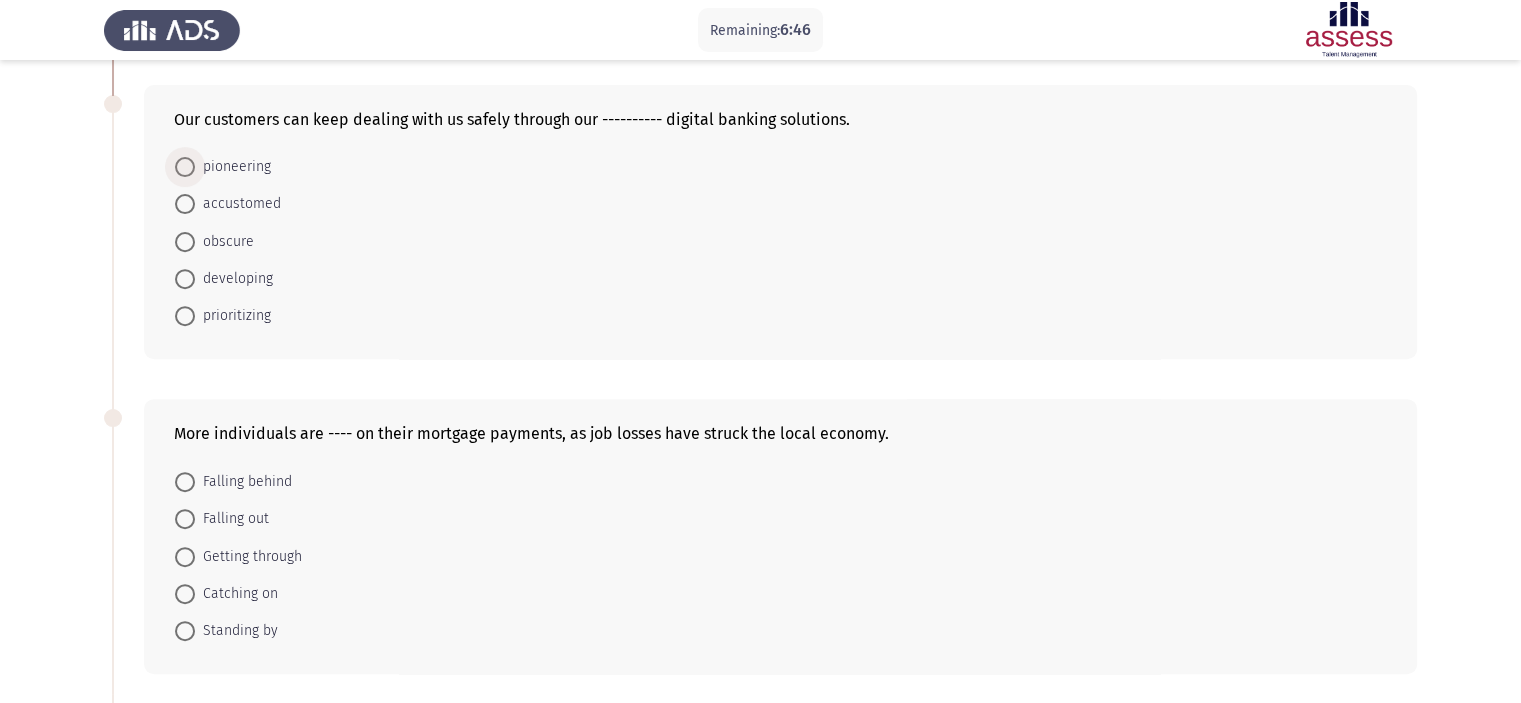 click at bounding box center [185, 167] 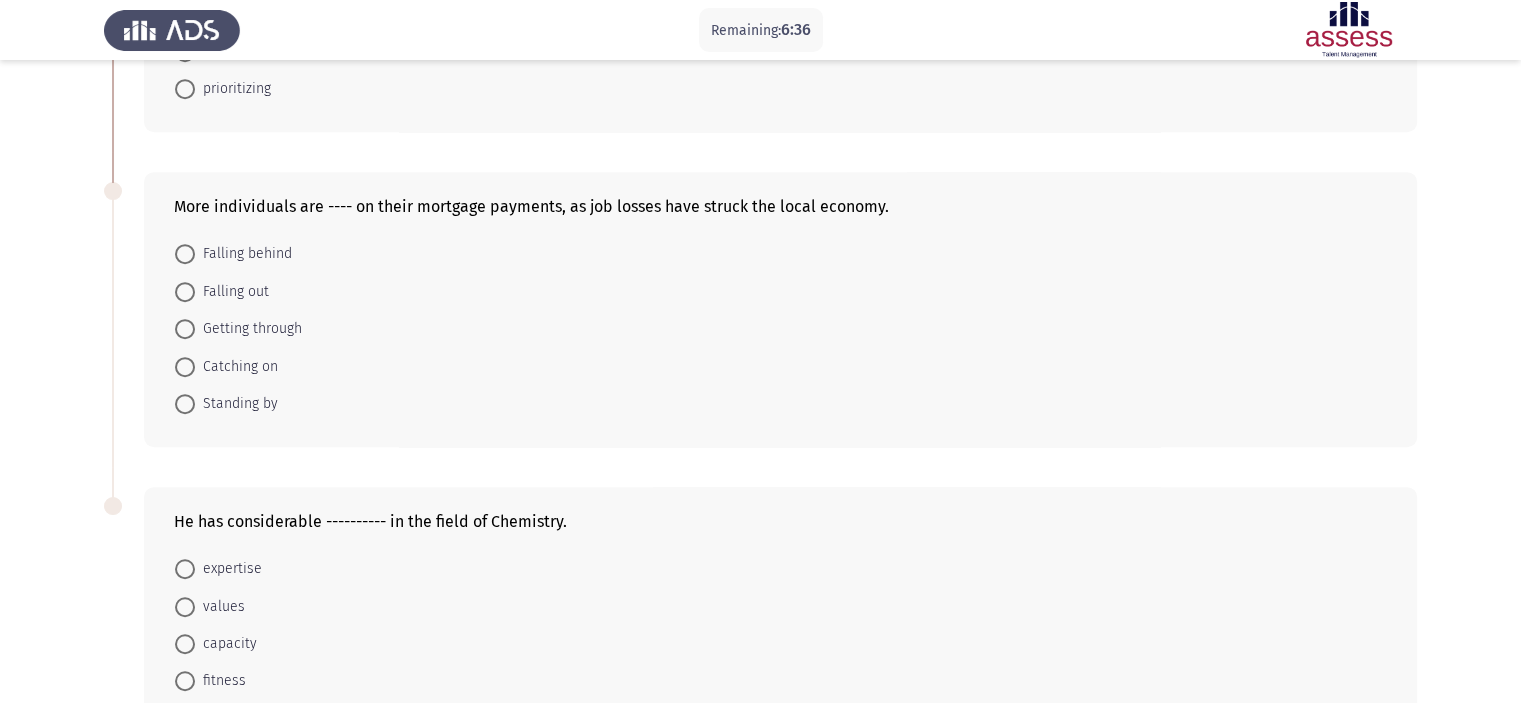 scroll, scrollTop: 938, scrollLeft: 0, axis: vertical 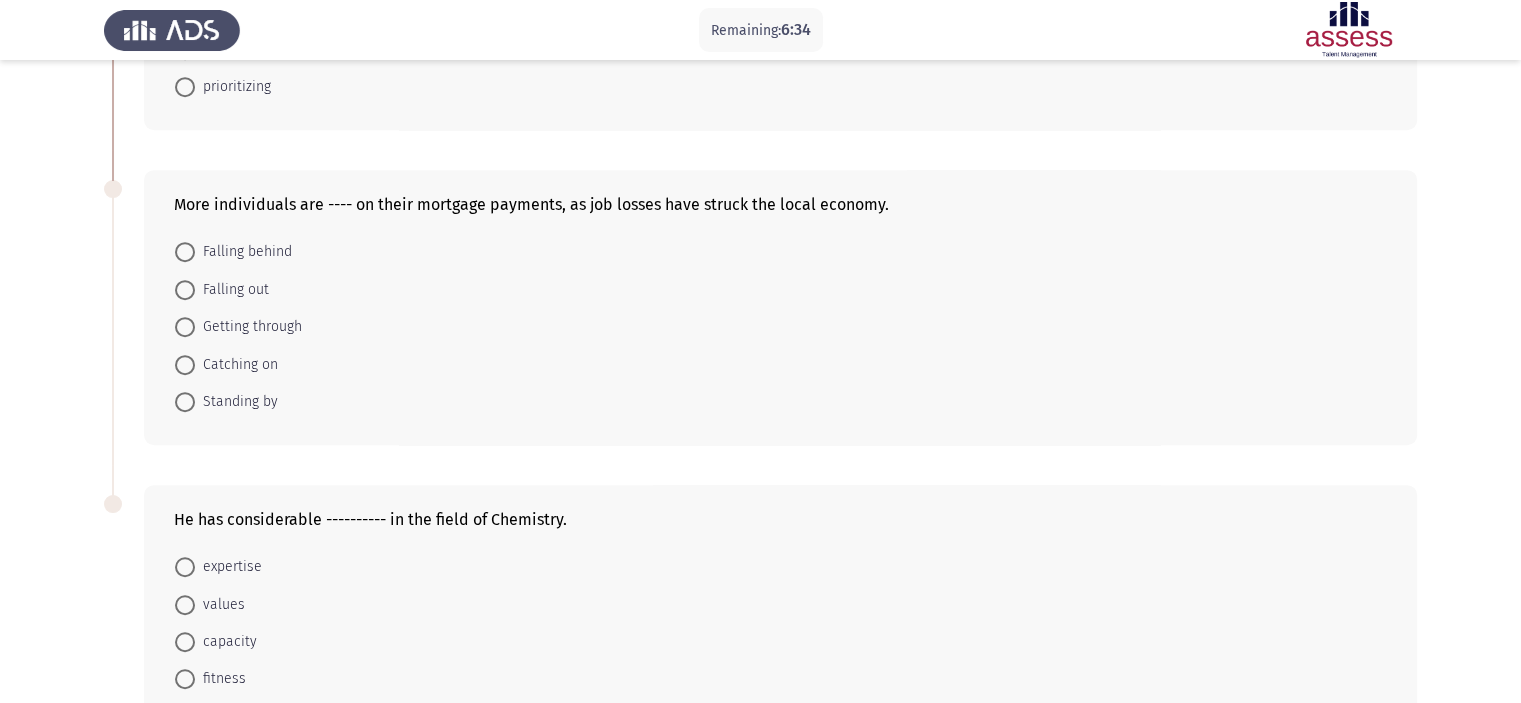 click at bounding box center [185, 252] 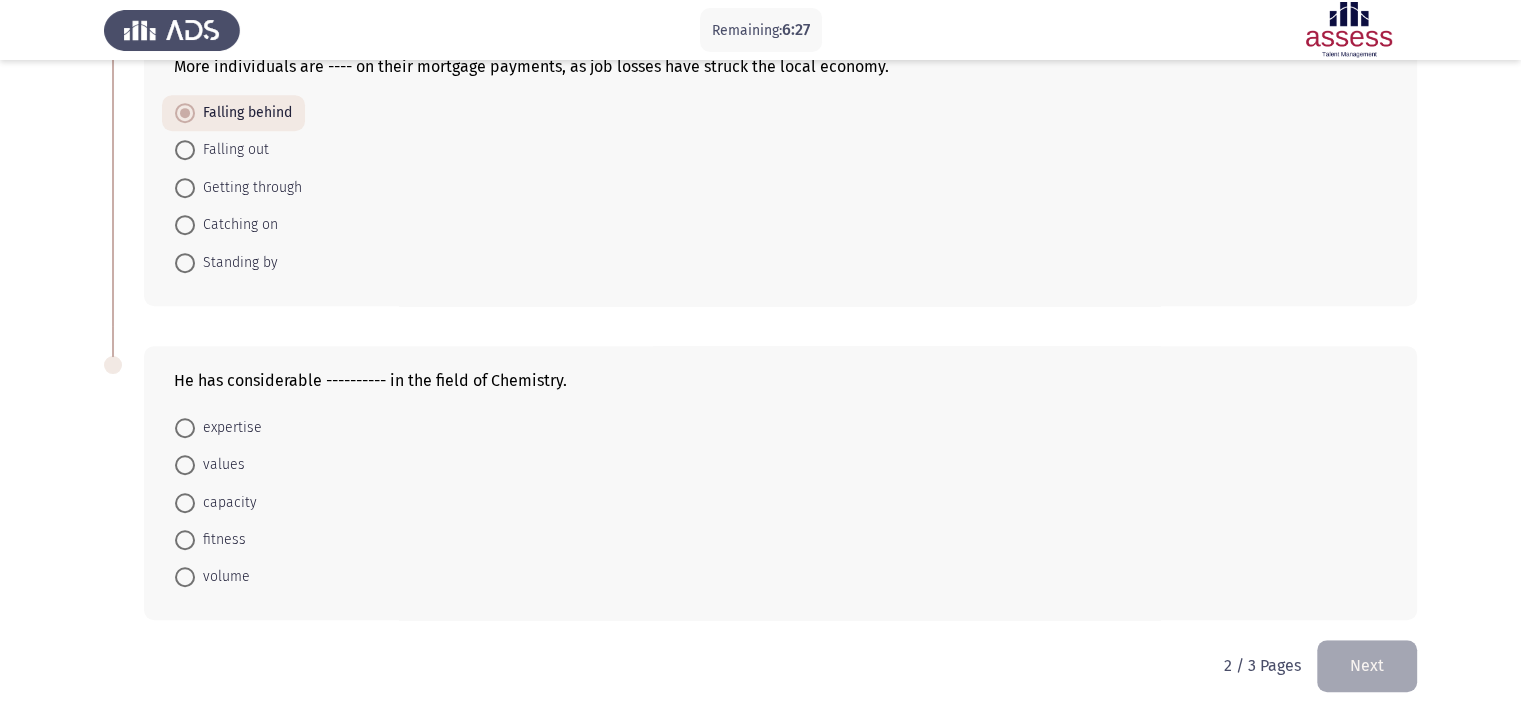 scroll, scrollTop: 1090, scrollLeft: 0, axis: vertical 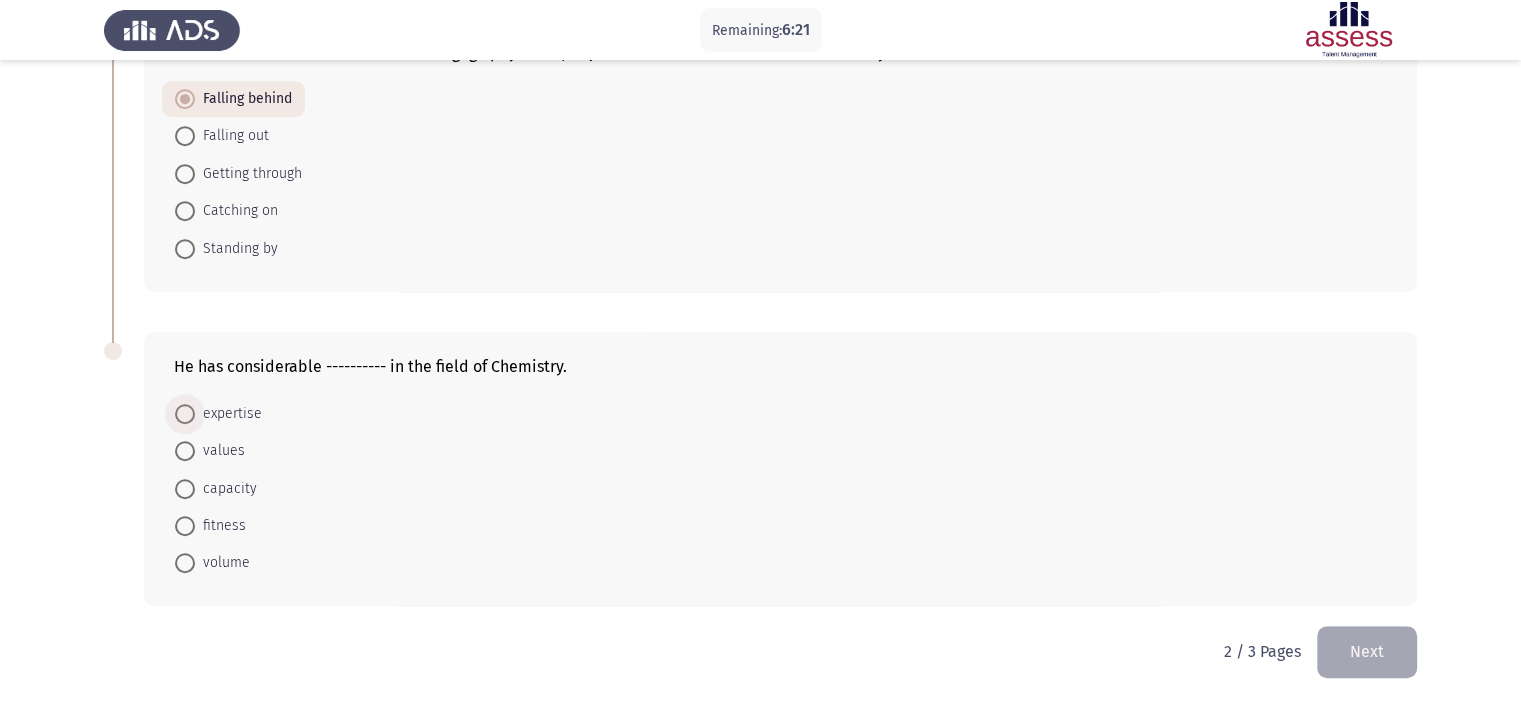 click on "expertise" at bounding box center [228, 414] 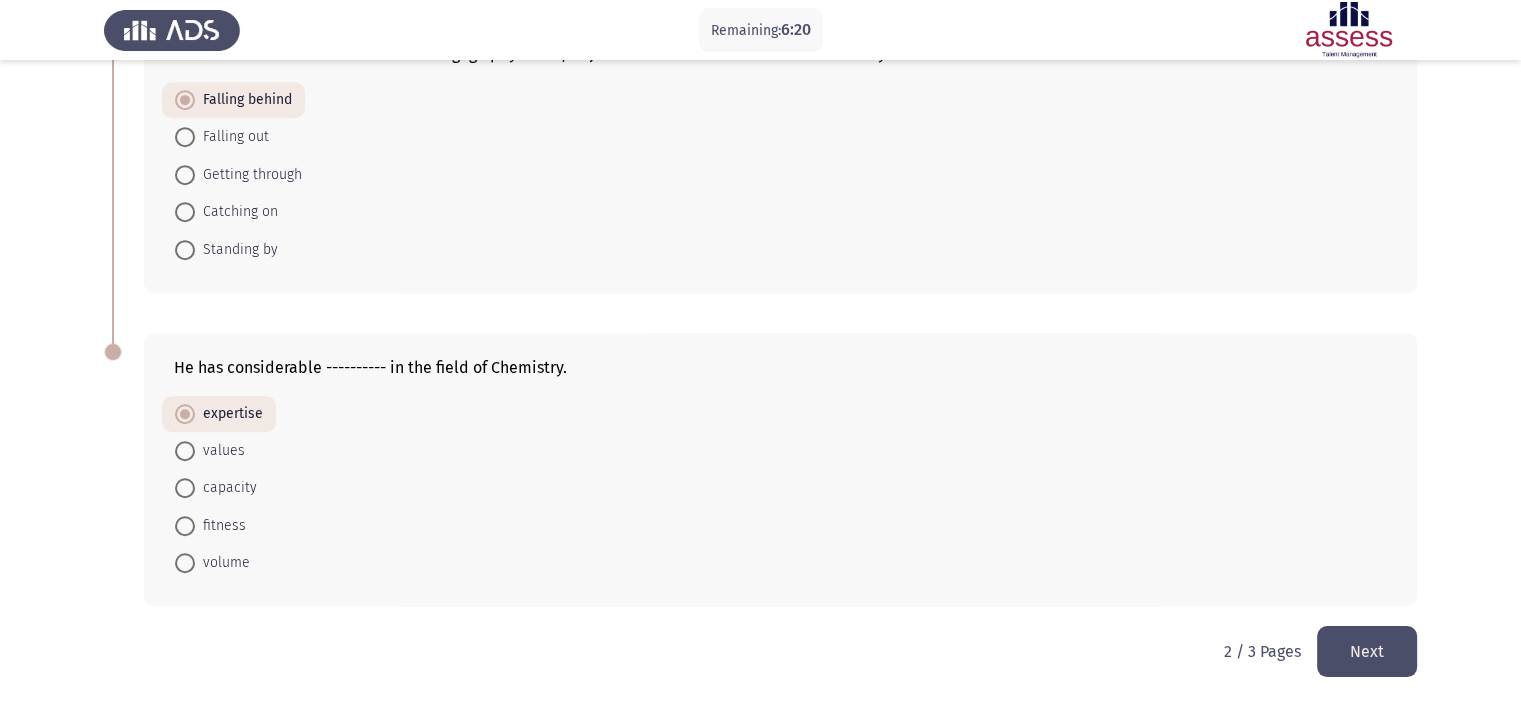 click on "Remaining:  6:20  ASSESS English Language Assessment - Vocabulary   Next  The timing of the website launch did not seem to be -------- with the organizational strategy.    Expeditious     Amiable     Aligned     Confrontational     Propitious  We attribute the success of the company to the commitment of our workforce, which ---------- 4 interns and 17 permanent employees.    comprise     expand     compose     spread     distribute  Our customers can keep dealing with us safely through our ---------- digital banking solutions.    pioneering     accustomed     obscure     developing     prioritizing  More individuals are ---- on their mortgage payments, as job losses have struck the local economy.    Falling behind     Falling out     Getting through     Catching on     Standing by  He has considerable ---------- in the field of Chemistry.    expertise     values     capacity     fitness     volume   2 / 3 Pages   Next" at bounding box center [760, -192] 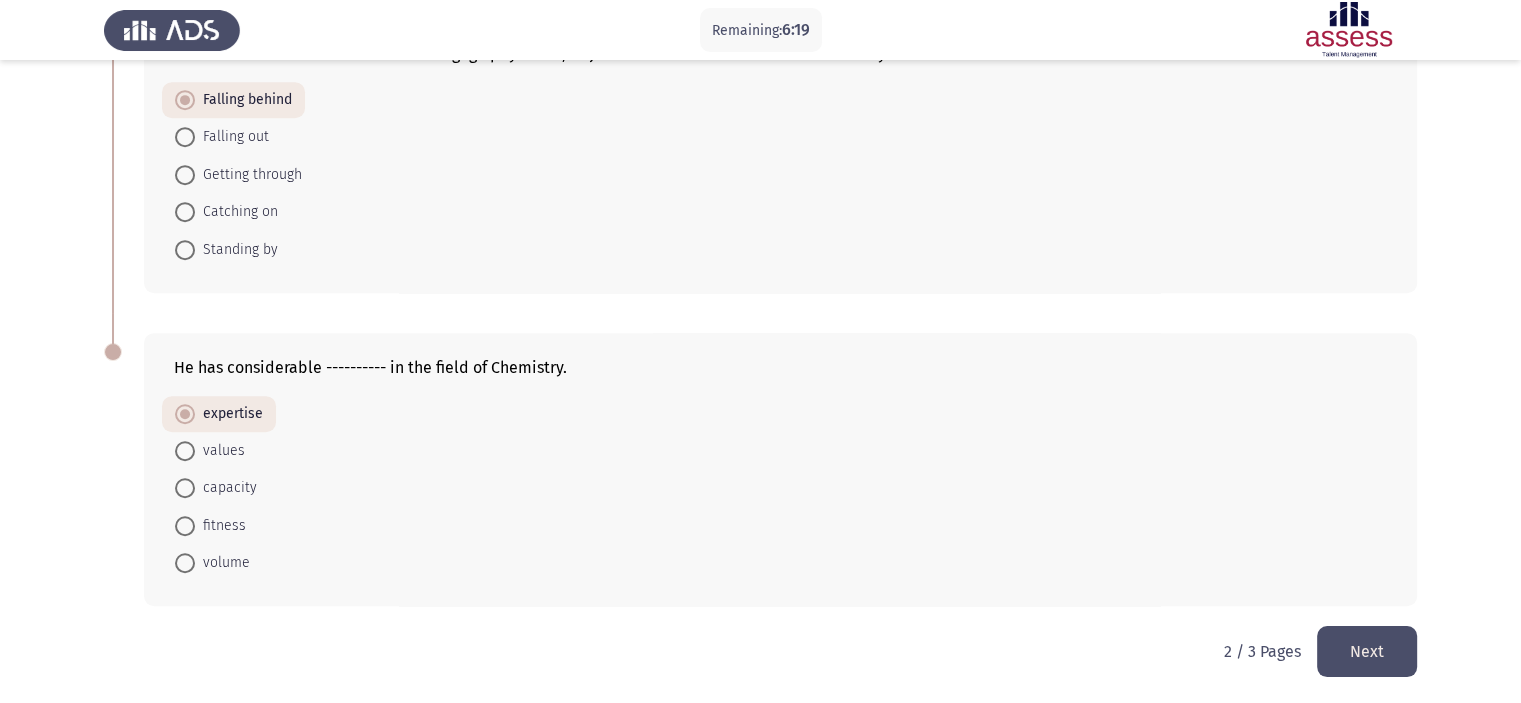 click on "Next" 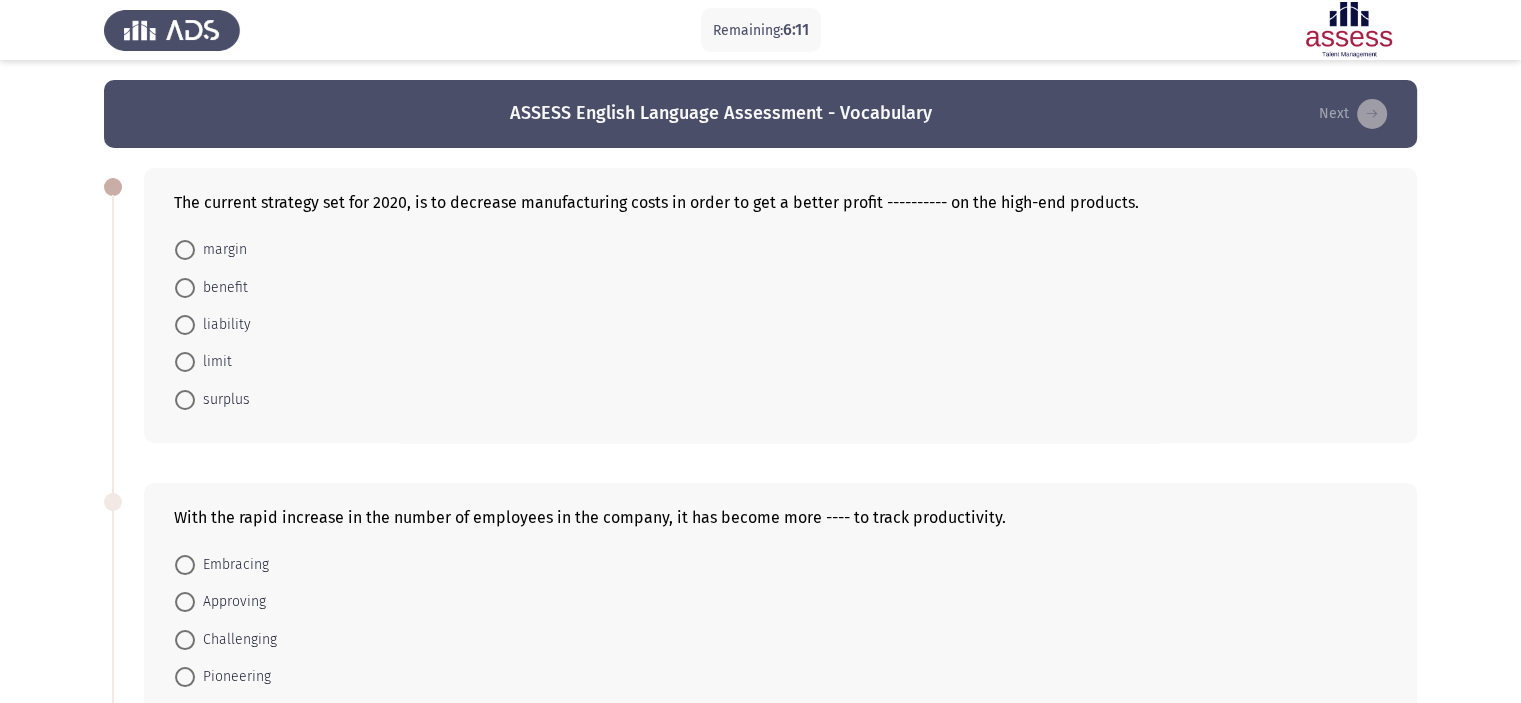 click on "margin" at bounding box center [211, 249] 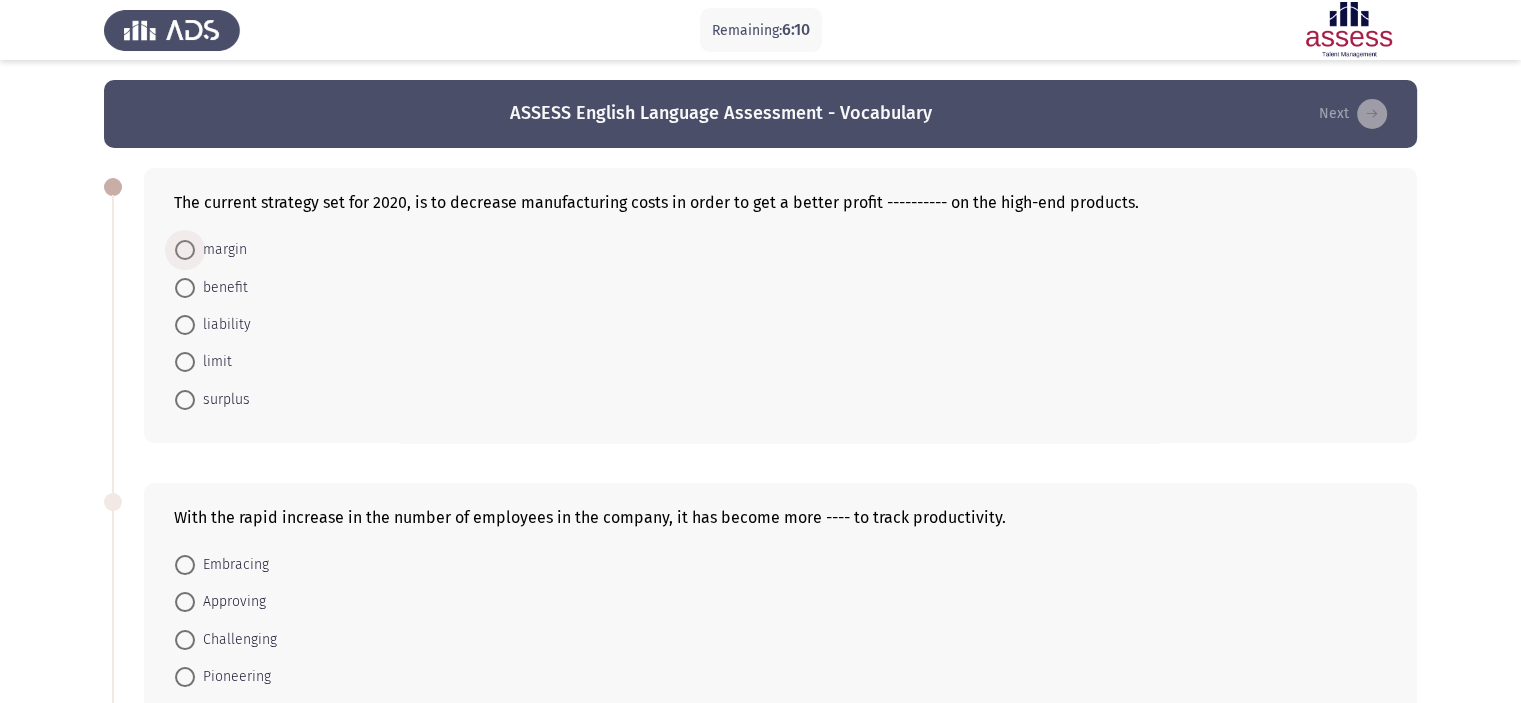 click on "margin" at bounding box center [221, 250] 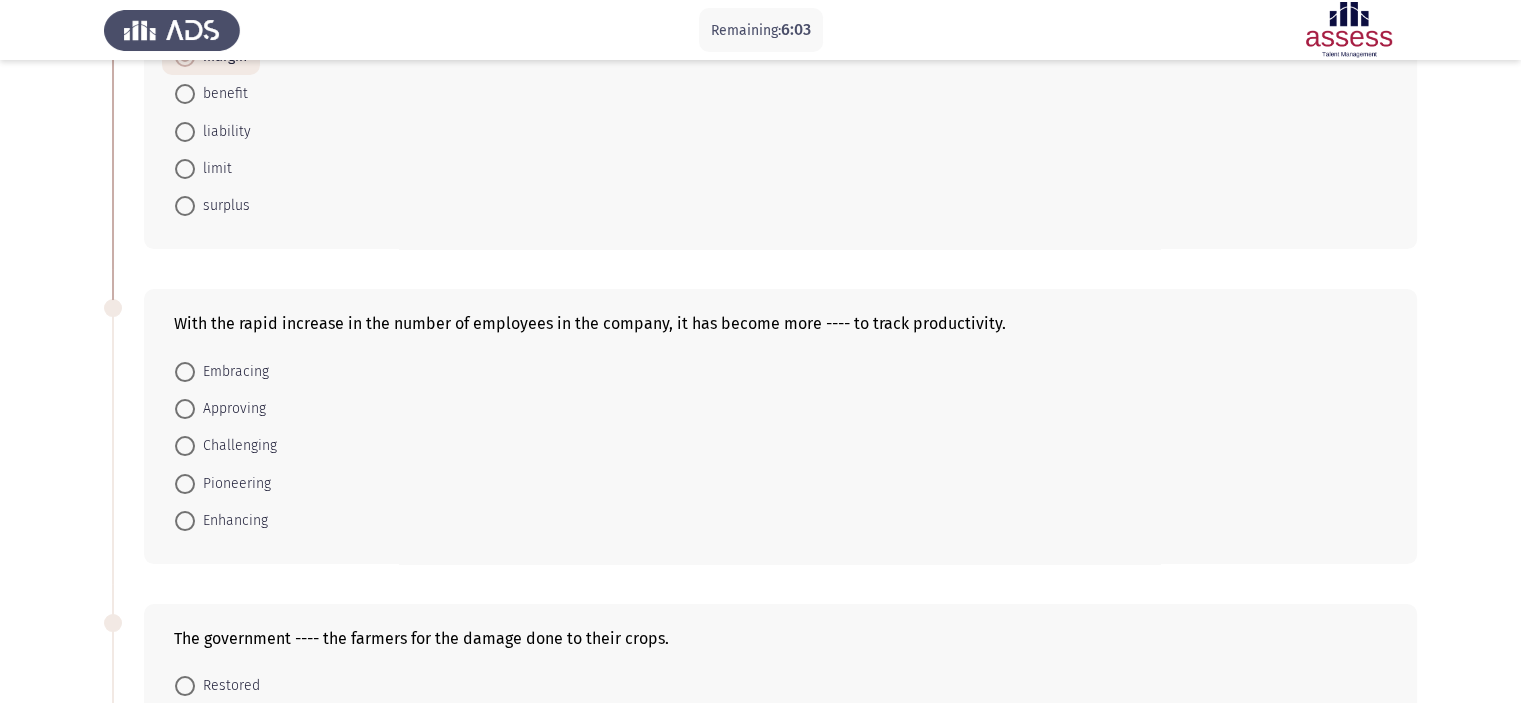 scroll, scrollTop: 194, scrollLeft: 0, axis: vertical 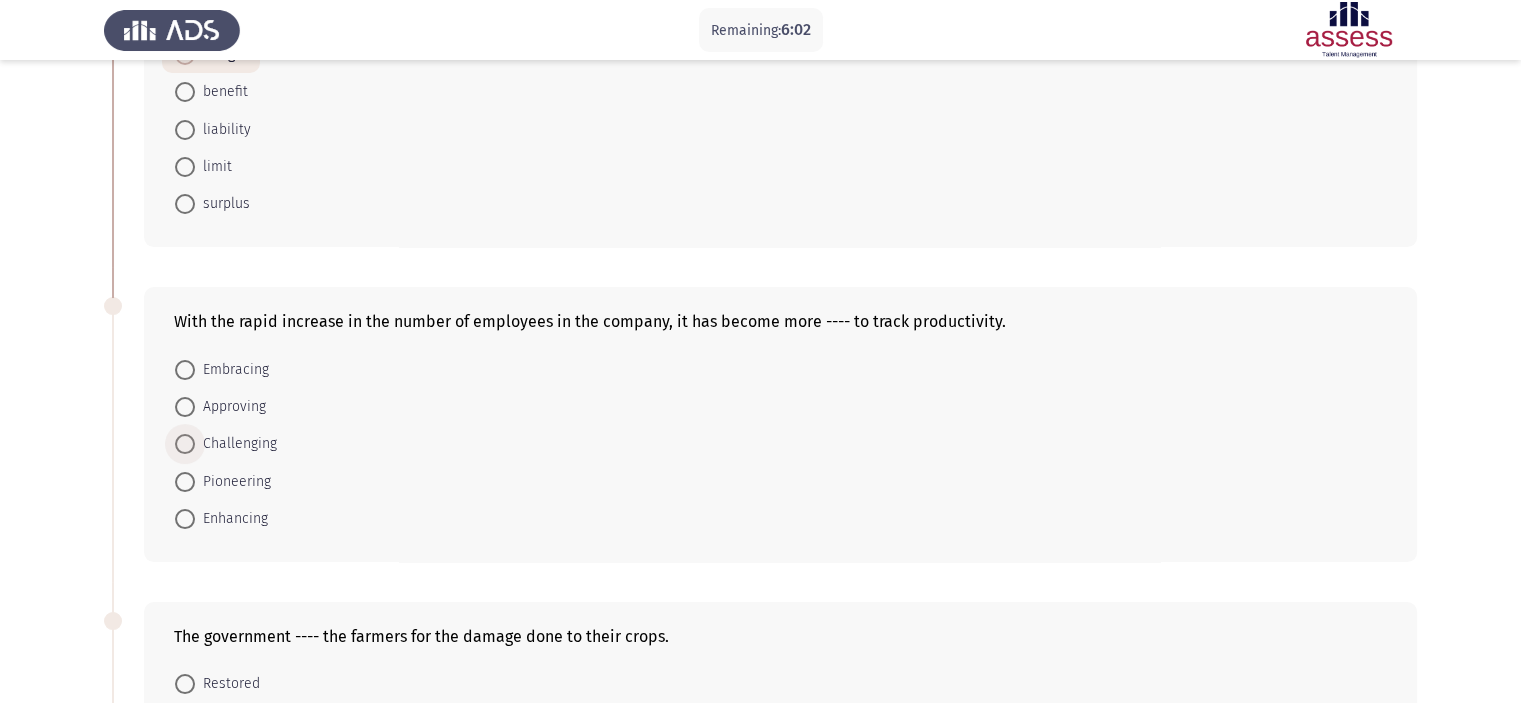click on "Challenging" at bounding box center [236, 444] 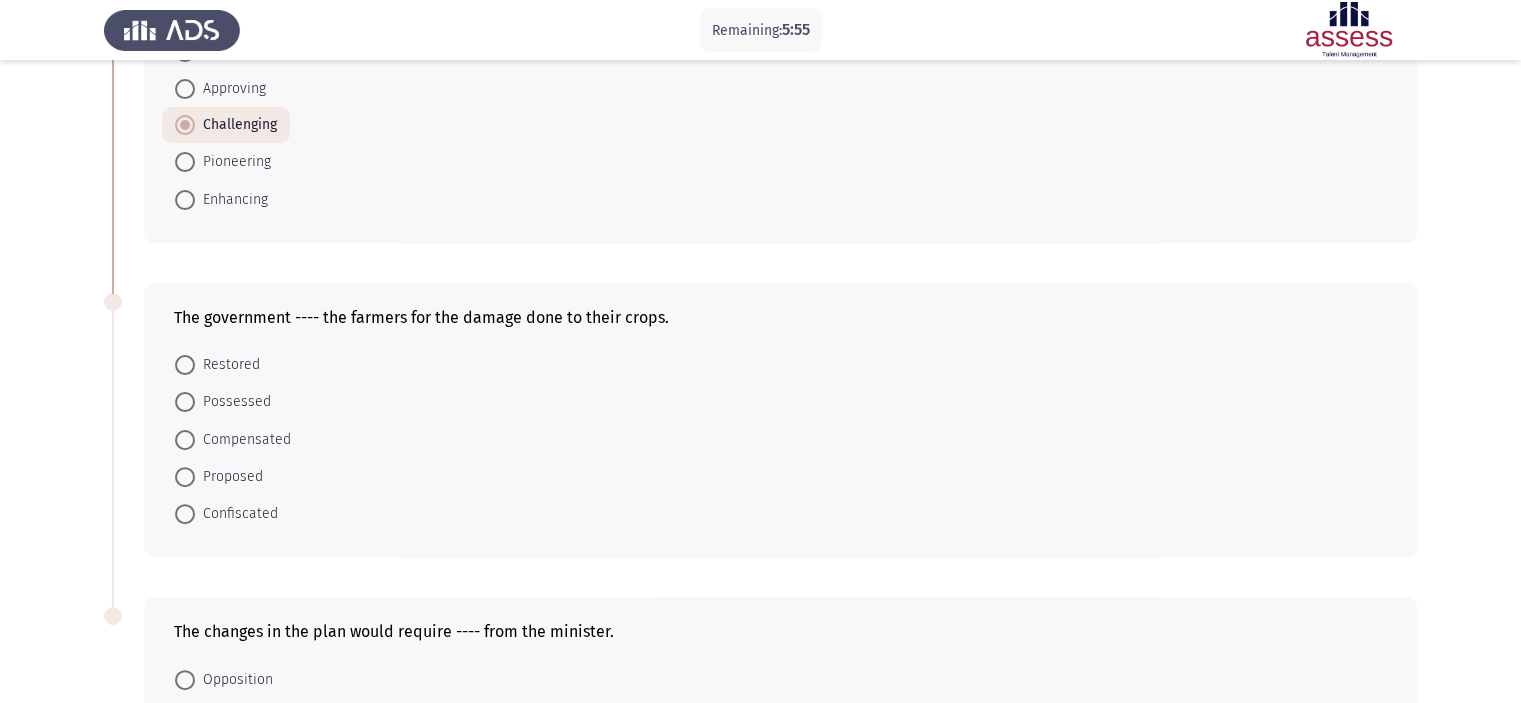 scroll, scrollTop: 514, scrollLeft: 0, axis: vertical 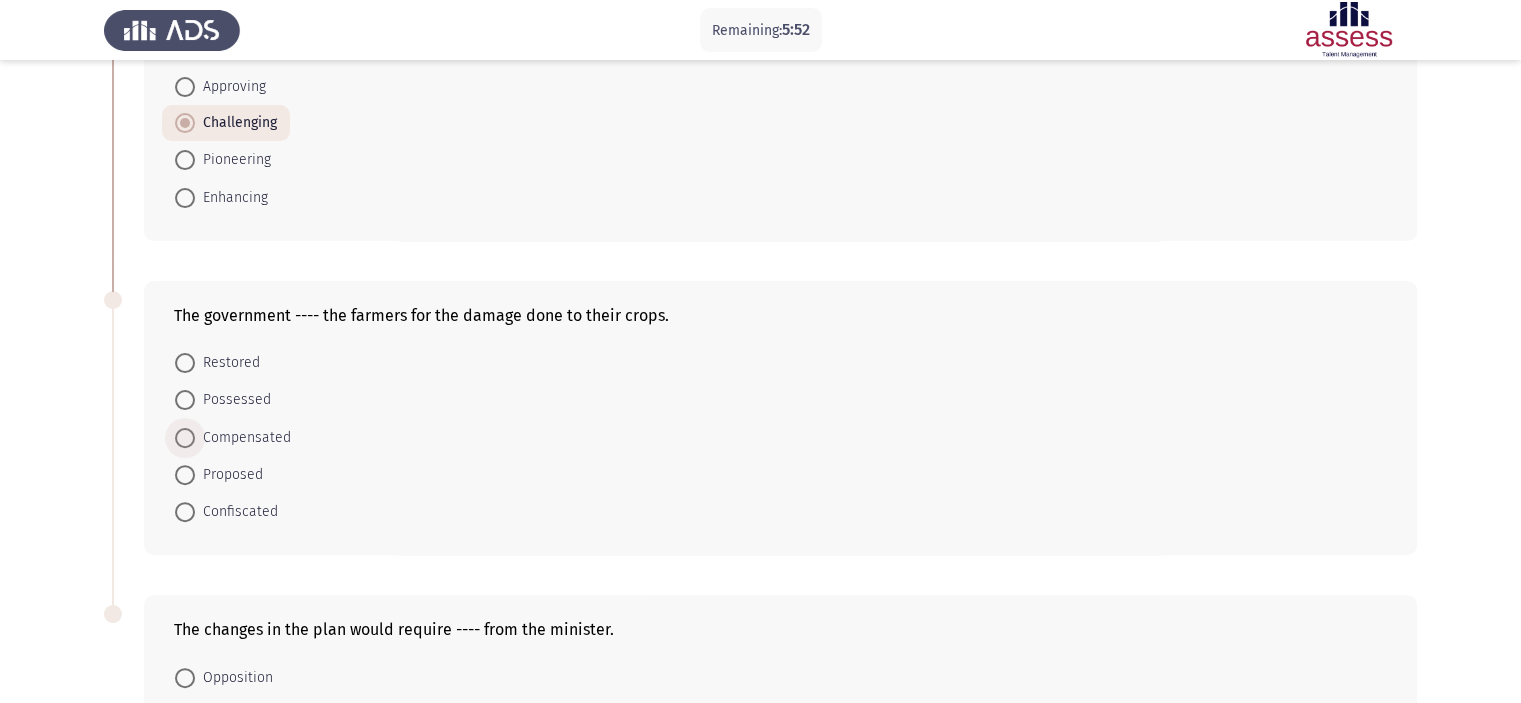 click on "Compensated" at bounding box center (243, 438) 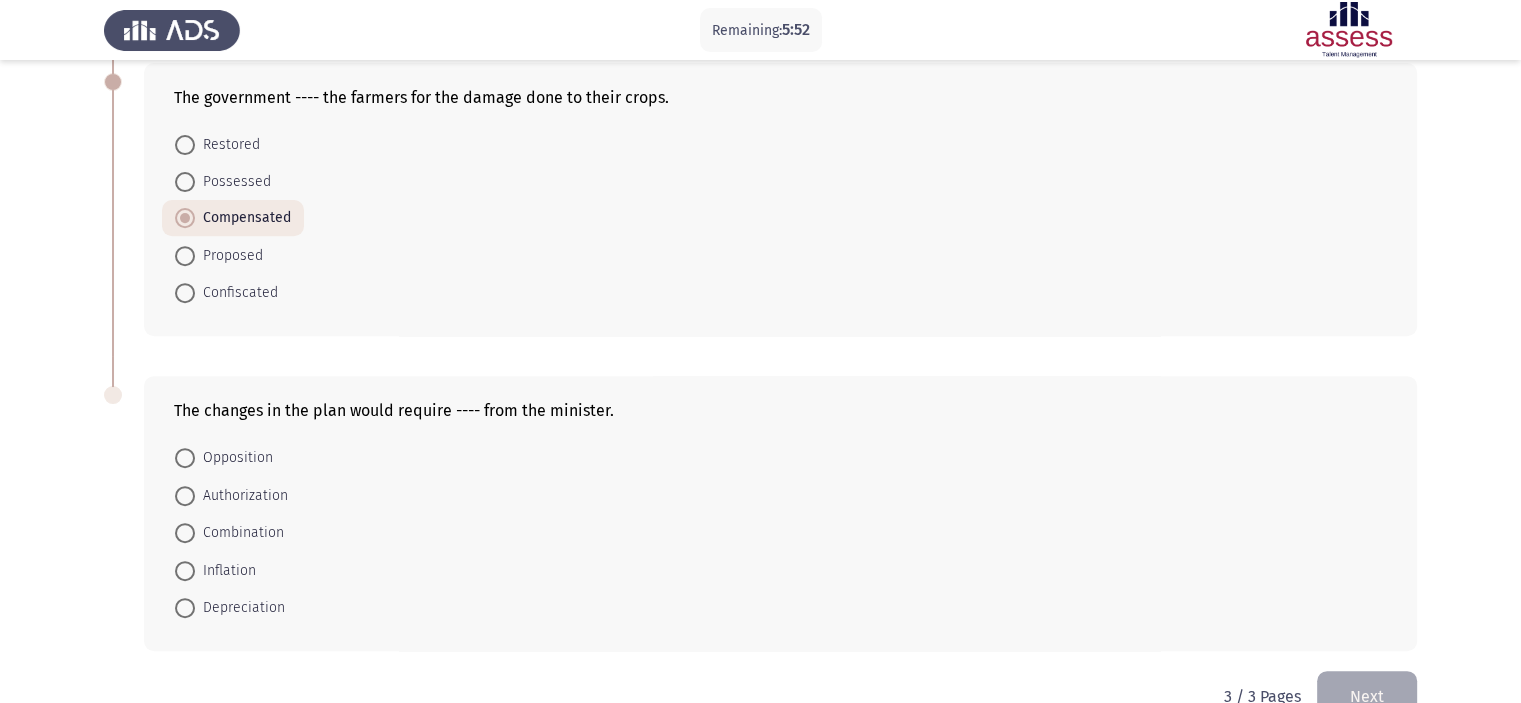 scroll, scrollTop: 777, scrollLeft: 0, axis: vertical 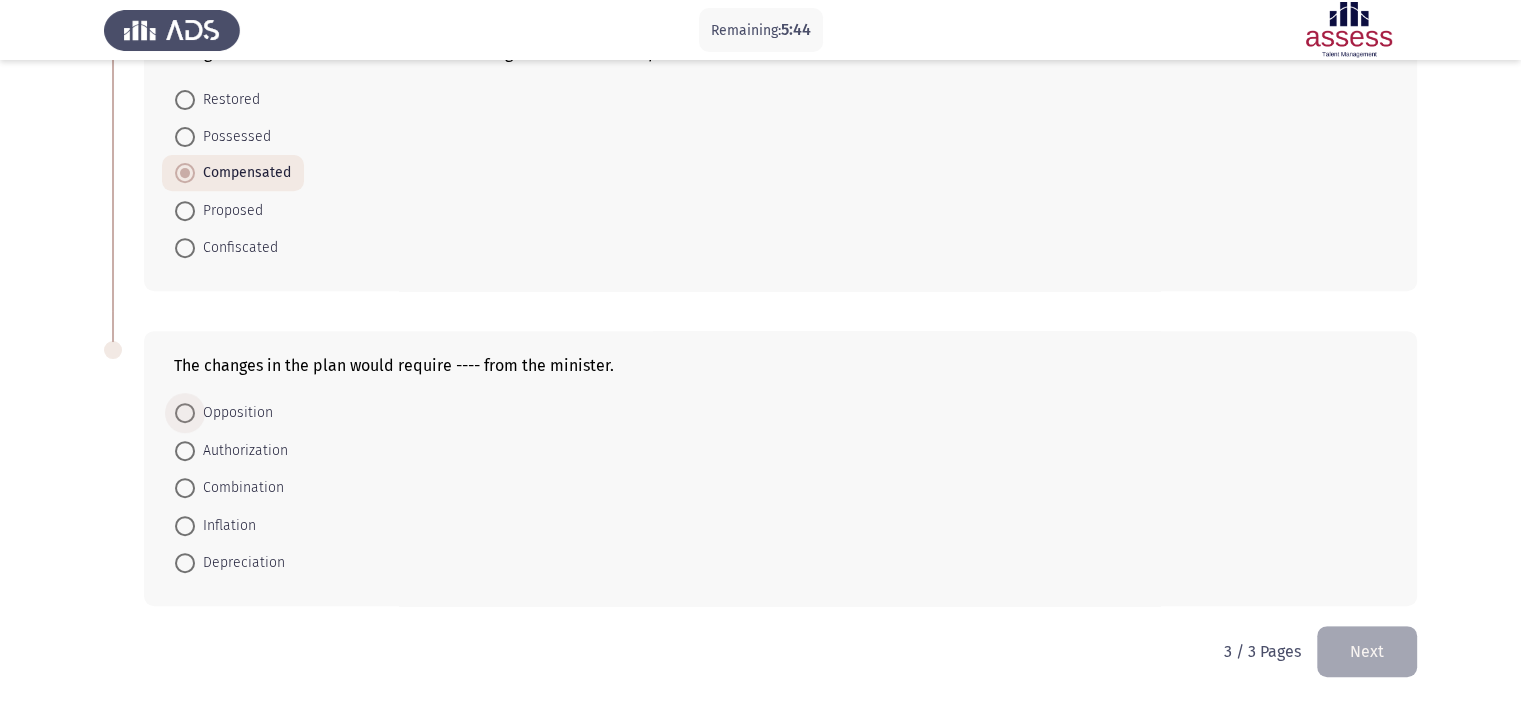 click on "Opposition" at bounding box center [234, 413] 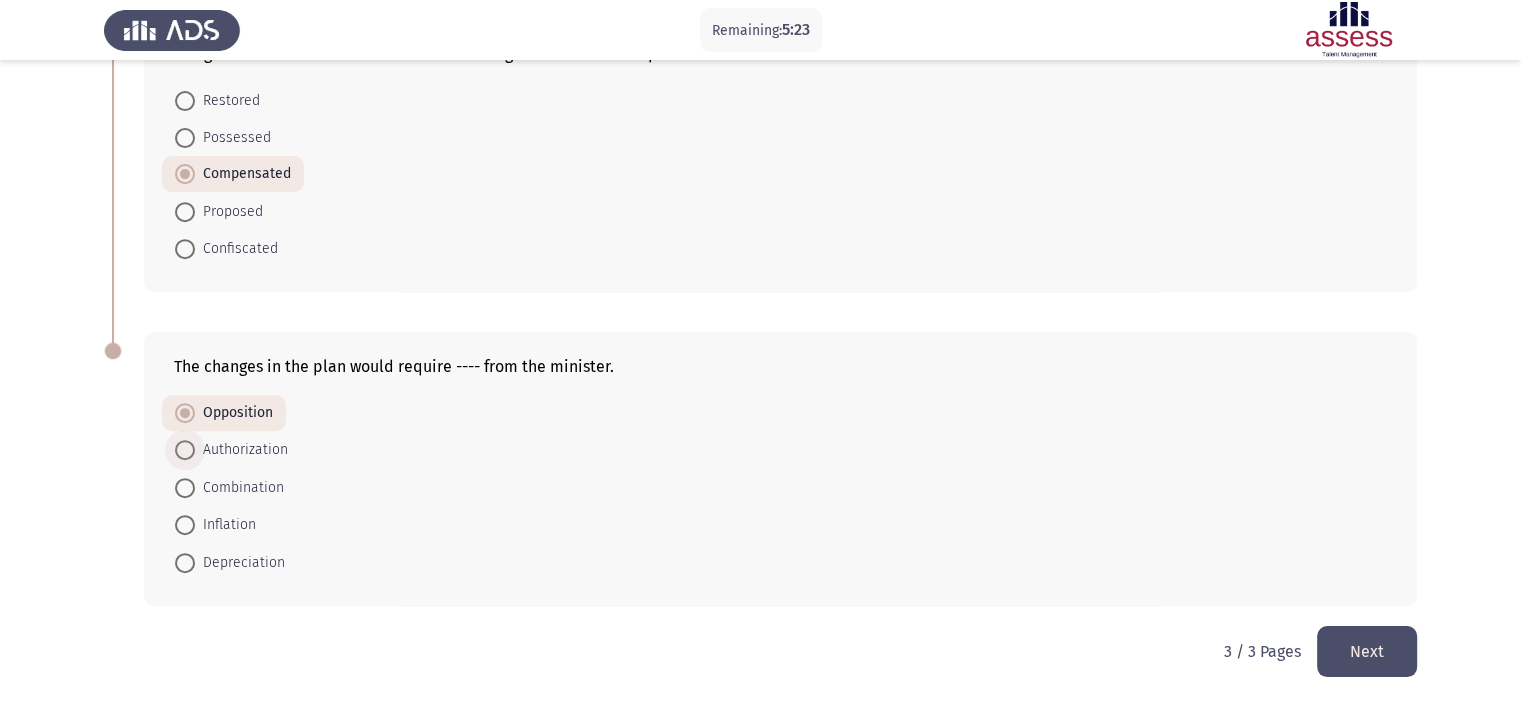 click on "Authorization" at bounding box center [241, 450] 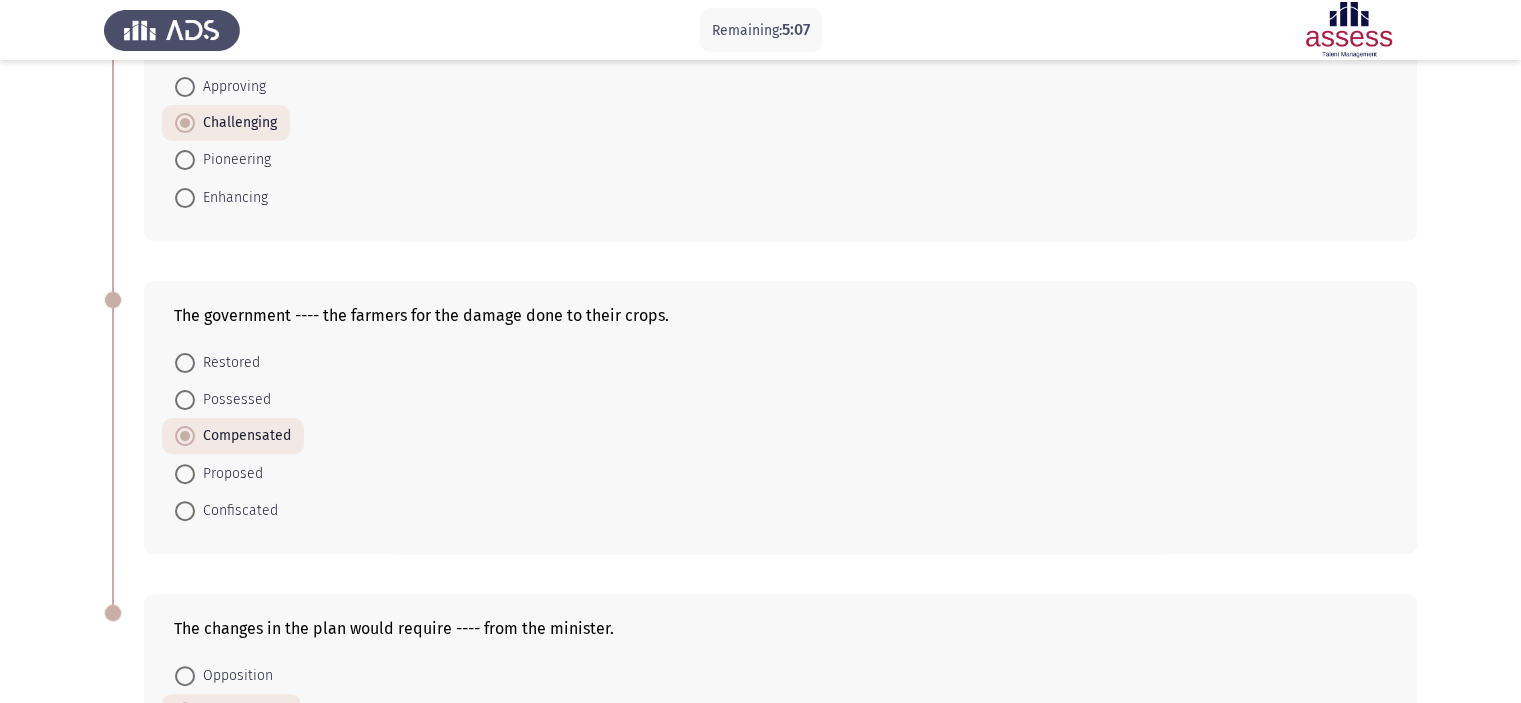 scroll, scrollTop: 776, scrollLeft: 0, axis: vertical 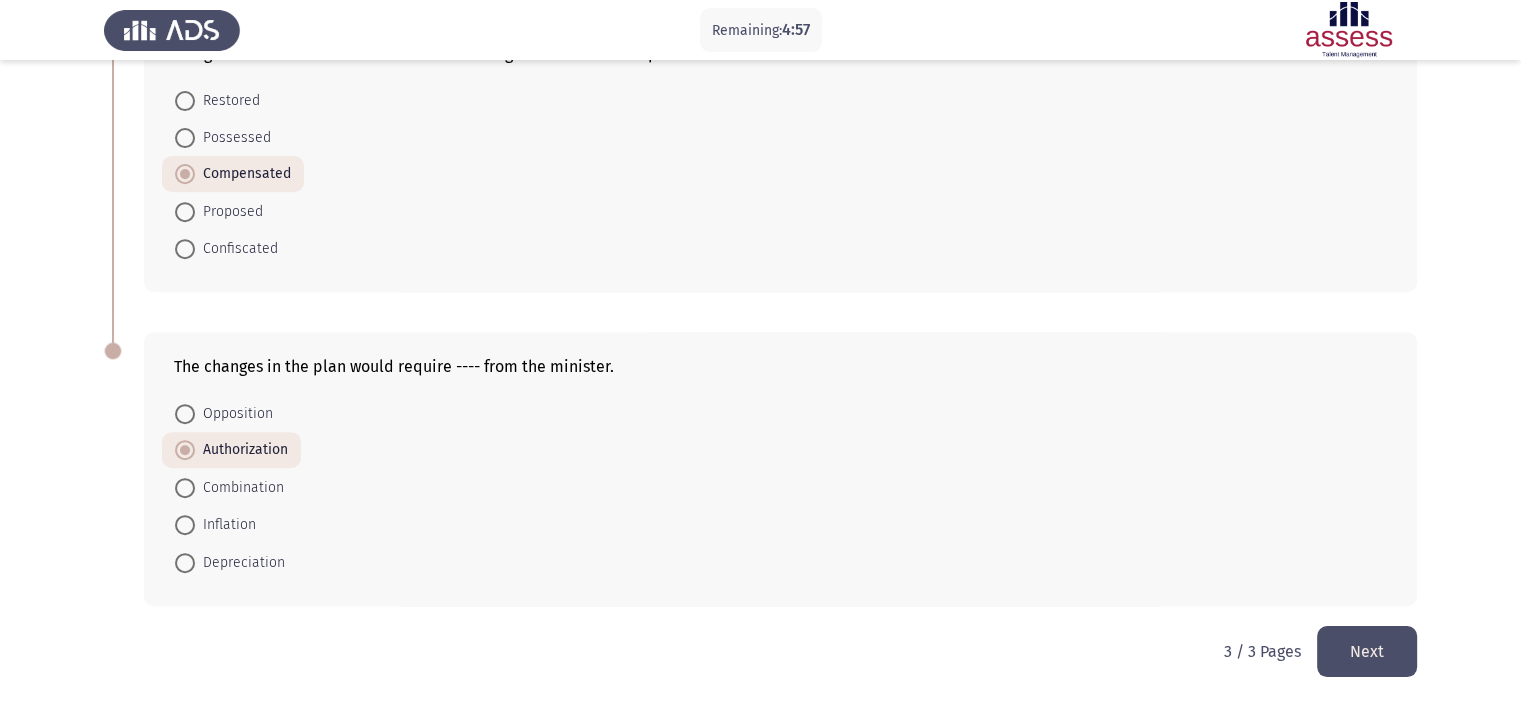 click on "Next" 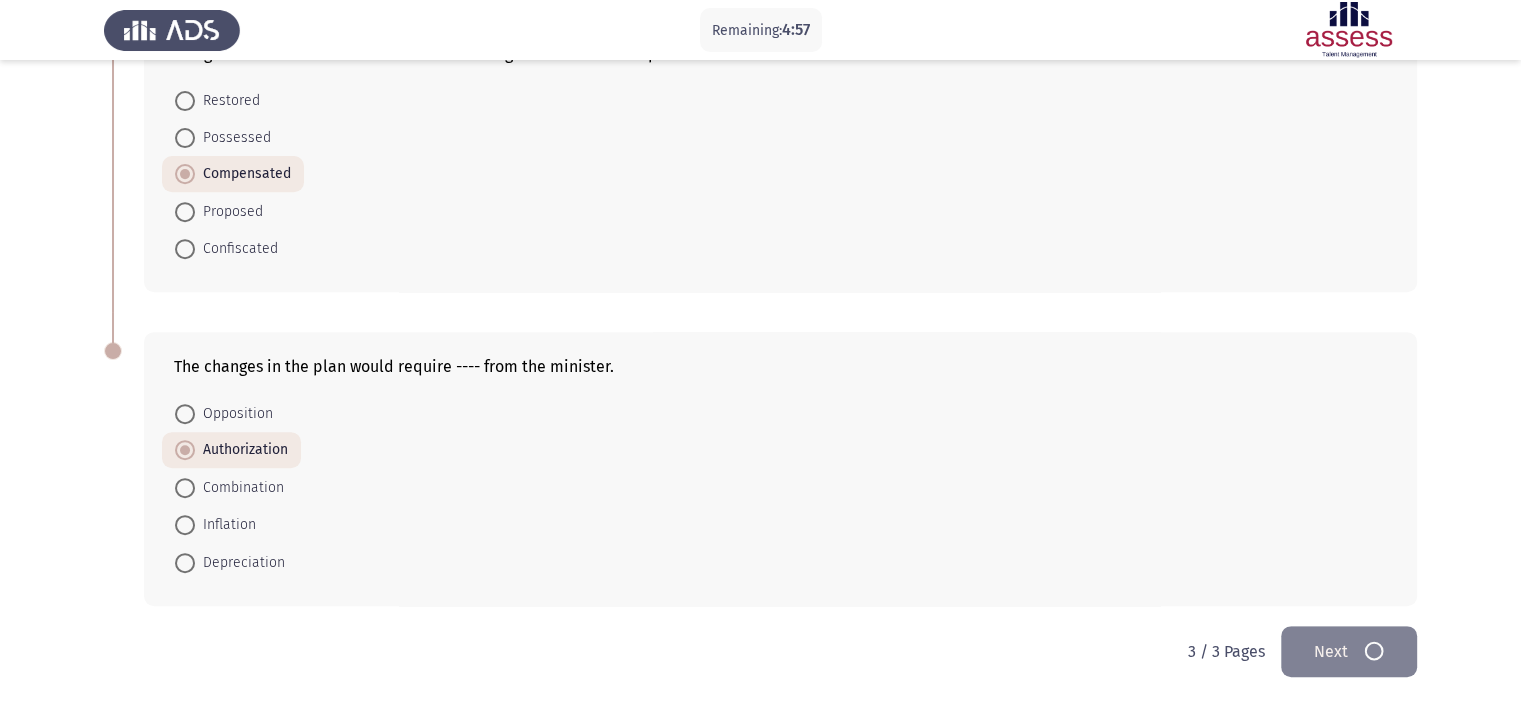 scroll, scrollTop: 0, scrollLeft: 0, axis: both 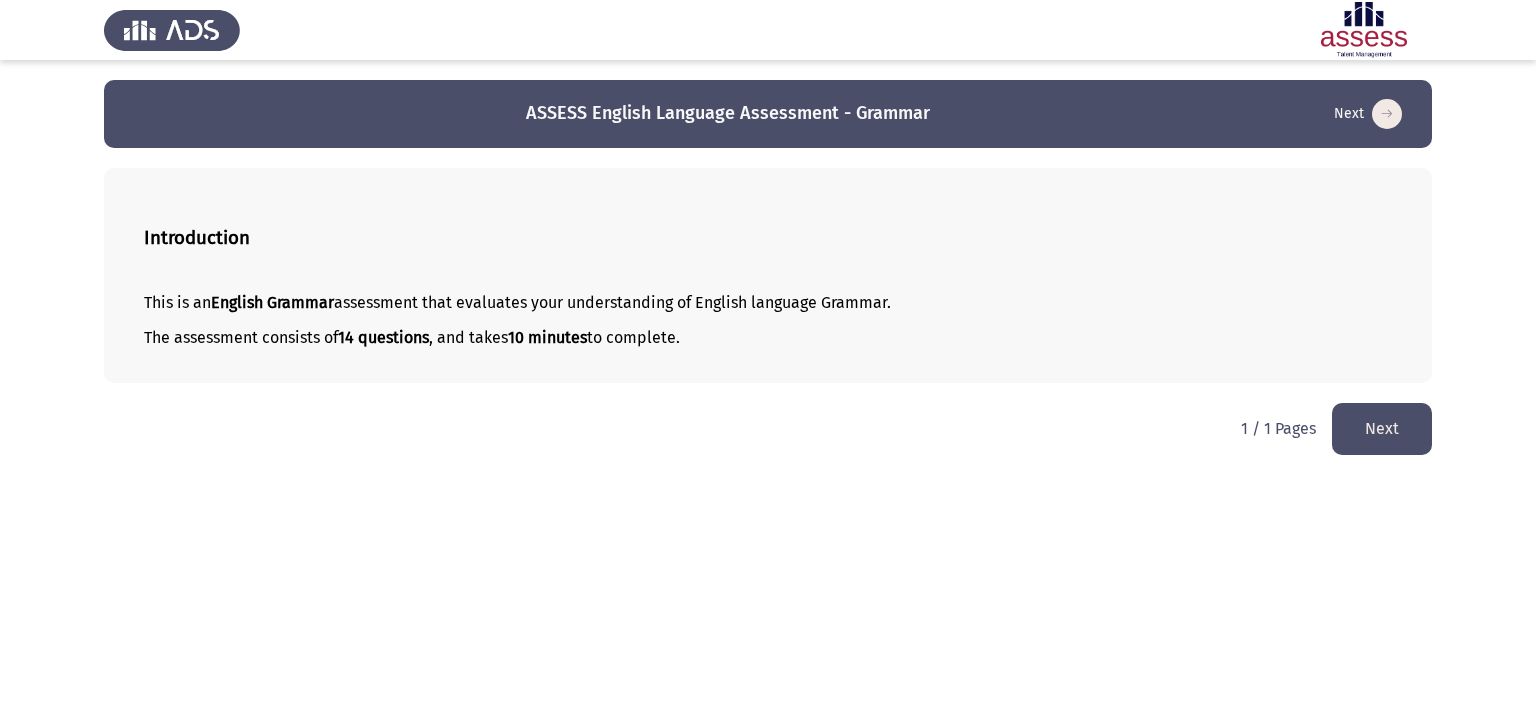 click on "Next" 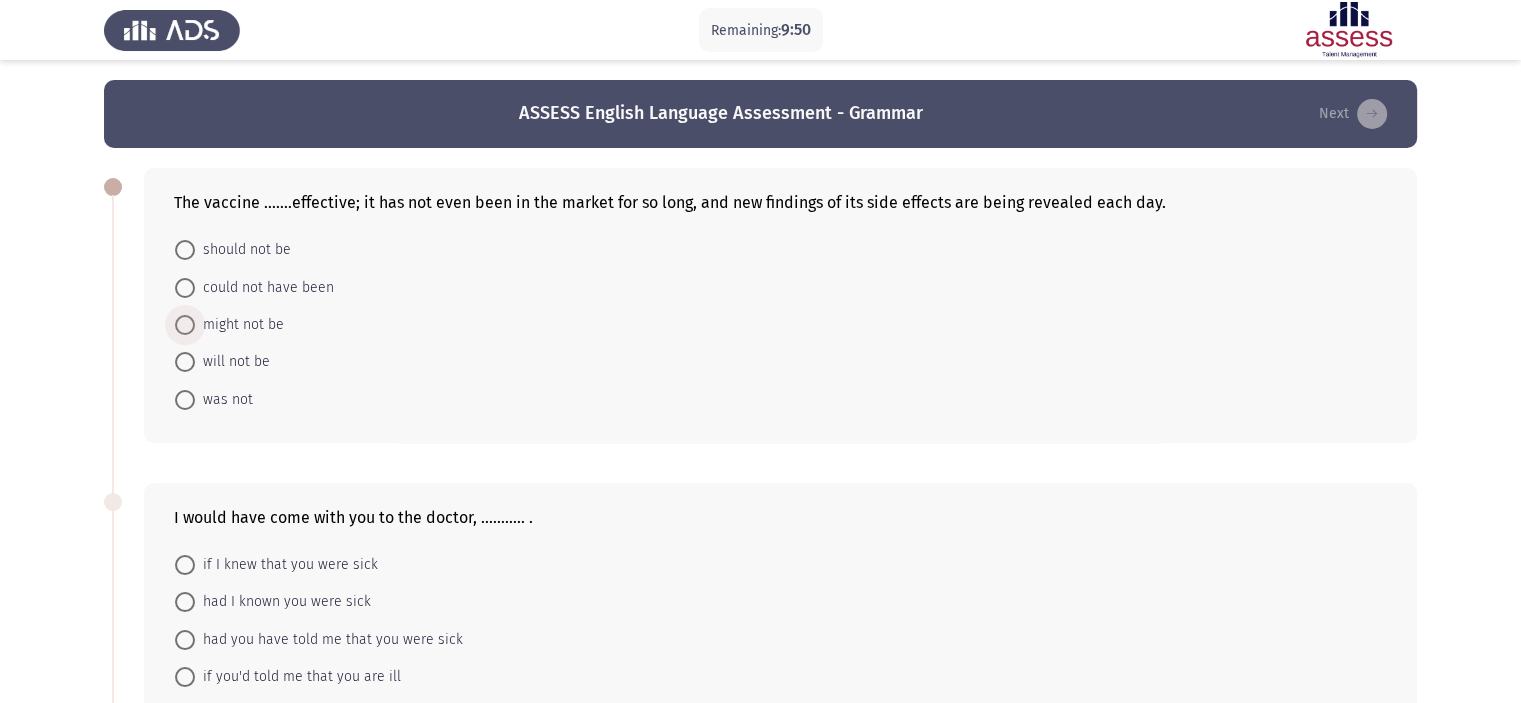 click on "might not be" at bounding box center (239, 325) 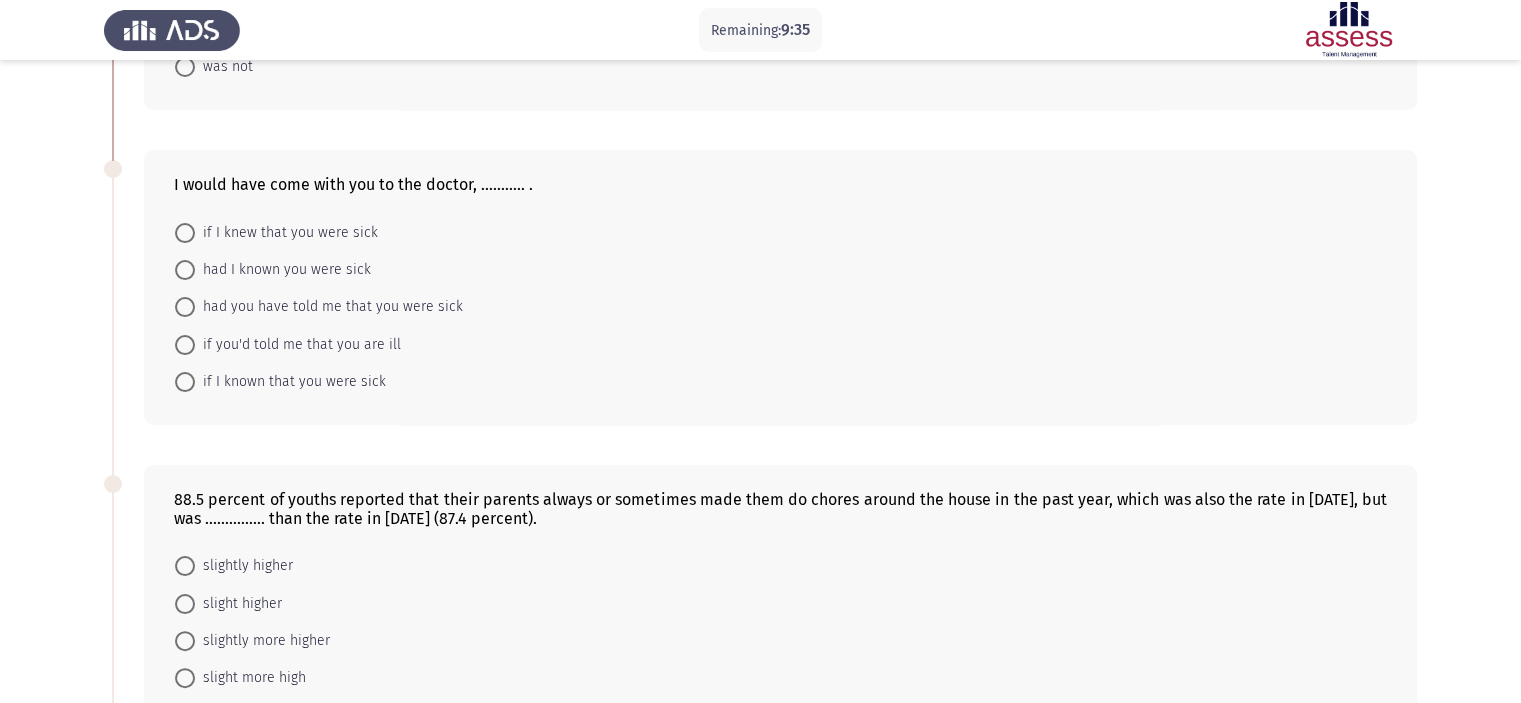 scroll, scrollTop: 334, scrollLeft: 0, axis: vertical 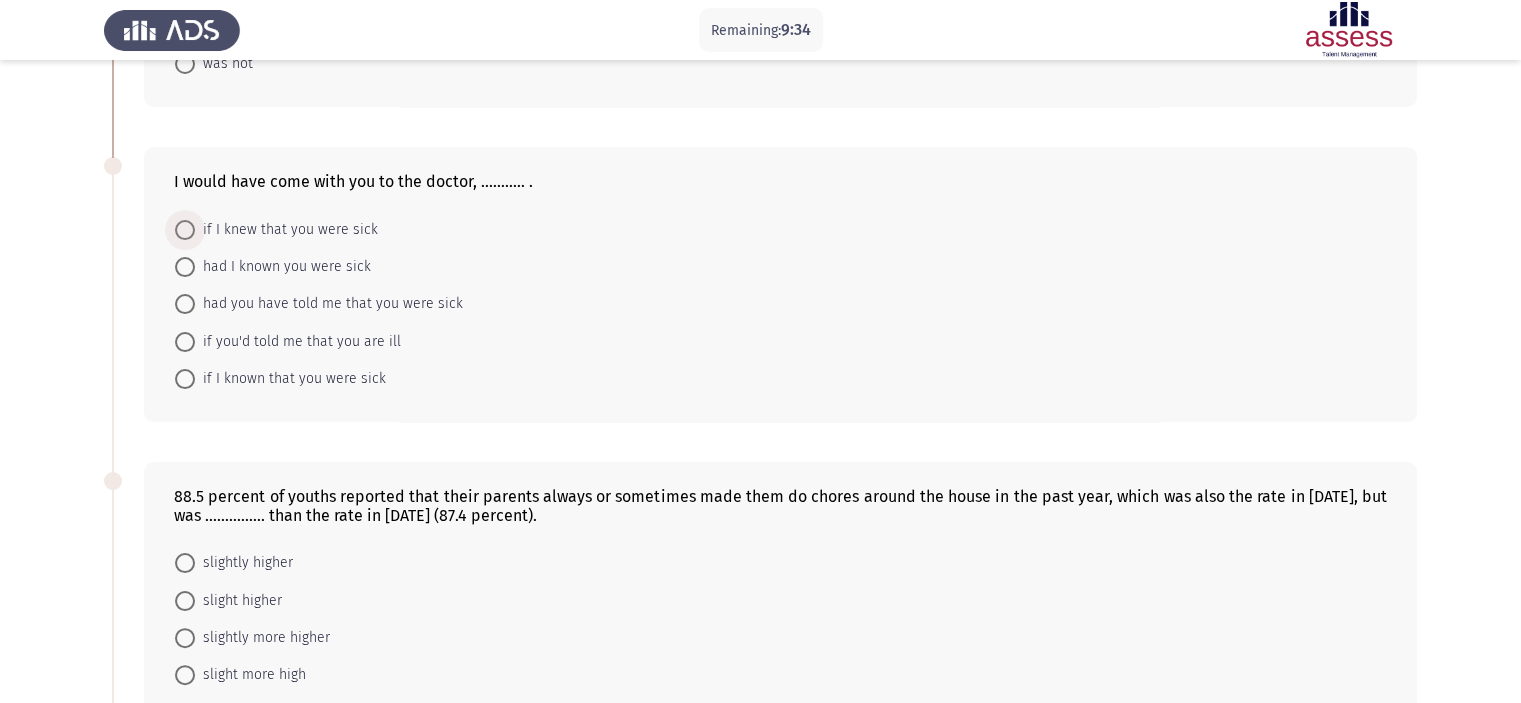 click on "if I knew that you were sick" at bounding box center (286, 230) 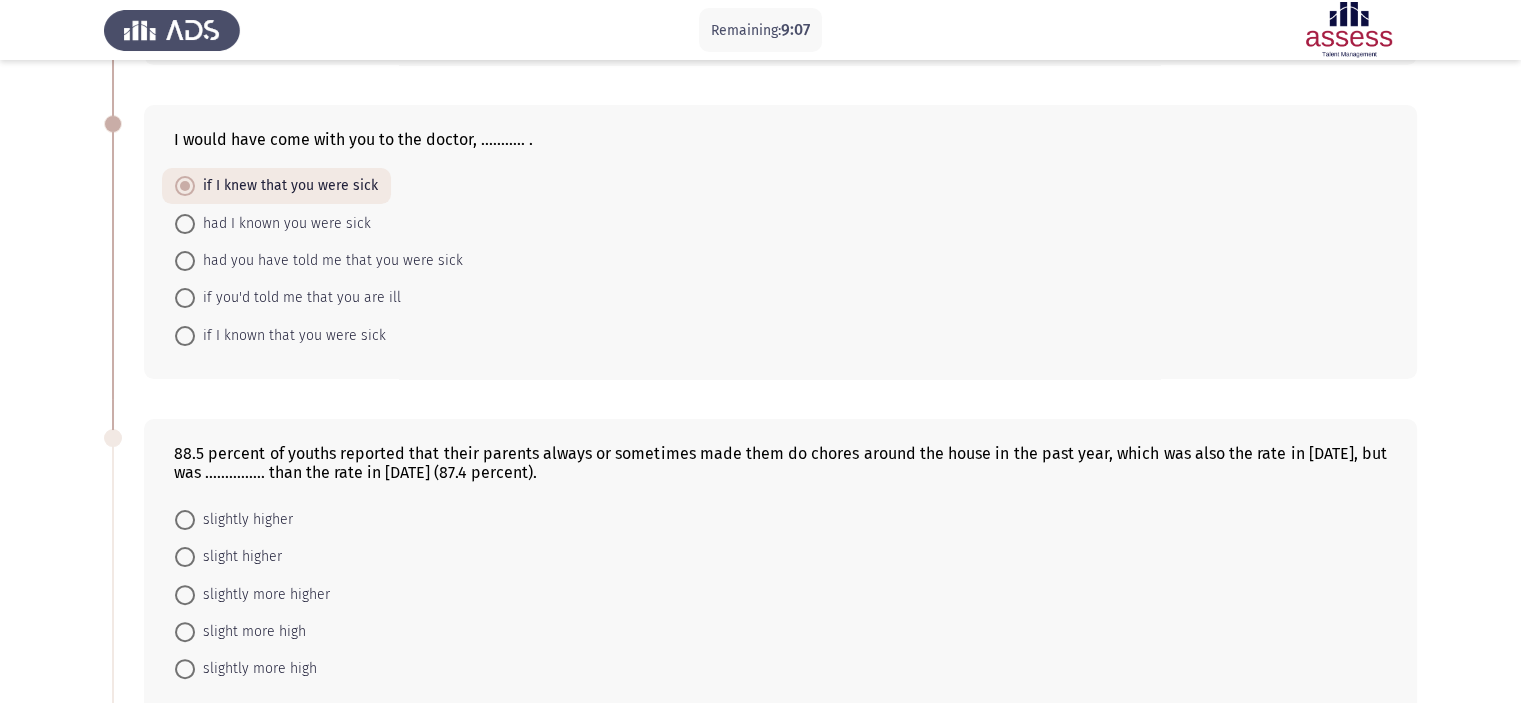 scroll, scrollTop: 374, scrollLeft: 0, axis: vertical 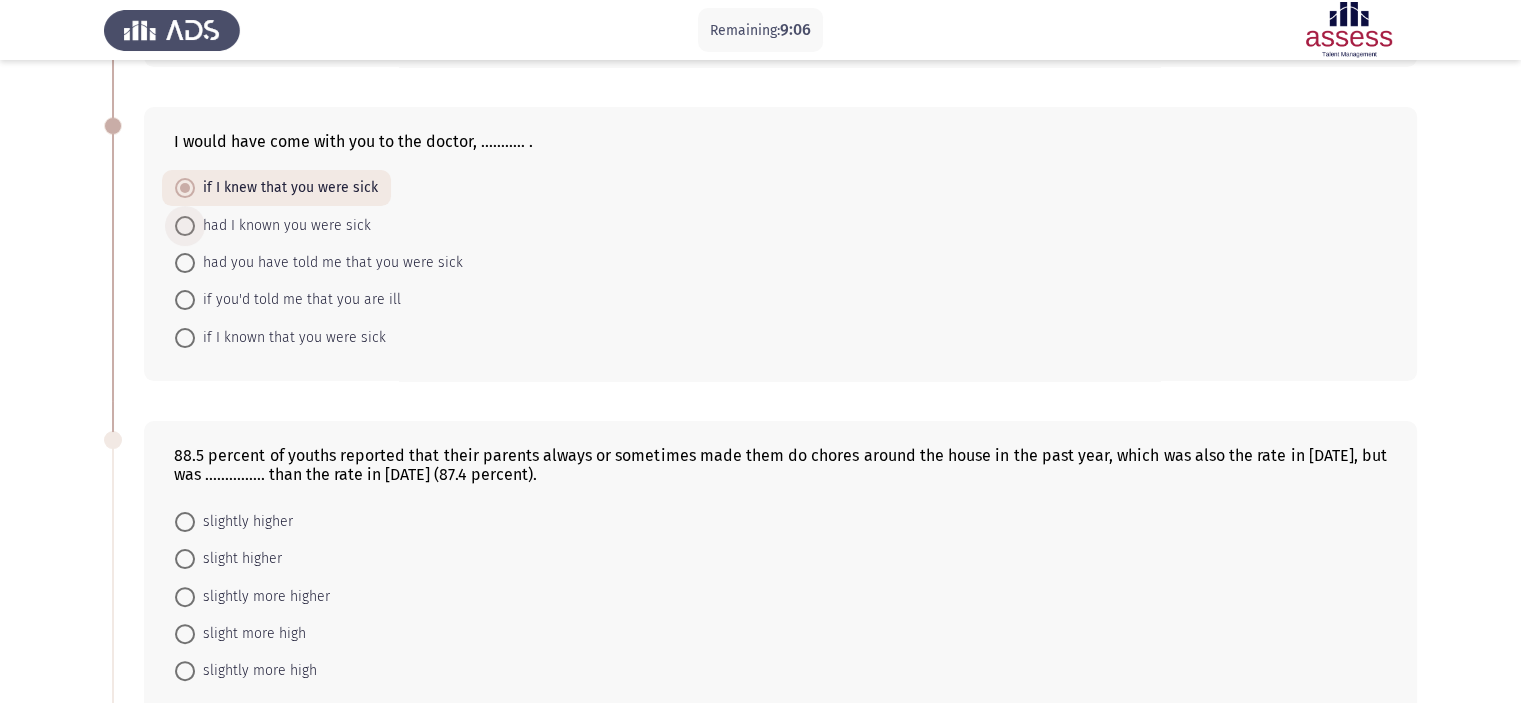 click on "had I known you were sick" at bounding box center [283, 226] 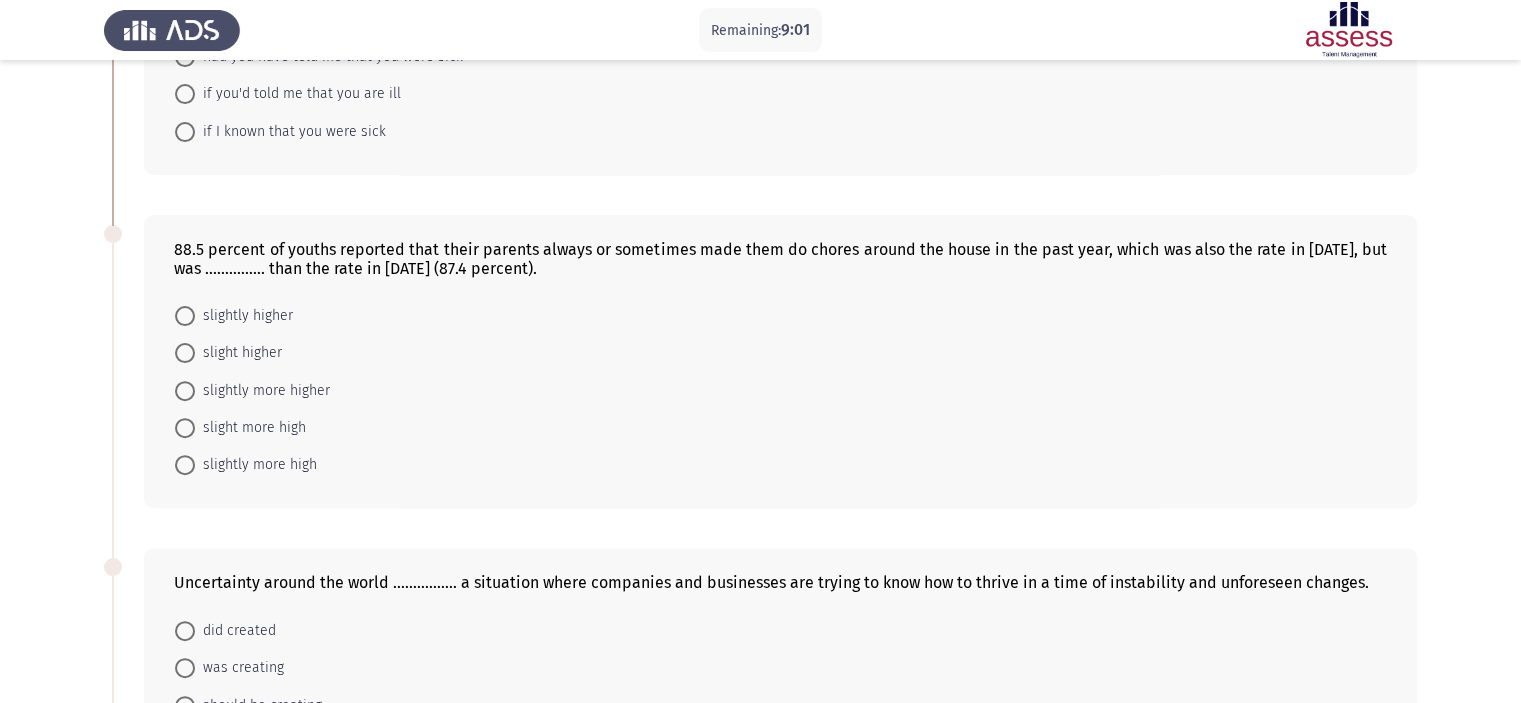 scroll, scrollTop: 582, scrollLeft: 0, axis: vertical 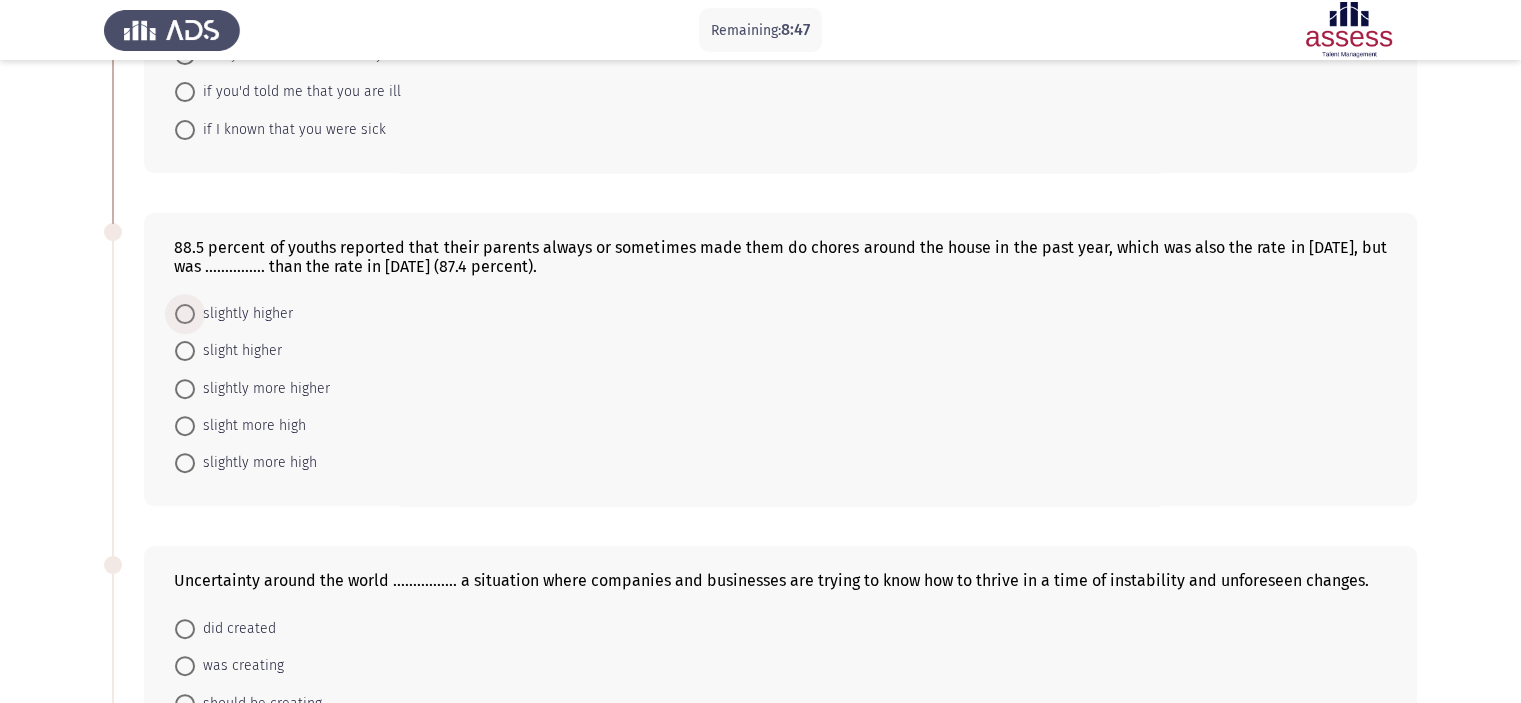 click on "slightly higher" at bounding box center [244, 314] 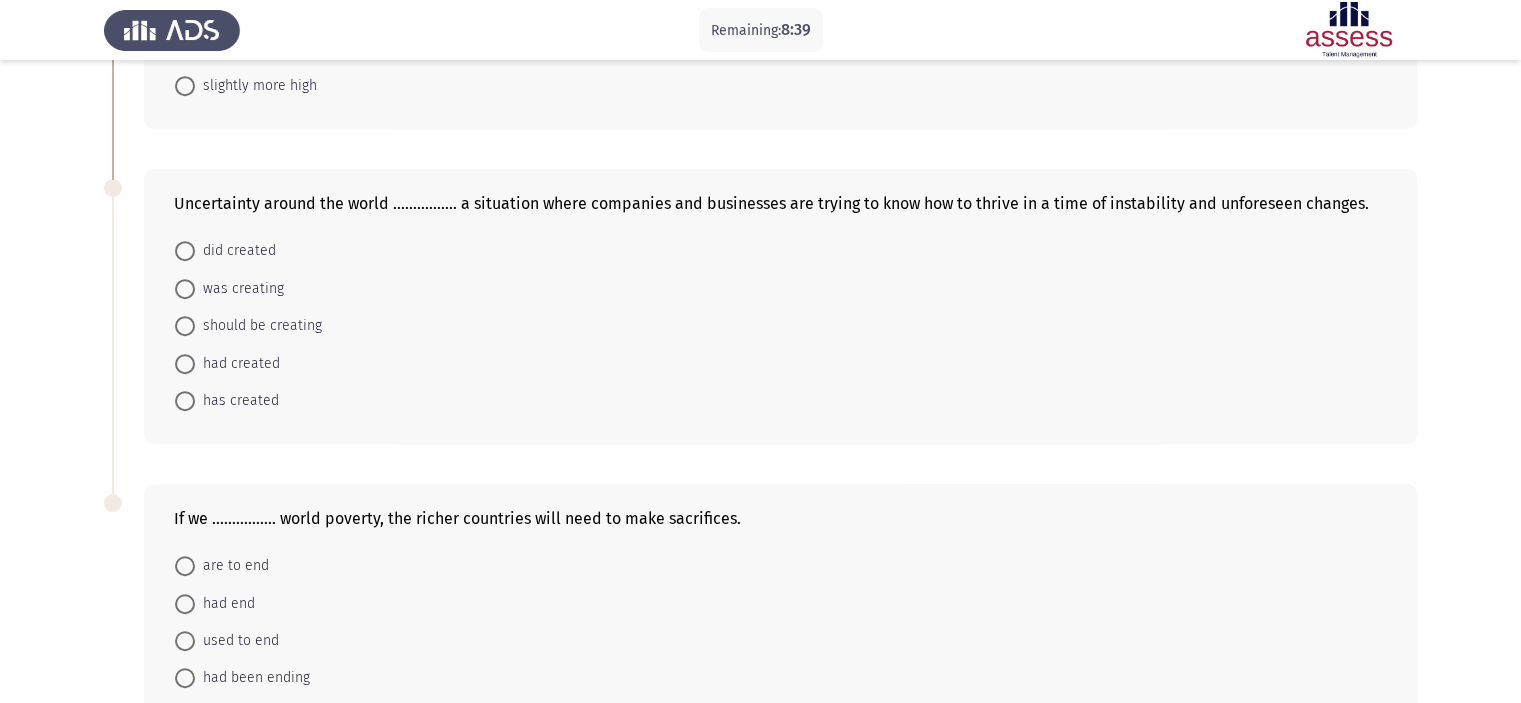 scroll, scrollTop: 959, scrollLeft: 0, axis: vertical 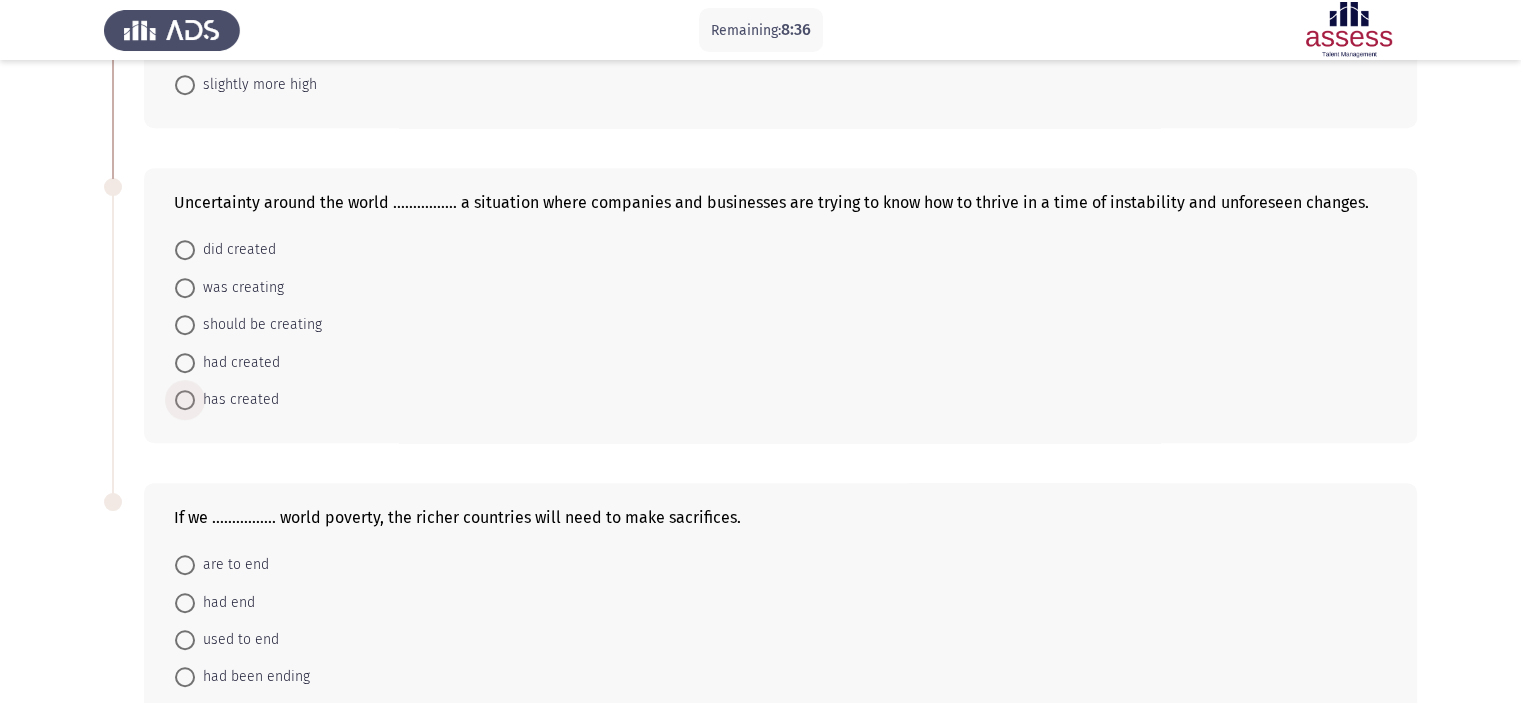 click on "has created" at bounding box center [237, 400] 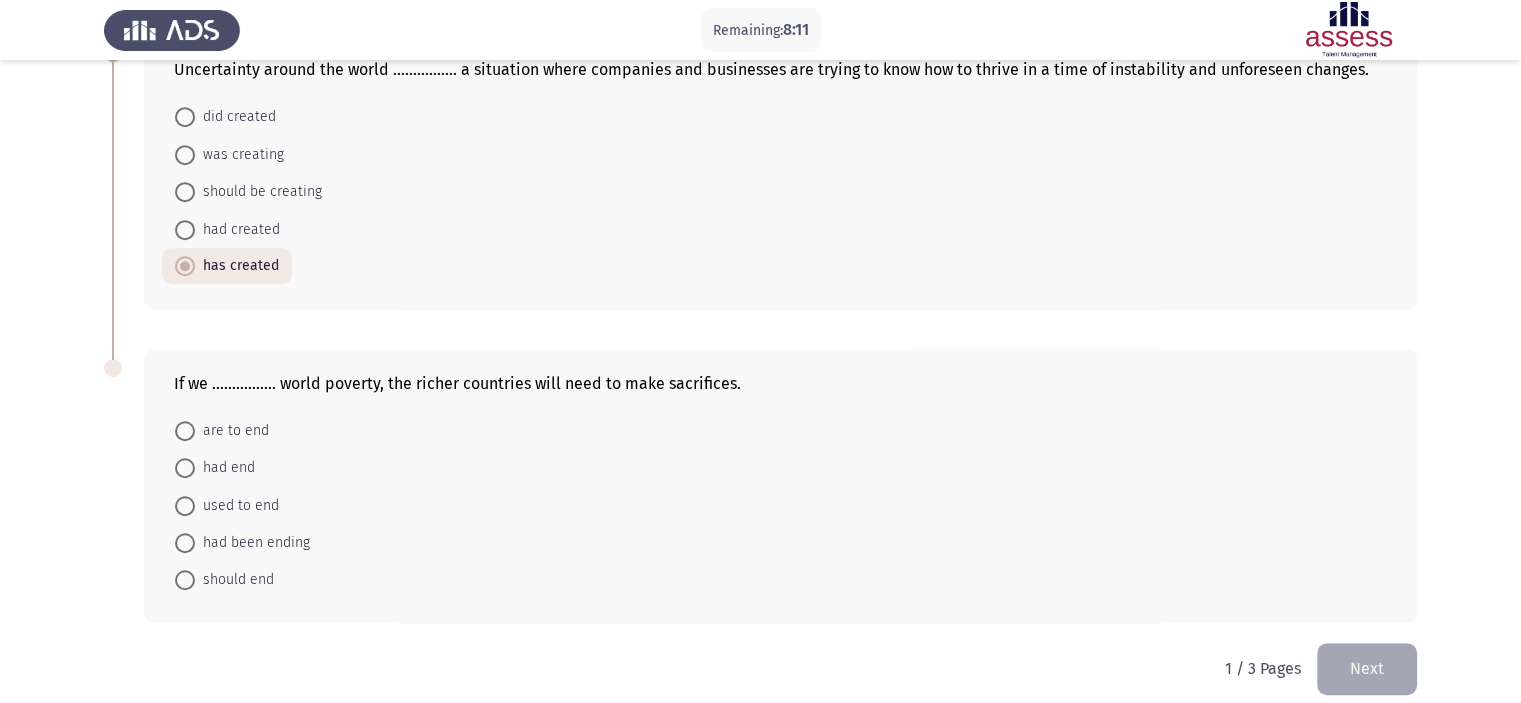 scroll, scrollTop: 1109, scrollLeft: 0, axis: vertical 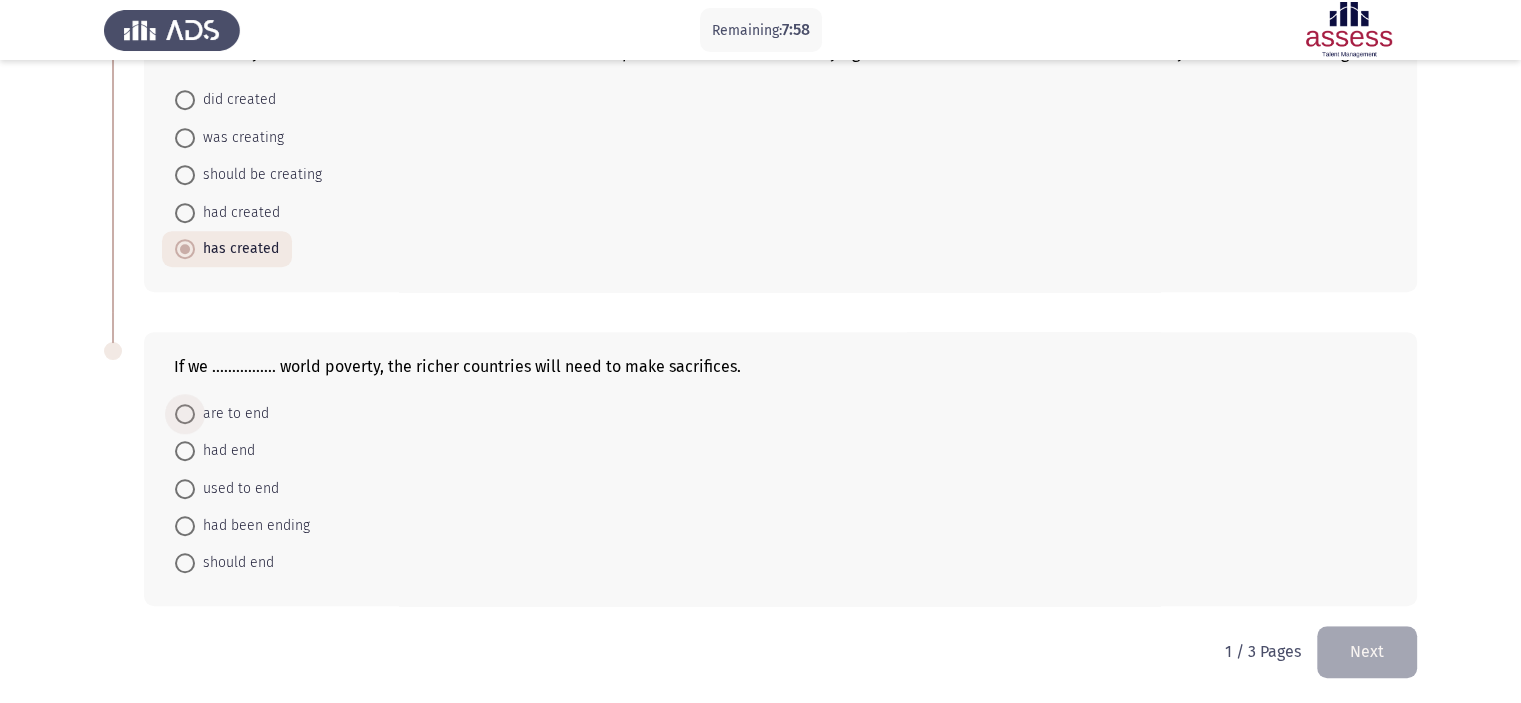 click on "are to end" at bounding box center (232, 414) 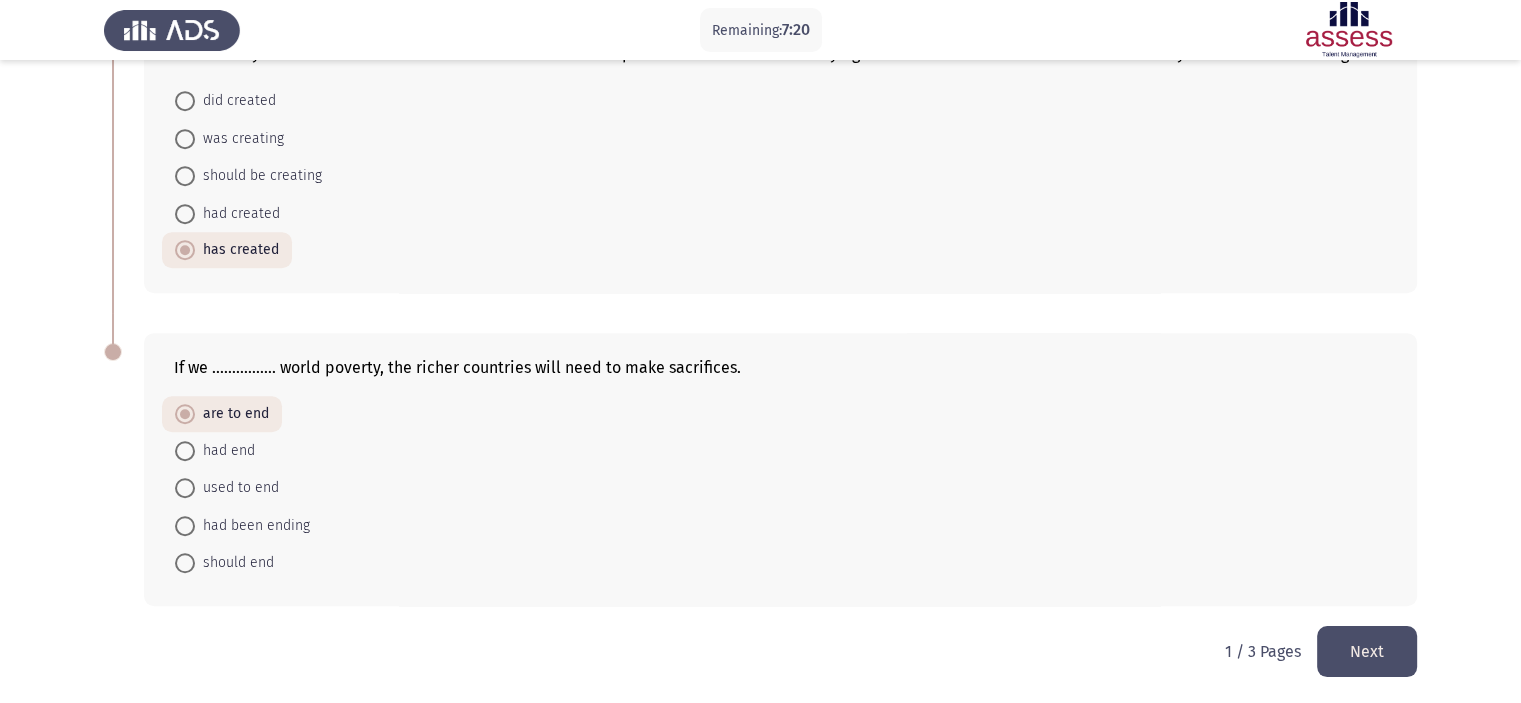 click on "Next" 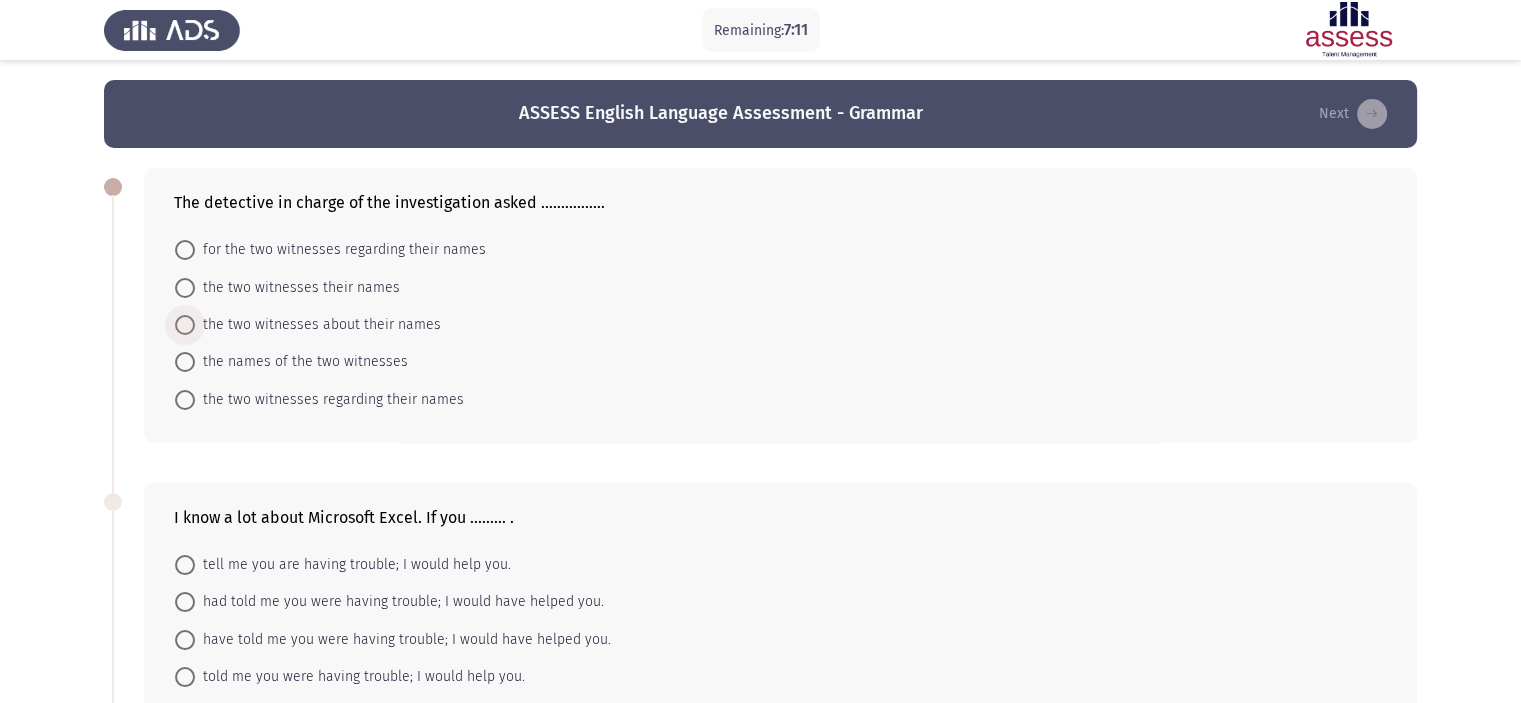 click on "the two witnesses about their names" at bounding box center (318, 325) 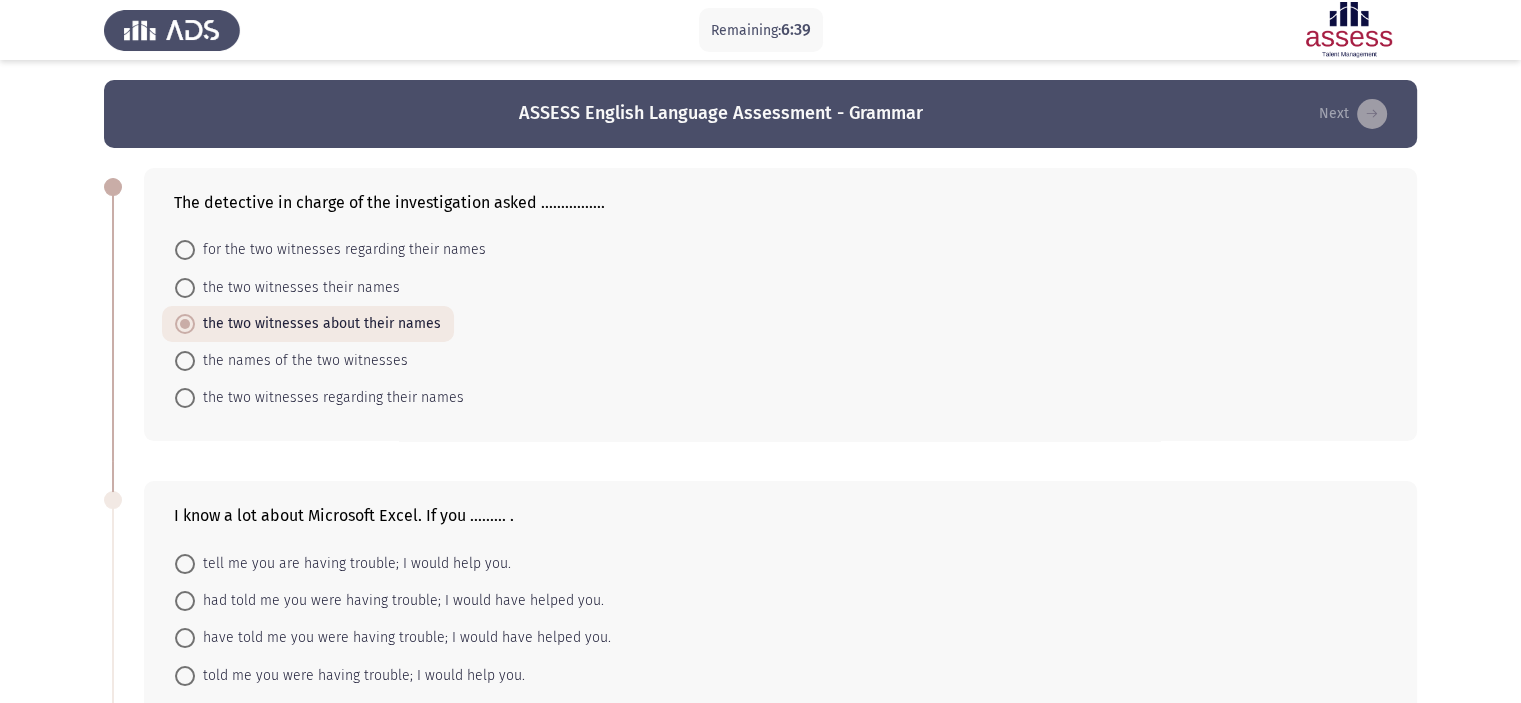 click on "the two witnesses their names" at bounding box center [287, 286] 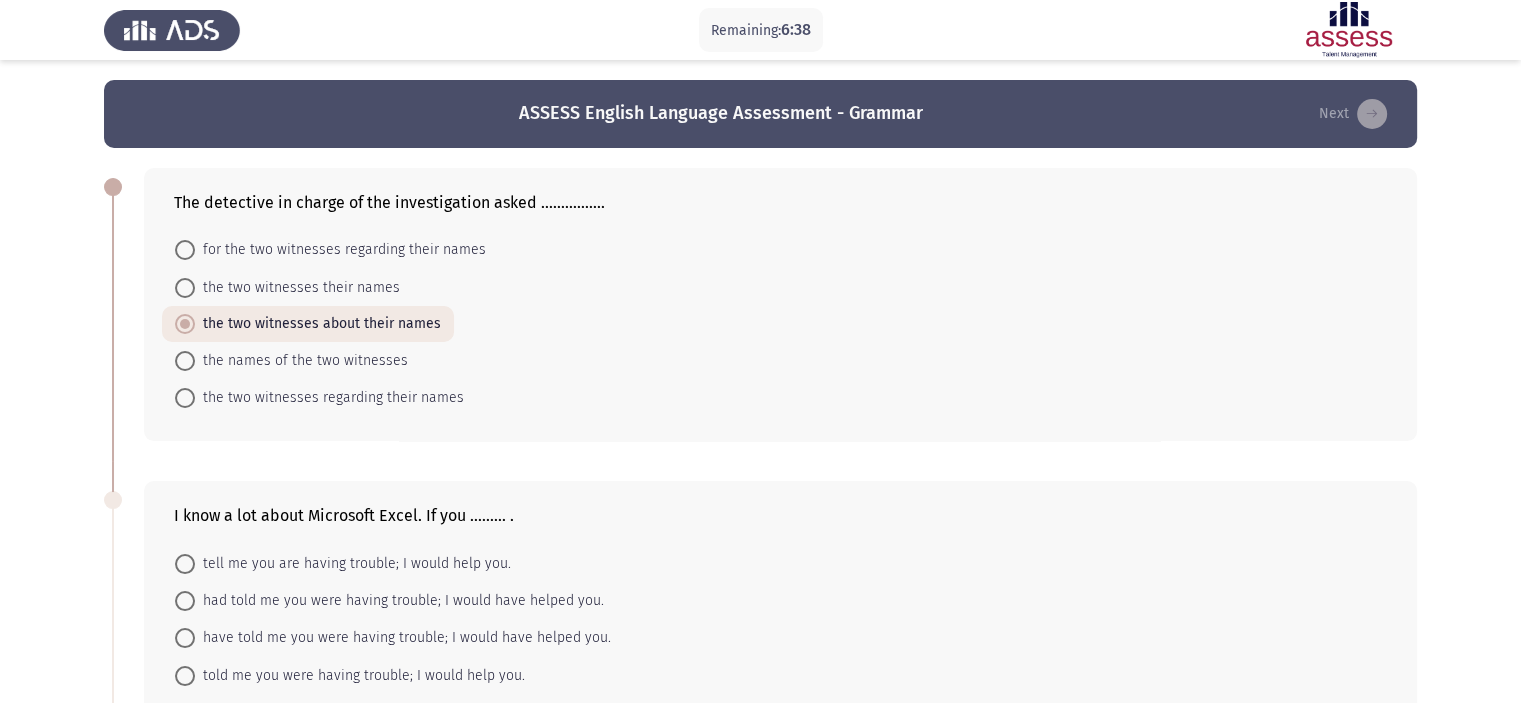 click on "the two witnesses their names" at bounding box center (297, 288) 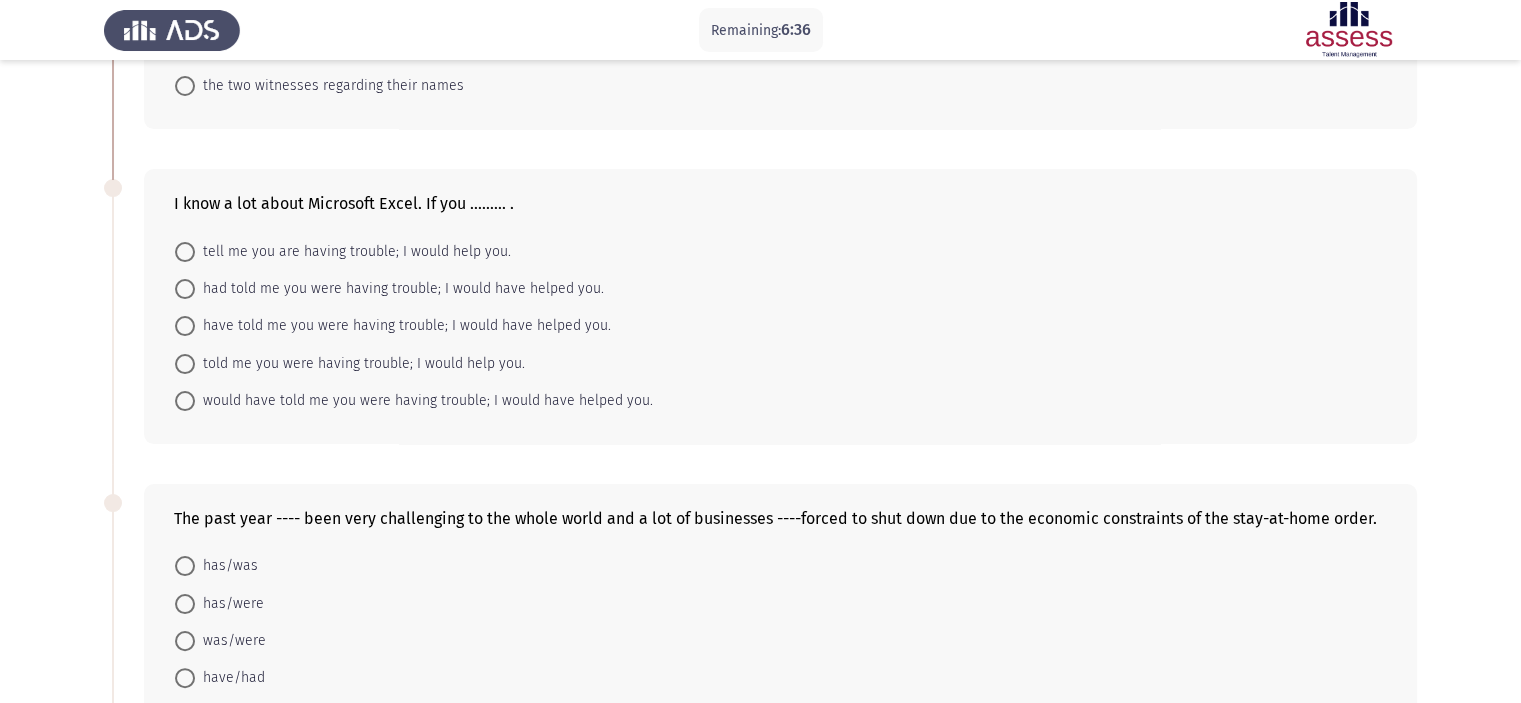 scroll, scrollTop: 315, scrollLeft: 0, axis: vertical 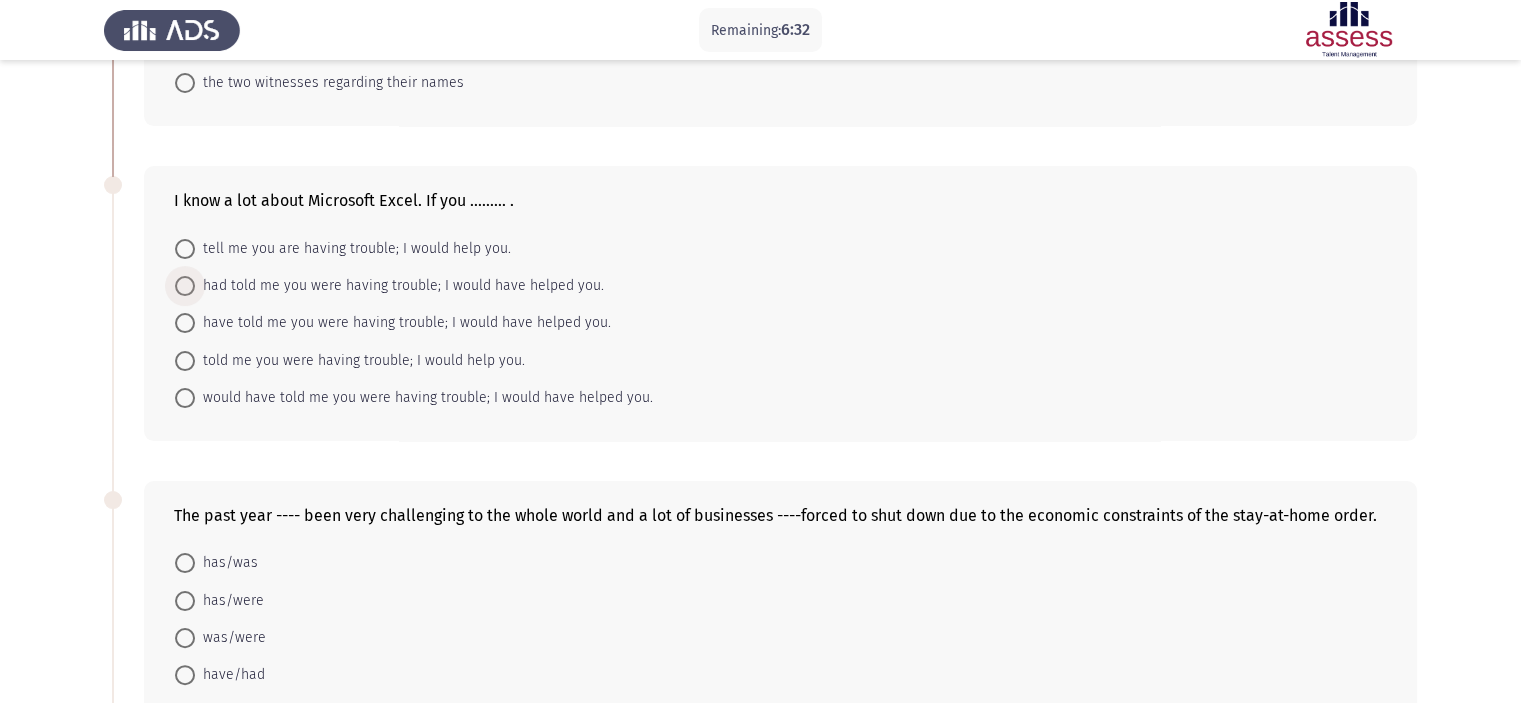 click on "had told me you were having trouble; I would have helped you." at bounding box center (399, 286) 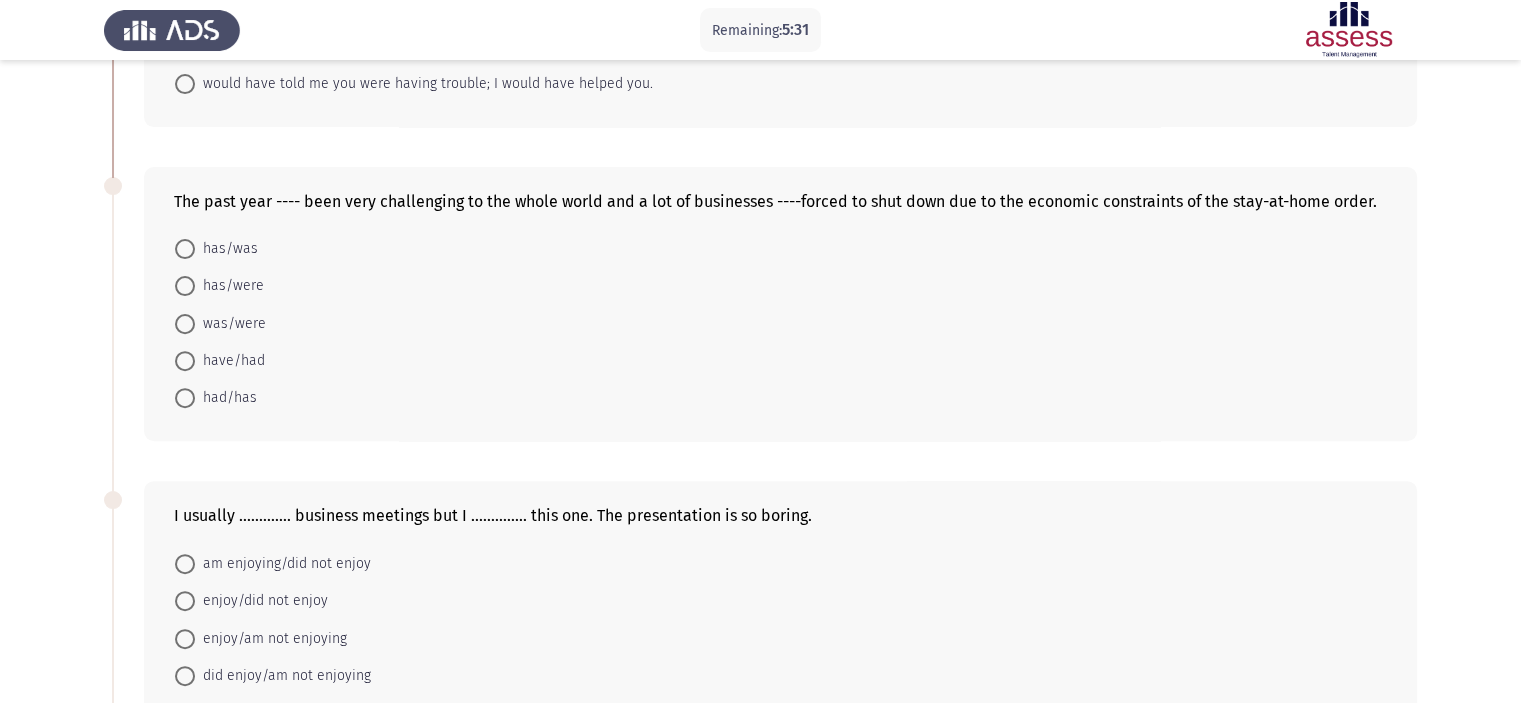 scroll, scrollTop: 635, scrollLeft: 0, axis: vertical 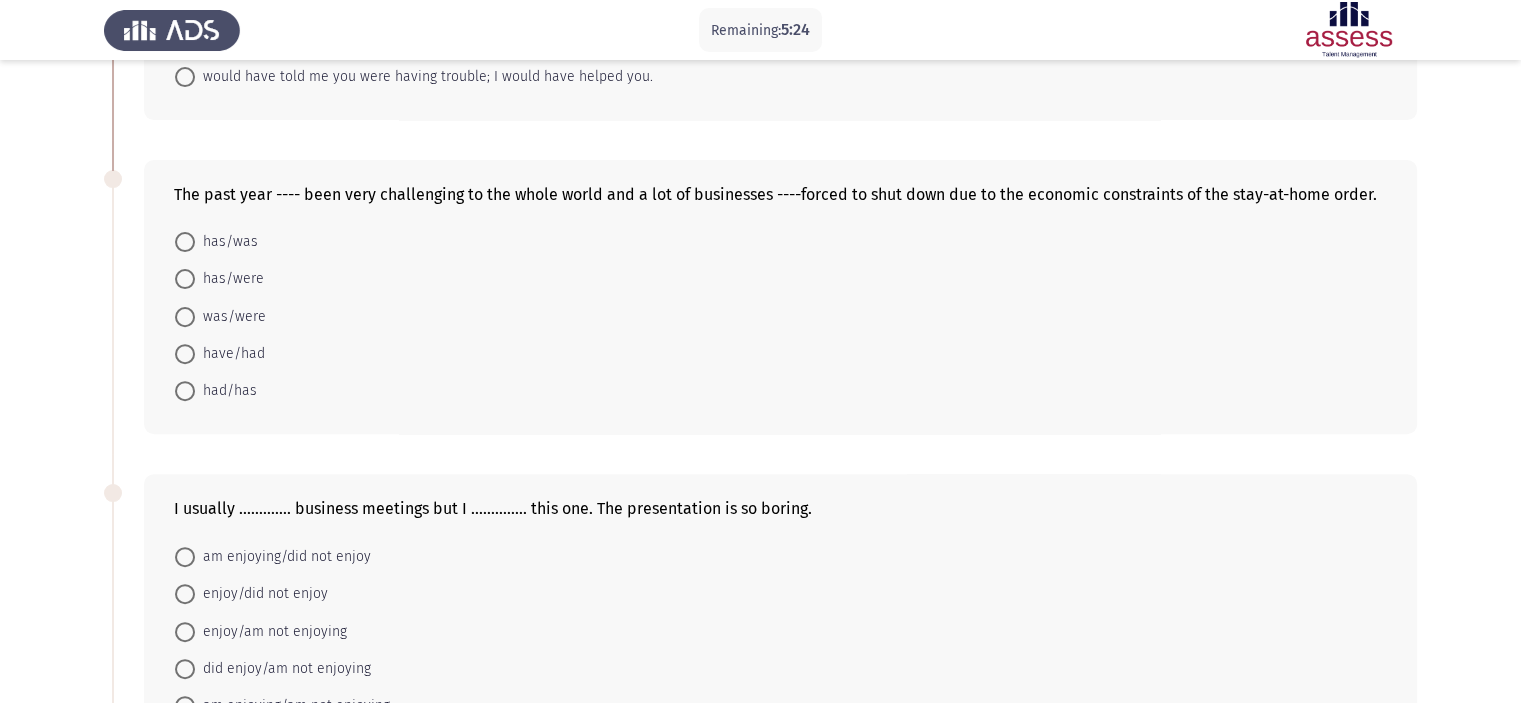 click on "has/were" at bounding box center (229, 279) 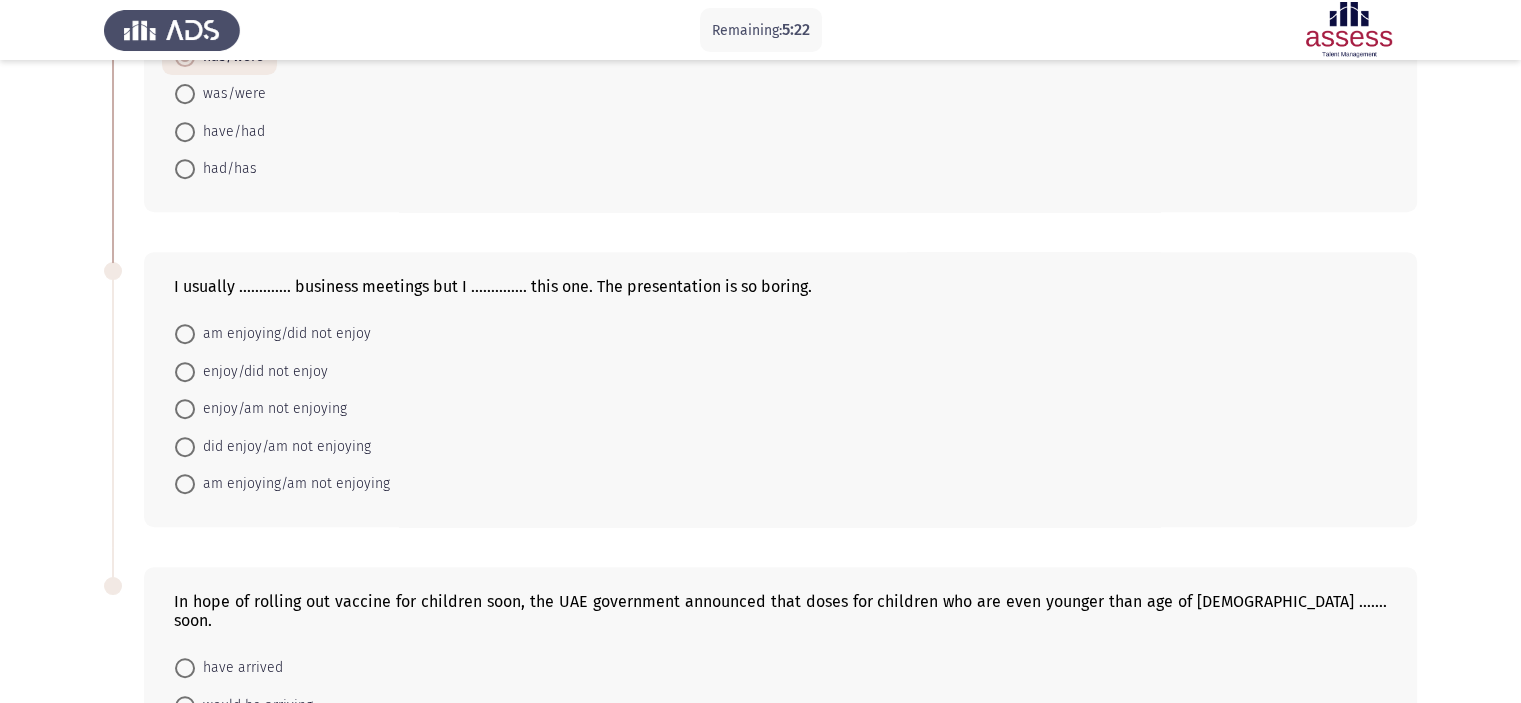 scroll, scrollTop: 855, scrollLeft: 0, axis: vertical 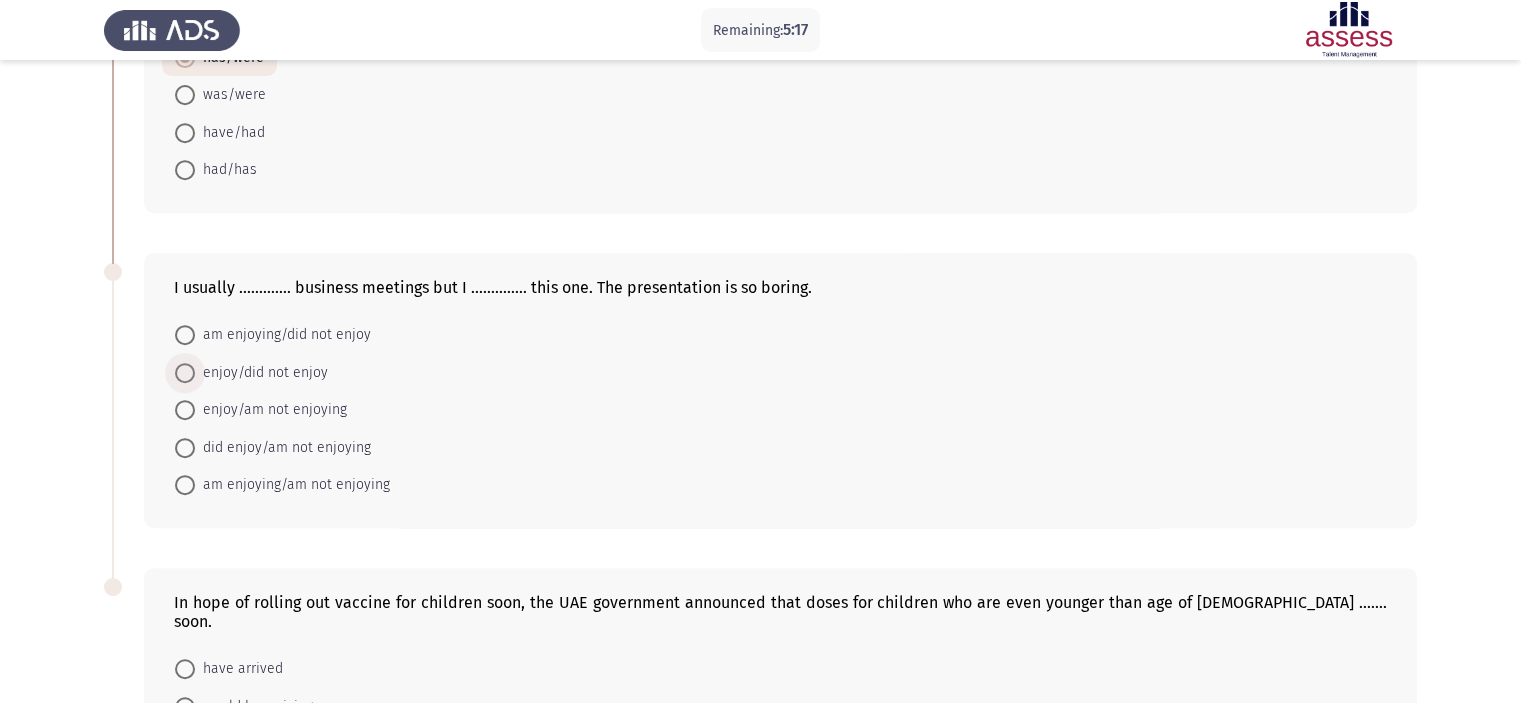 click on "enjoy/did not enjoy" at bounding box center (261, 373) 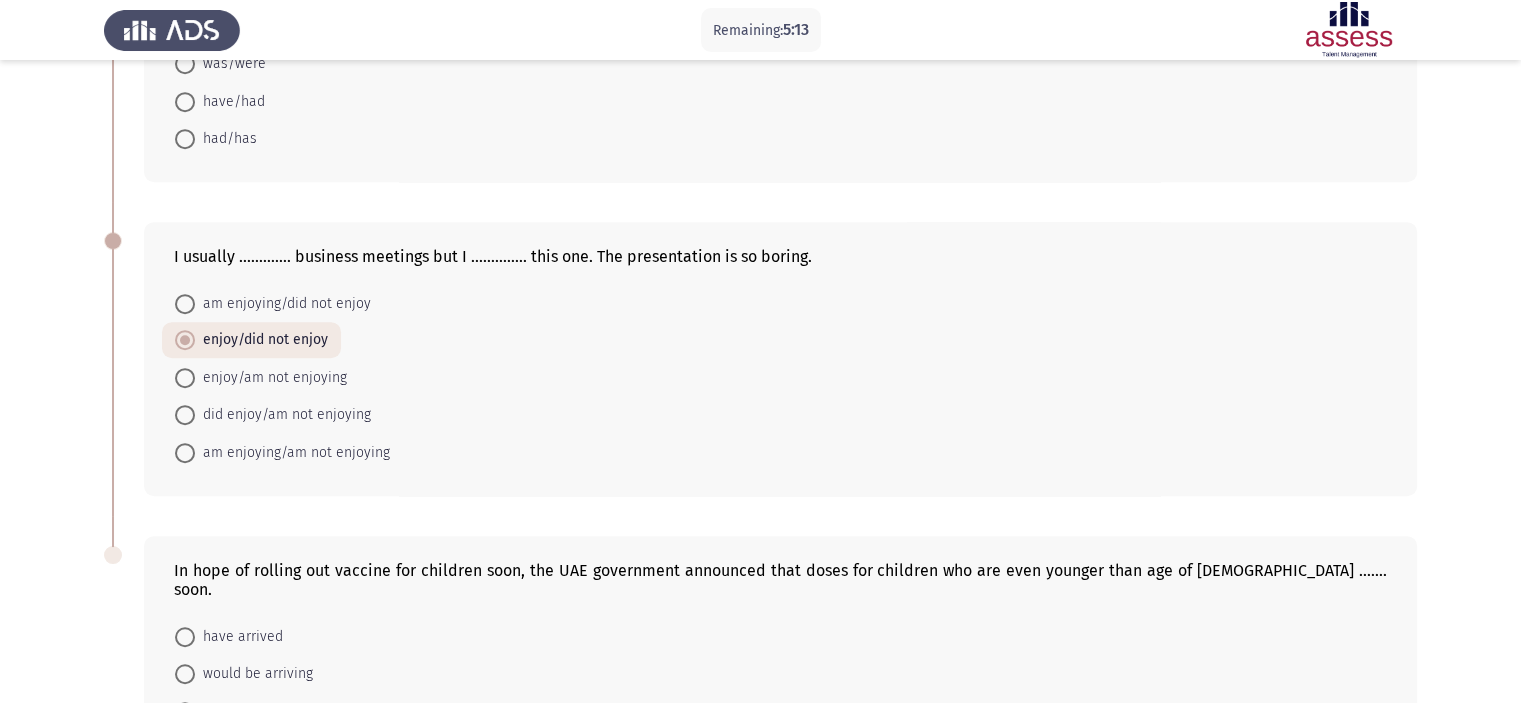 scroll, scrollTop: 886, scrollLeft: 0, axis: vertical 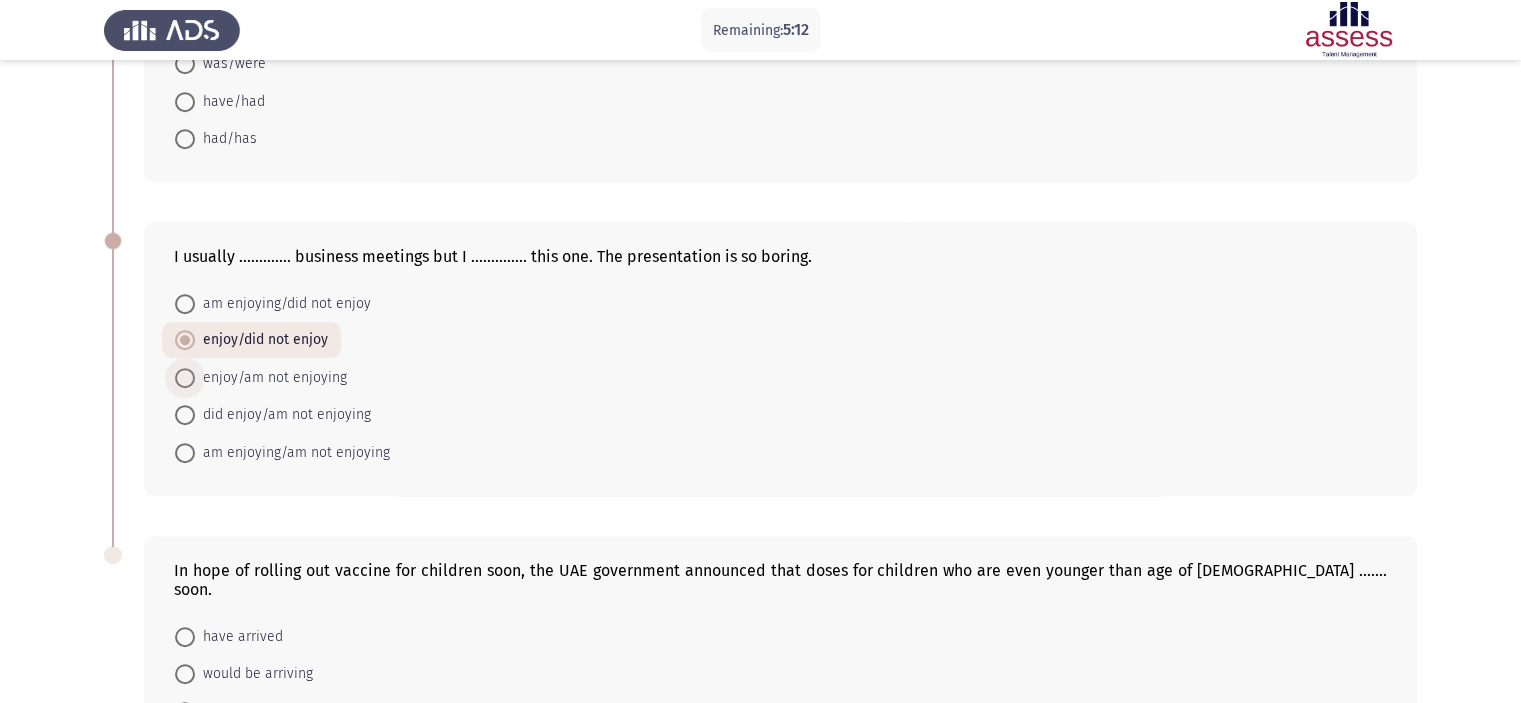 click on "enjoy/am not enjoying" at bounding box center (271, 378) 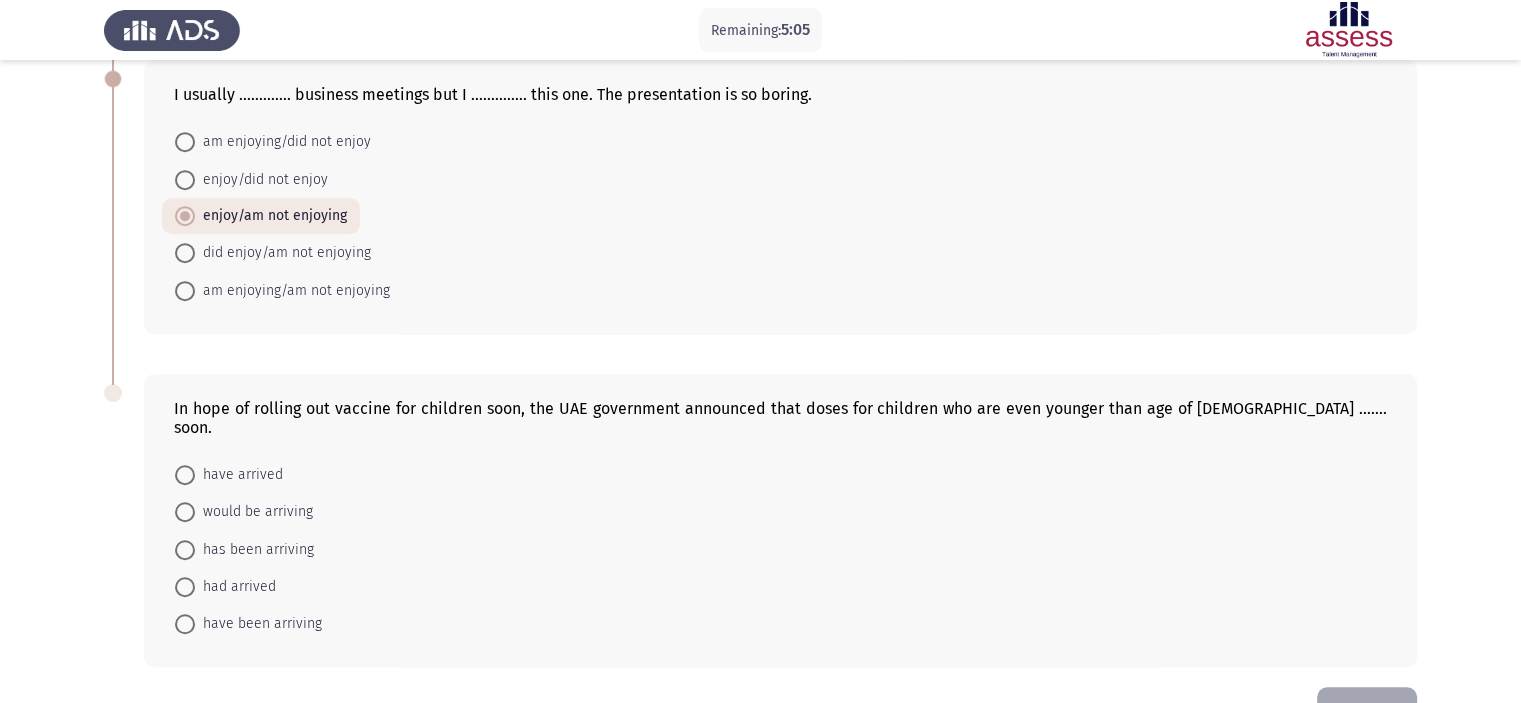scroll, scrollTop: 1090, scrollLeft: 0, axis: vertical 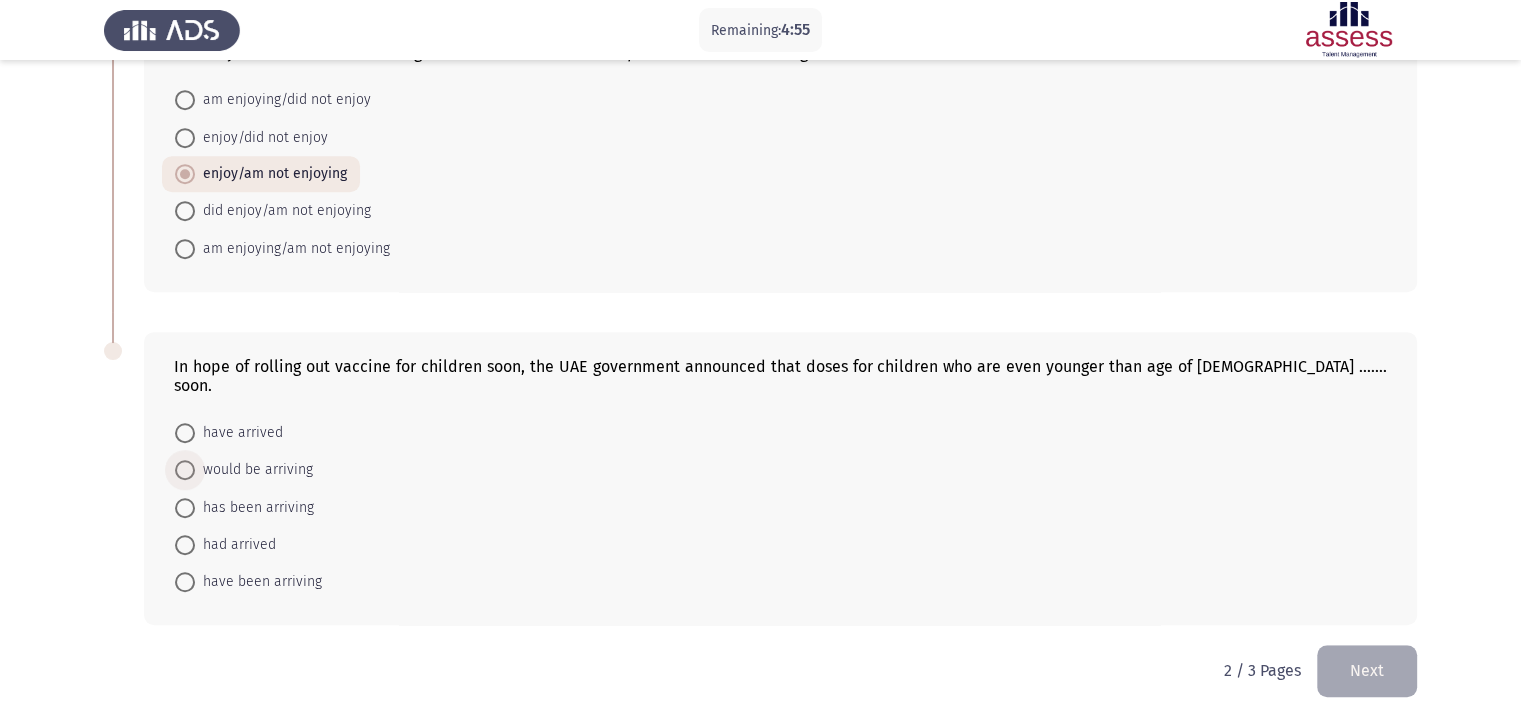 click on "would be arriving" at bounding box center [254, 470] 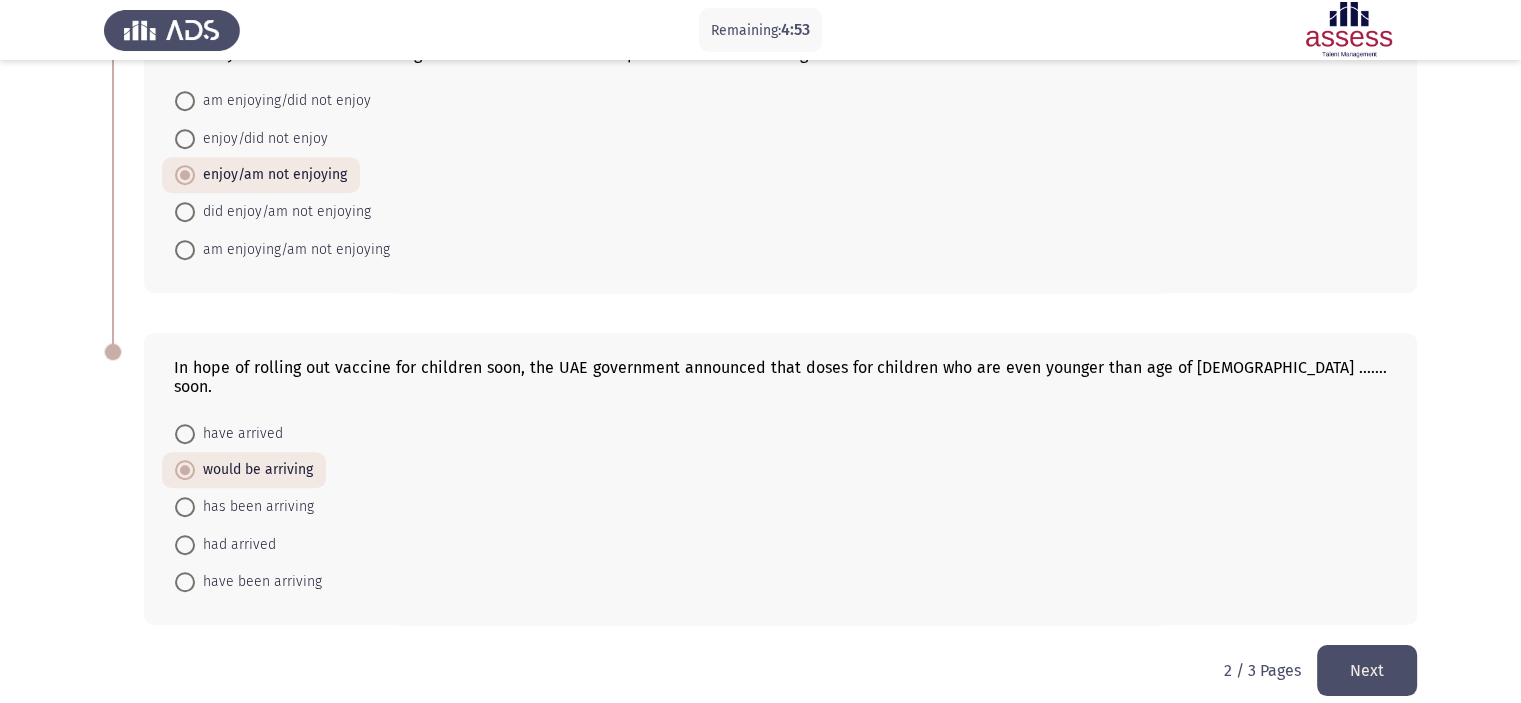 click on "Next" 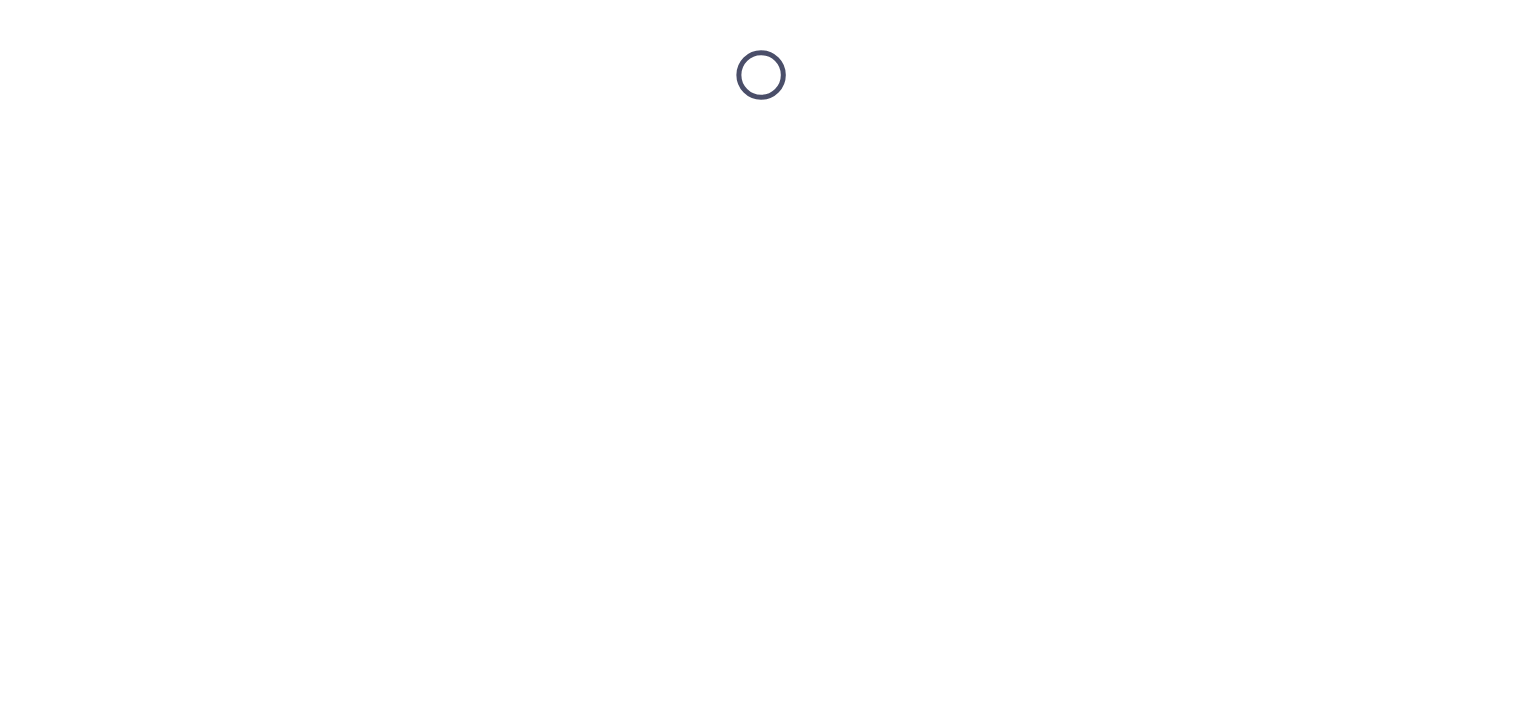 scroll, scrollTop: 0, scrollLeft: 0, axis: both 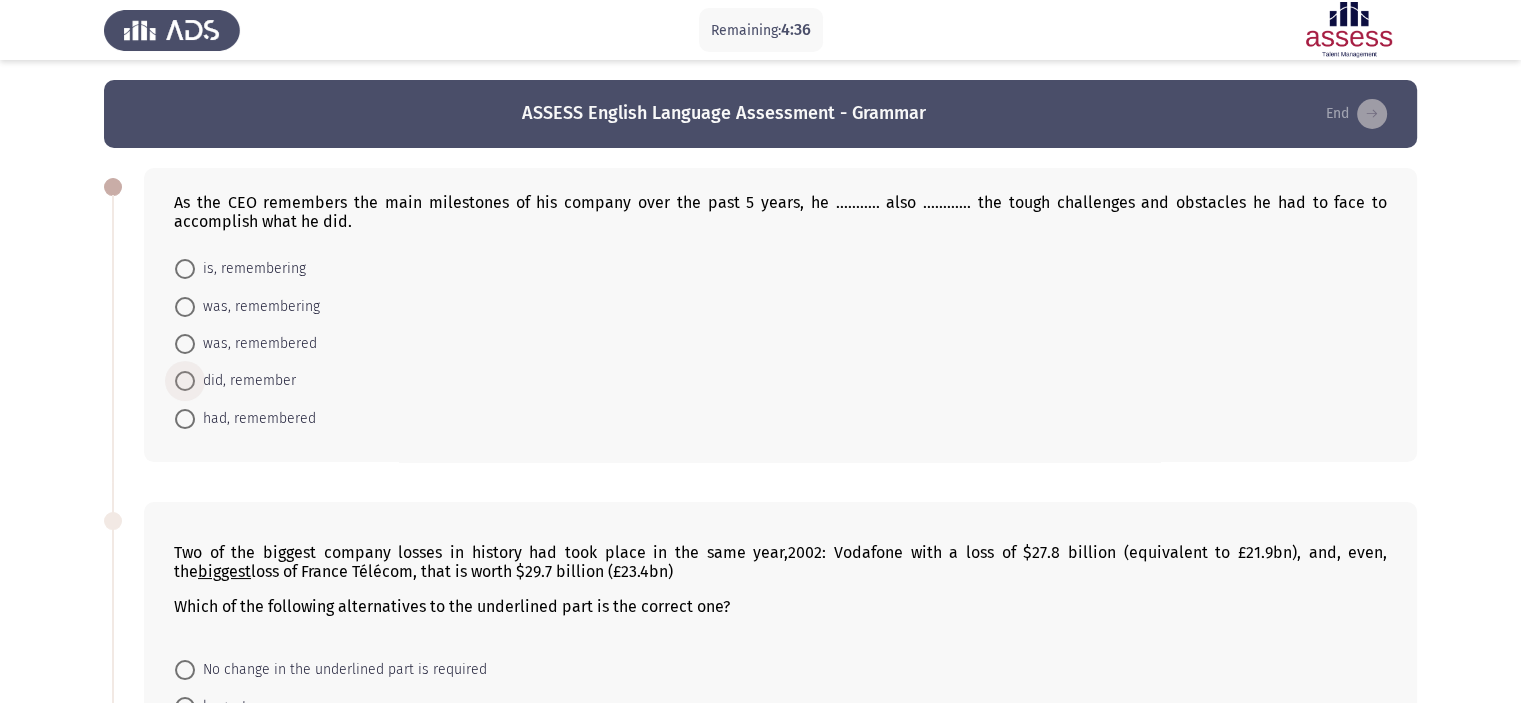 click on "did, remember" at bounding box center [245, 381] 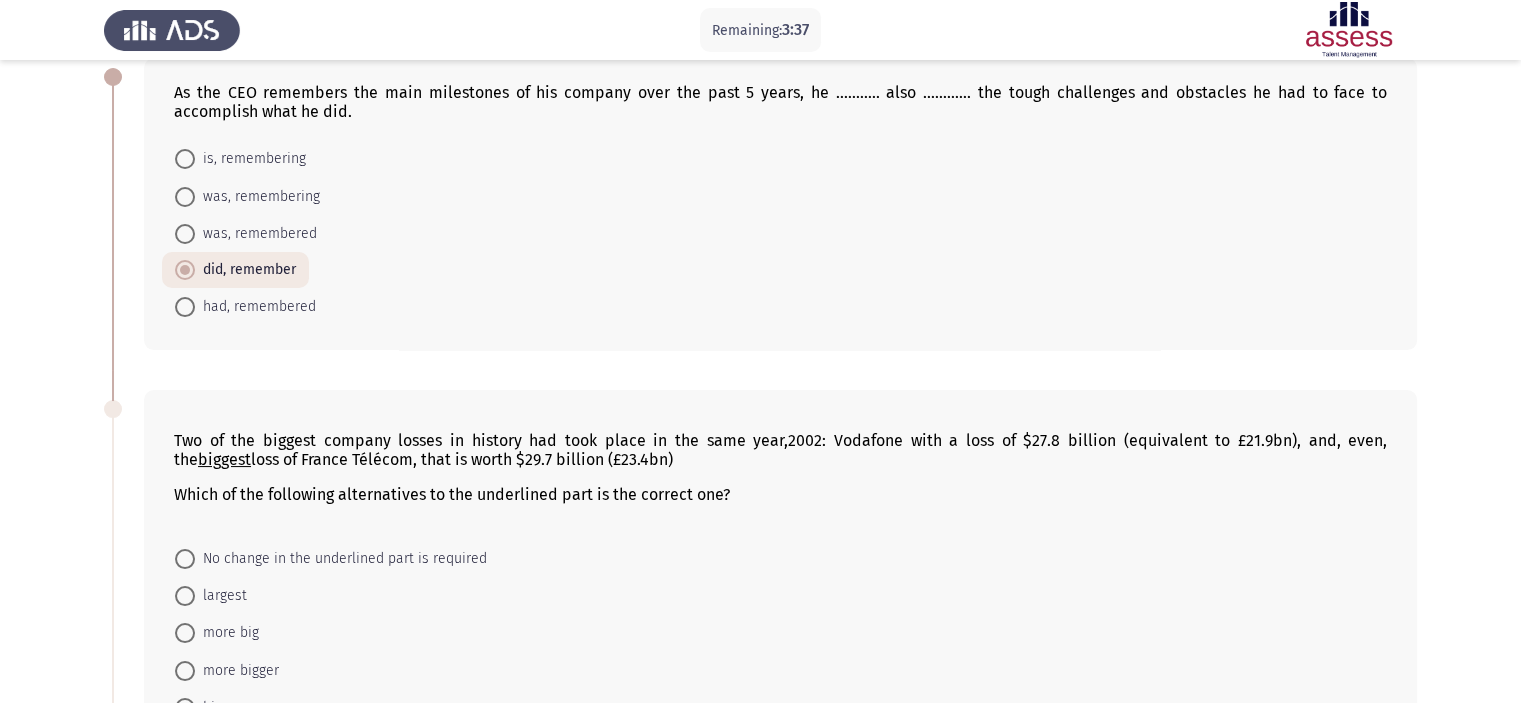 scroll, scrollTop: 112, scrollLeft: 0, axis: vertical 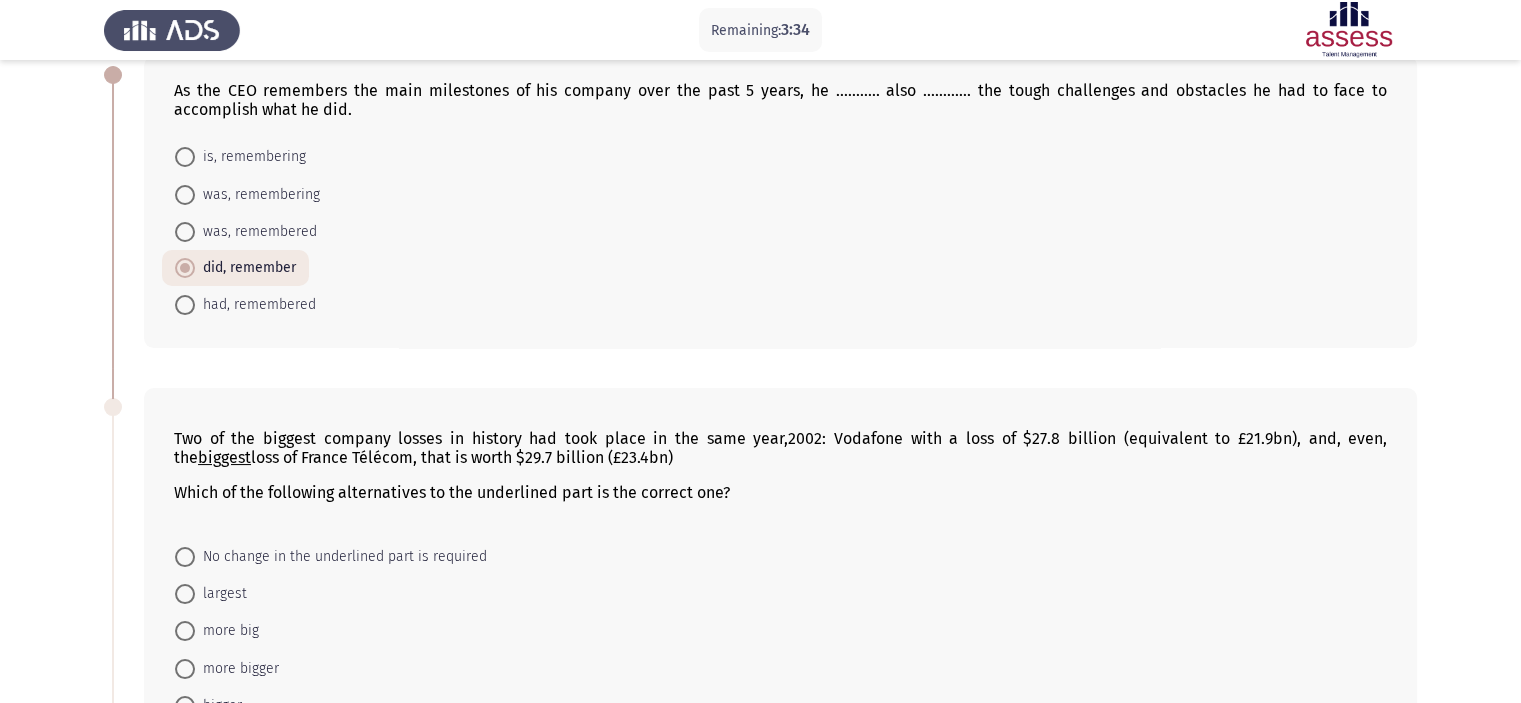 click on "is, remembering" at bounding box center (250, 157) 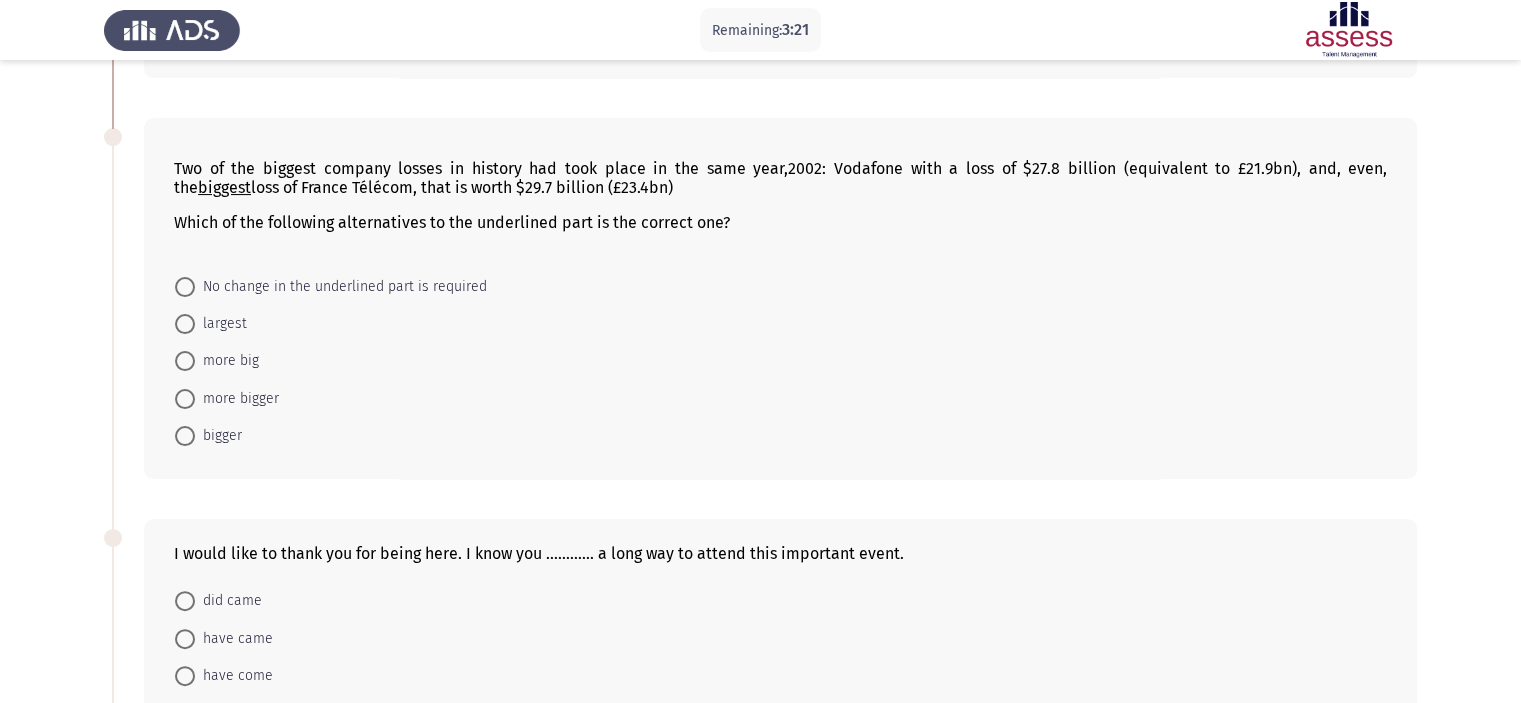 scroll, scrollTop: 392, scrollLeft: 0, axis: vertical 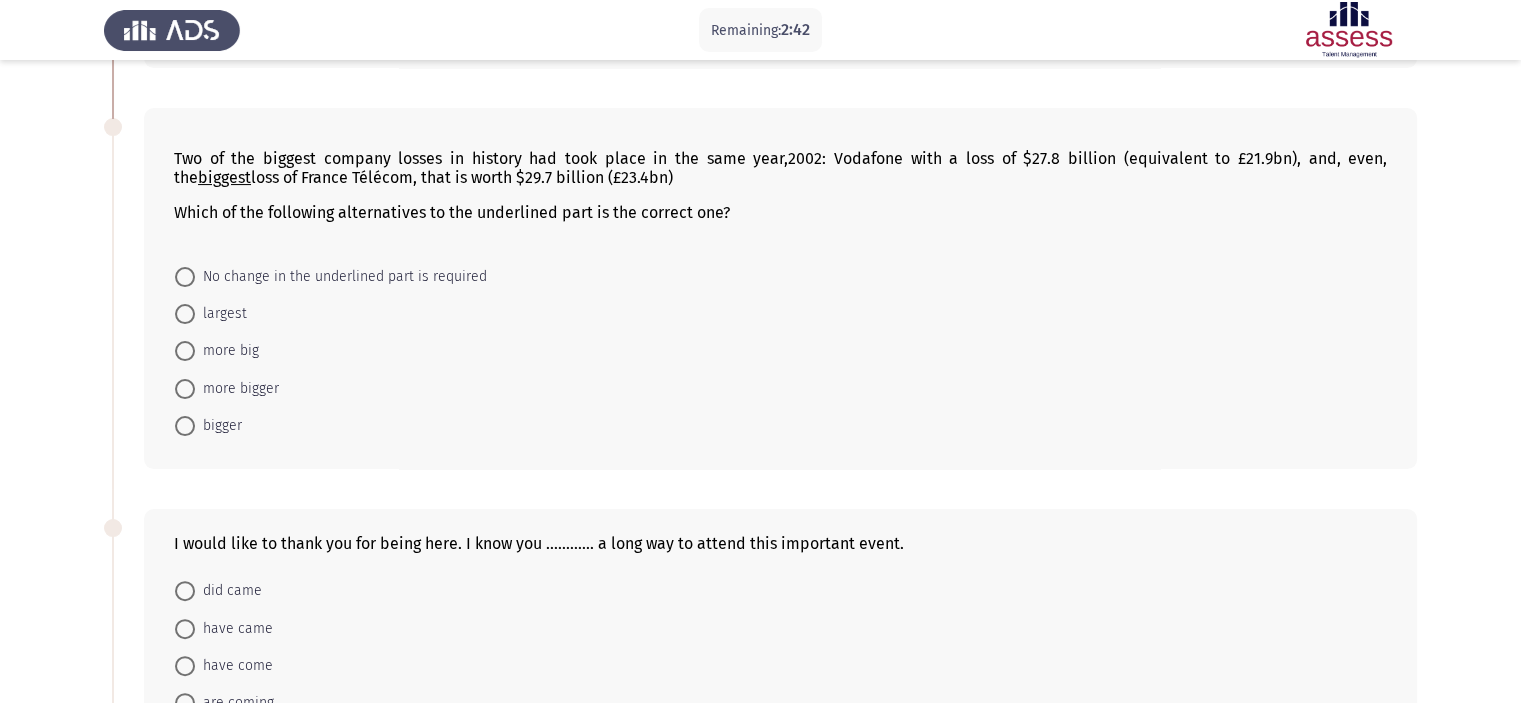 click on "bigger" at bounding box center [218, 426] 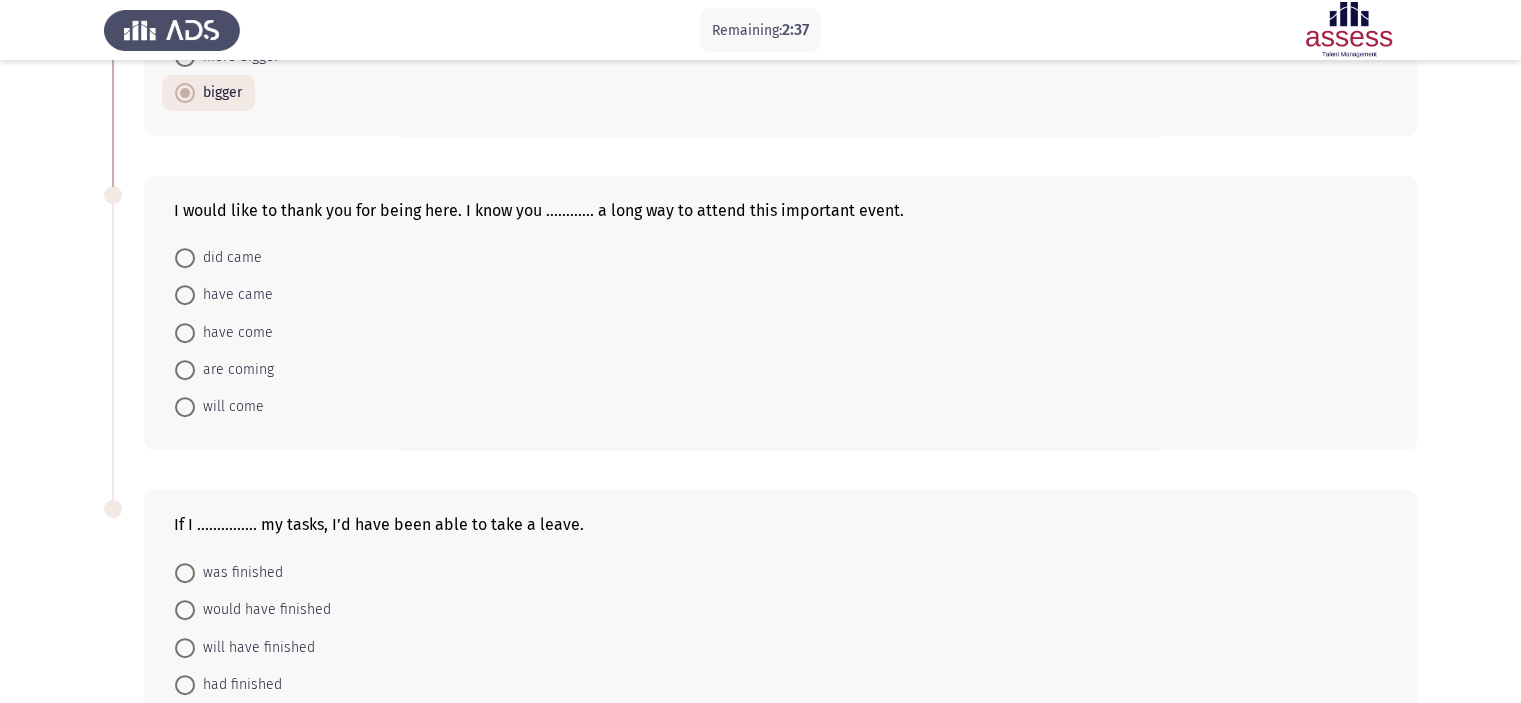 scroll, scrollTop: 726, scrollLeft: 0, axis: vertical 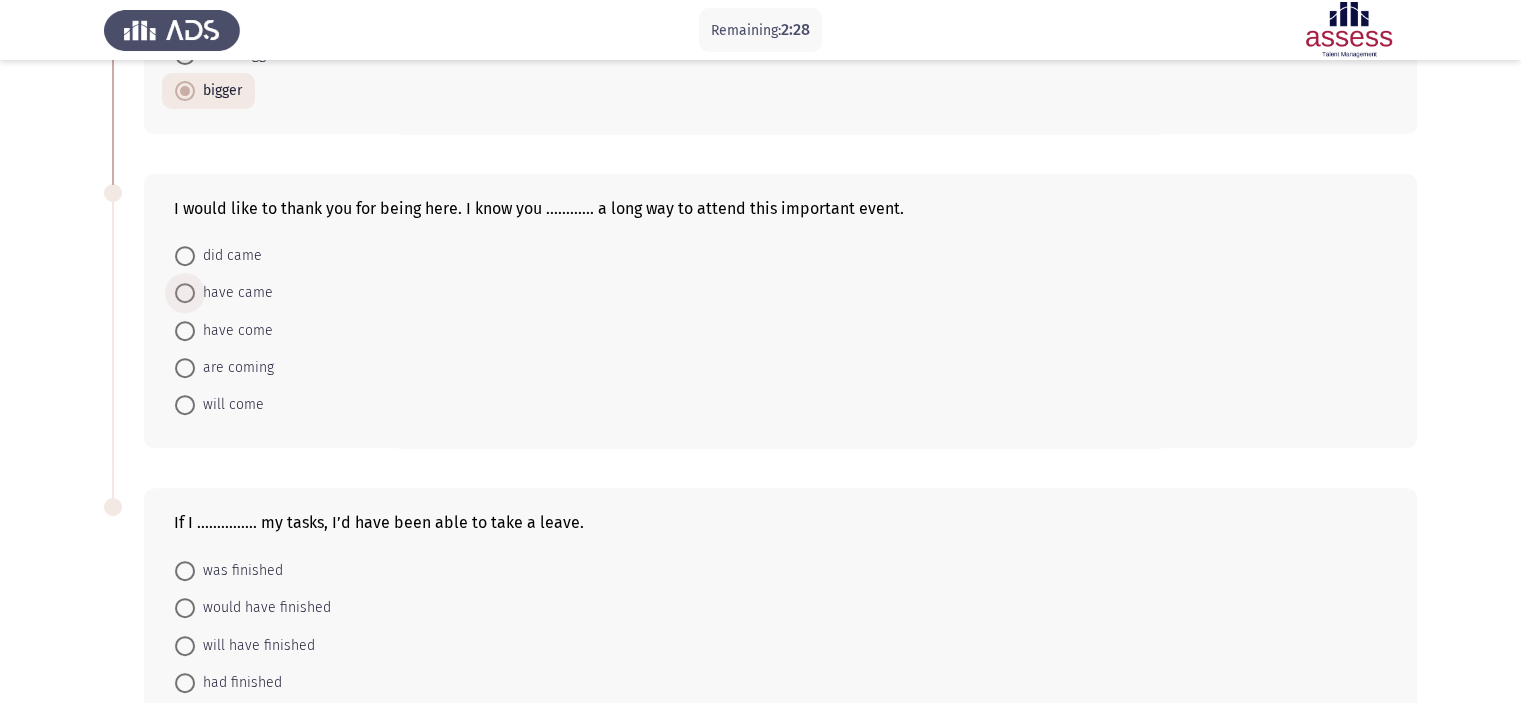 click on "have came" at bounding box center [234, 293] 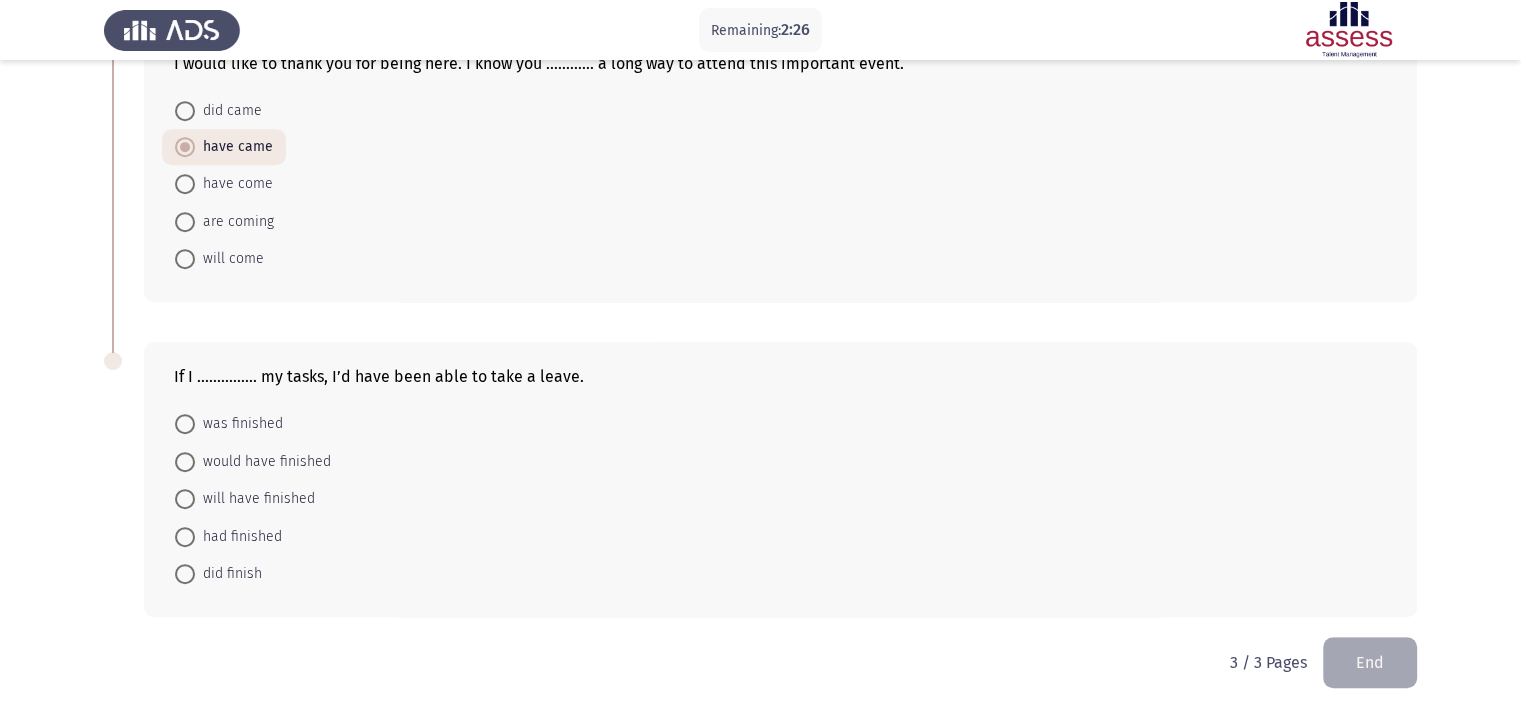 scroll, scrollTop: 883, scrollLeft: 0, axis: vertical 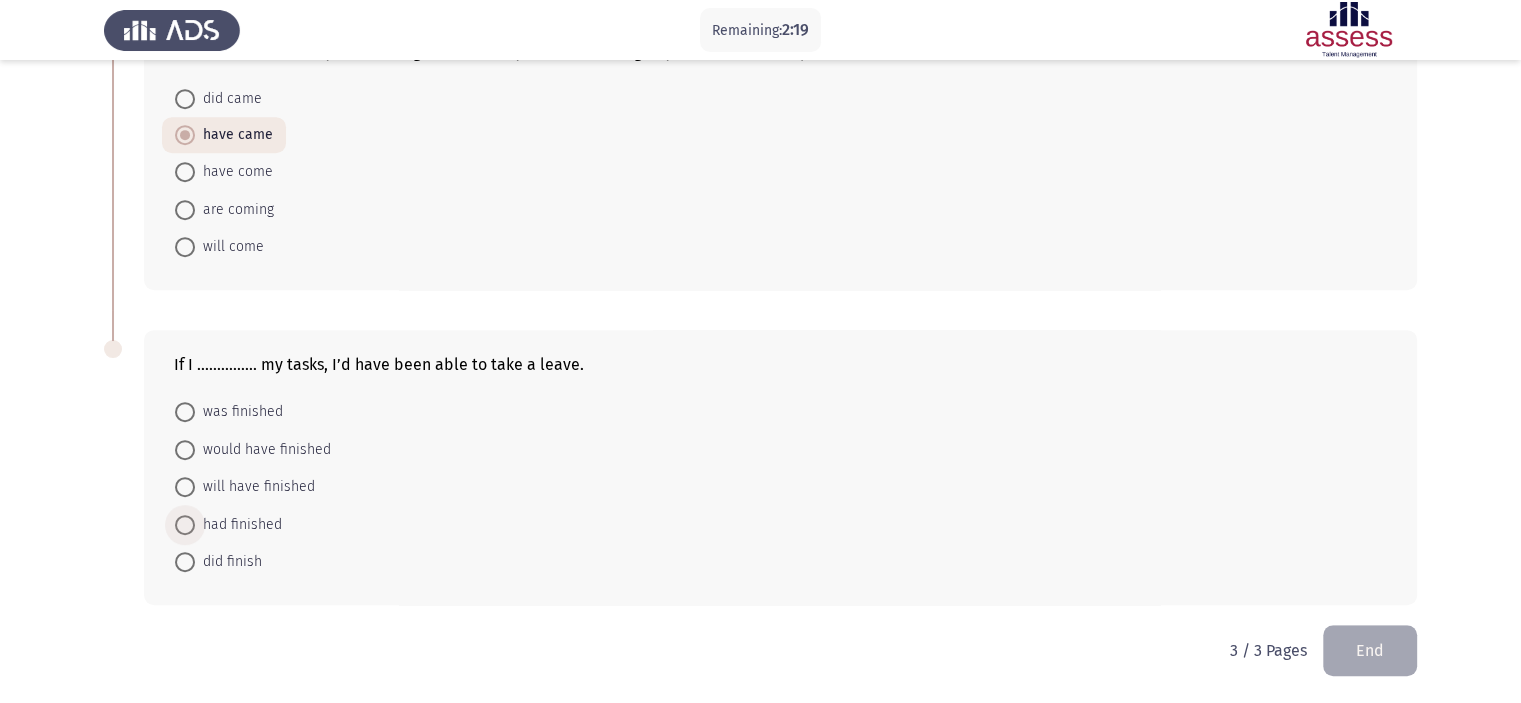 click on "had finished" at bounding box center (238, 525) 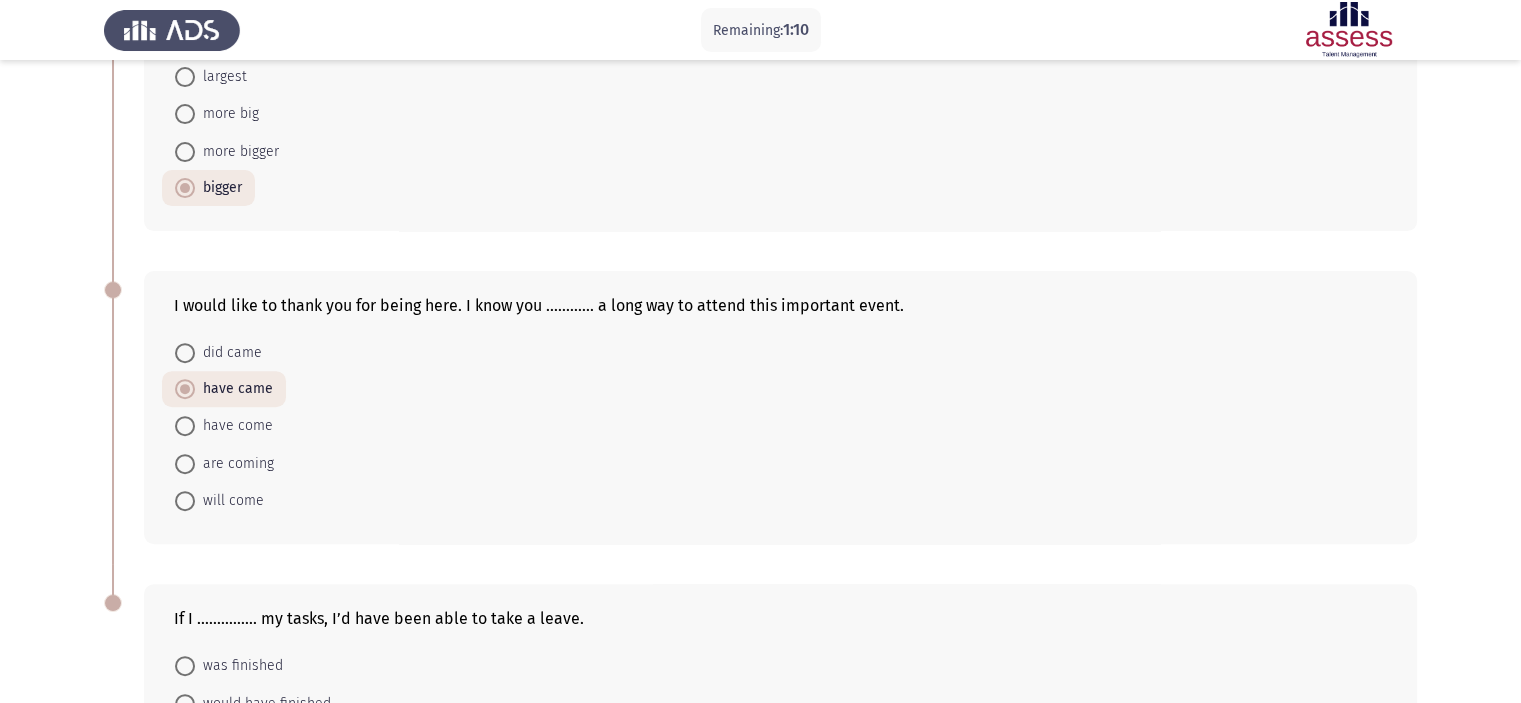 scroll, scrollTop: 621, scrollLeft: 0, axis: vertical 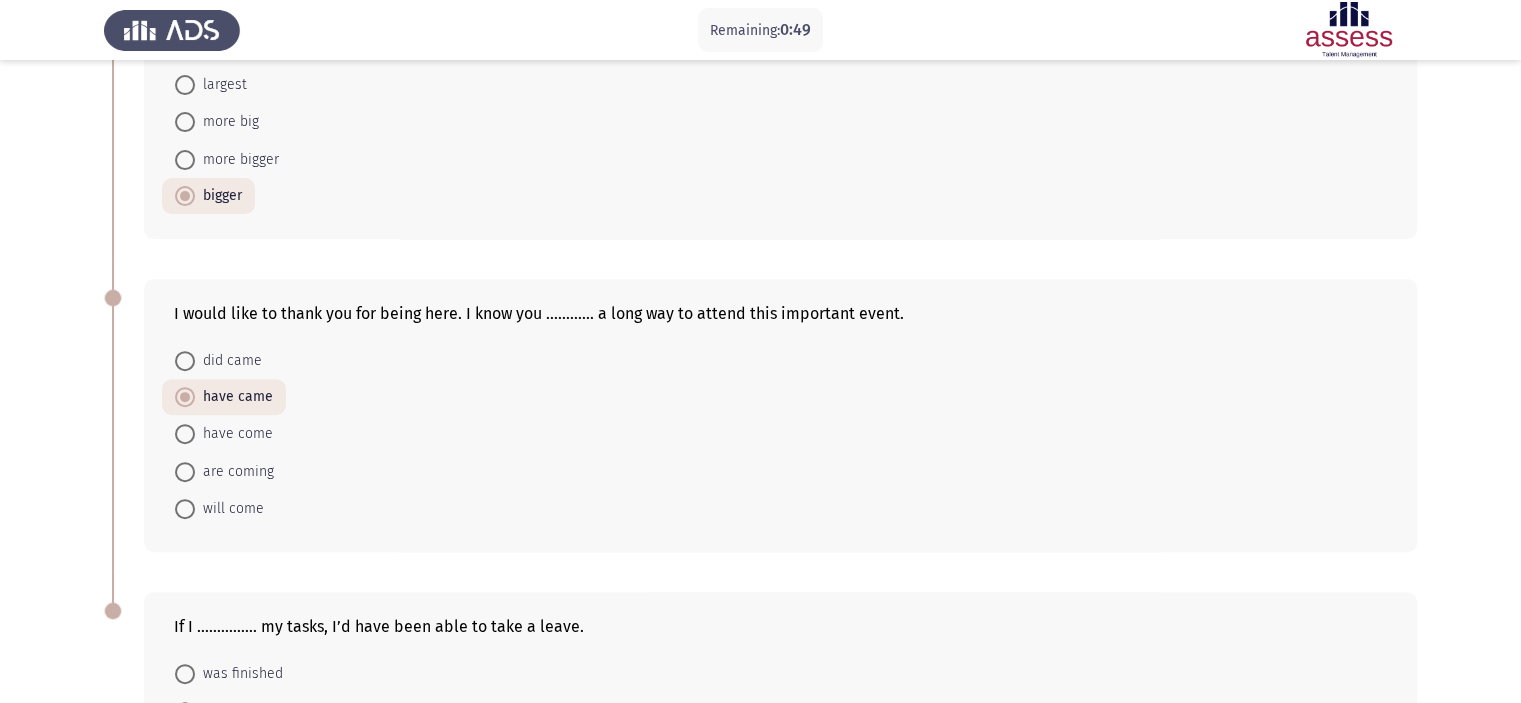 click on "have come" at bounding box center (234, 434) 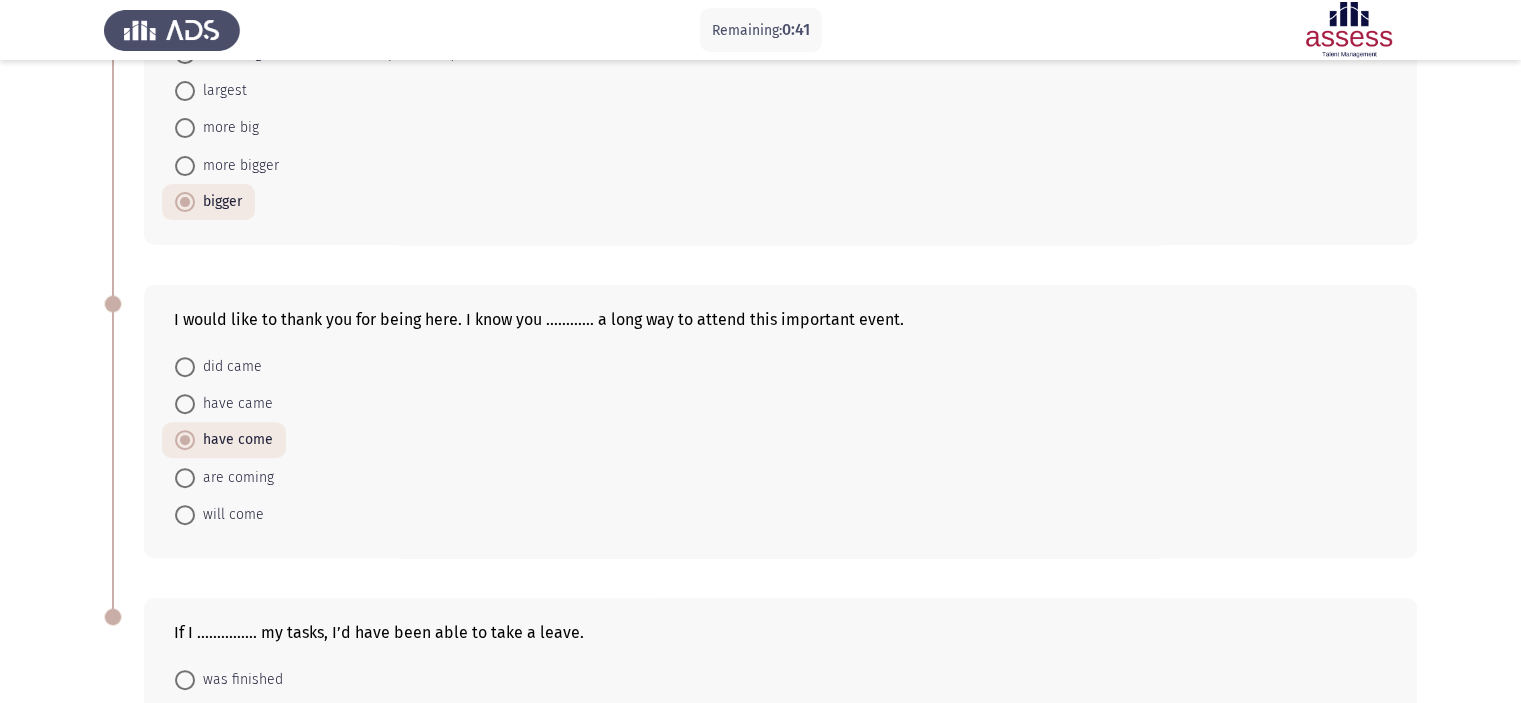 scroll, scrollTop: 882, scrollLeft: 0, axis: vertical 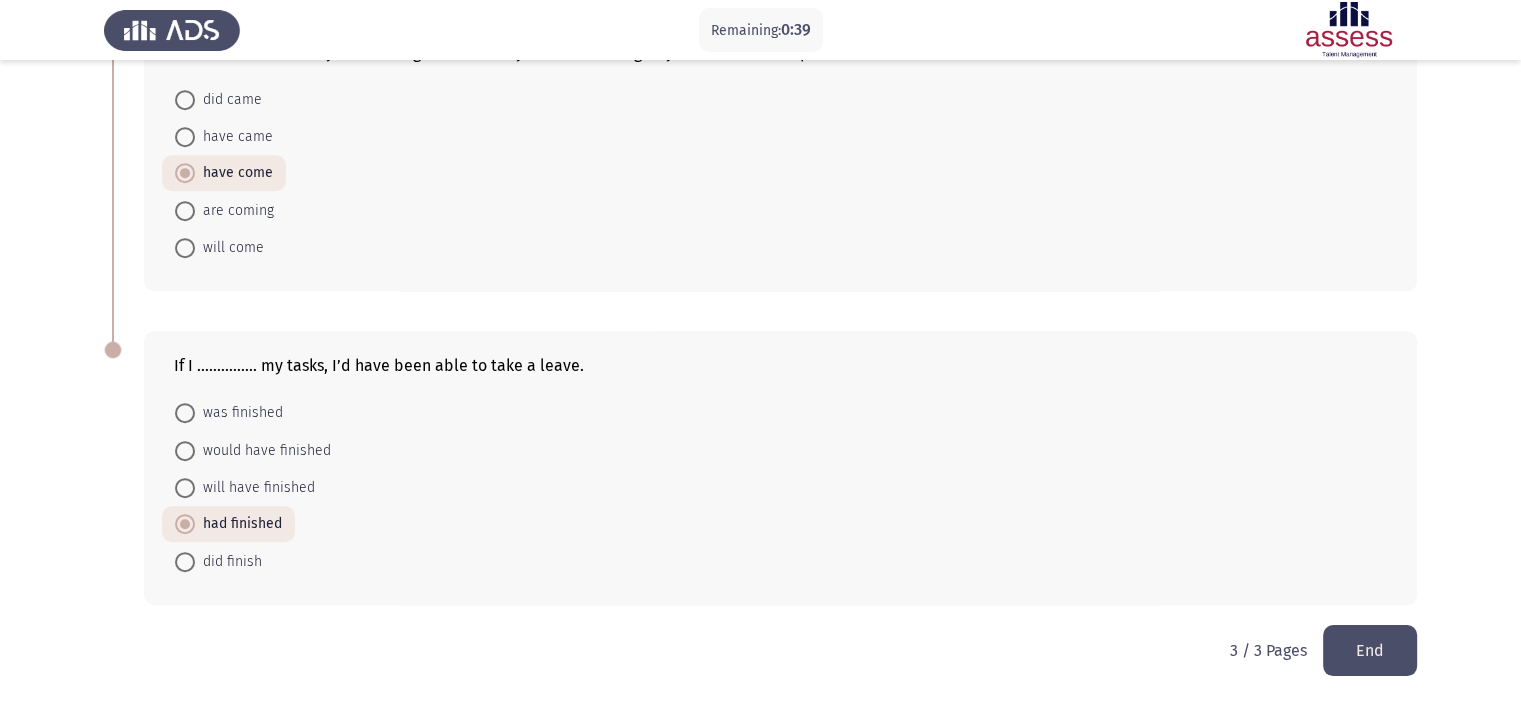 click on "End" 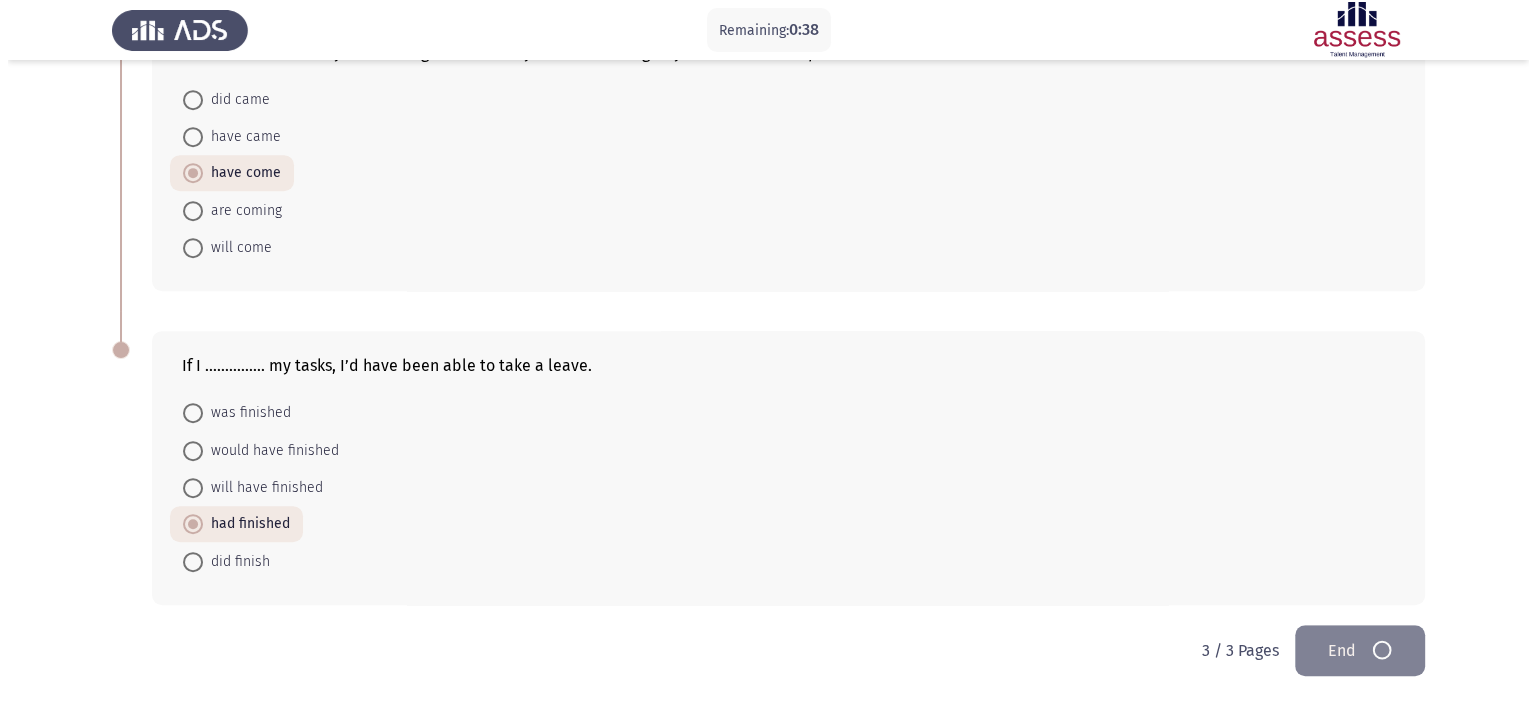 scroll, scrollTop: 0, scrollLeft: 0, axis: both 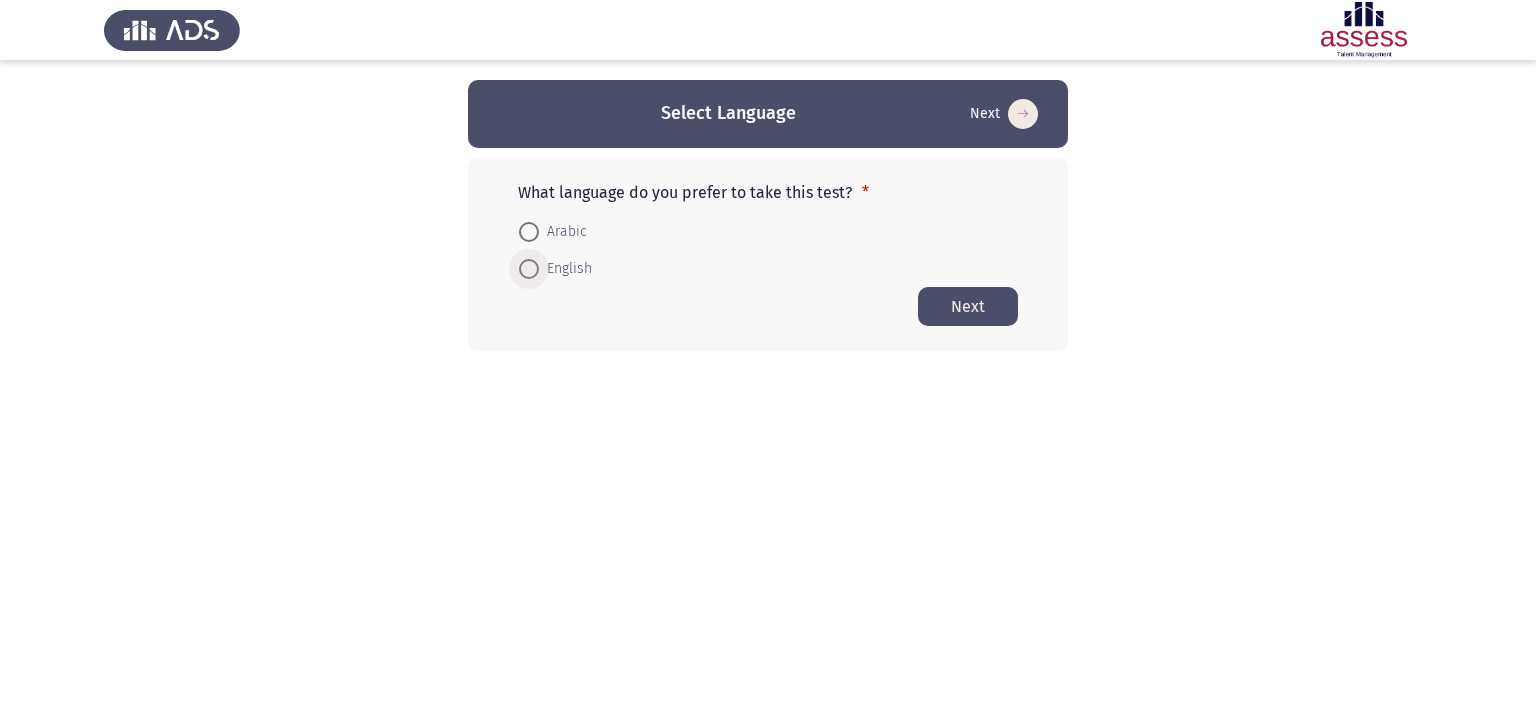 click at bounding box center (529, 269) 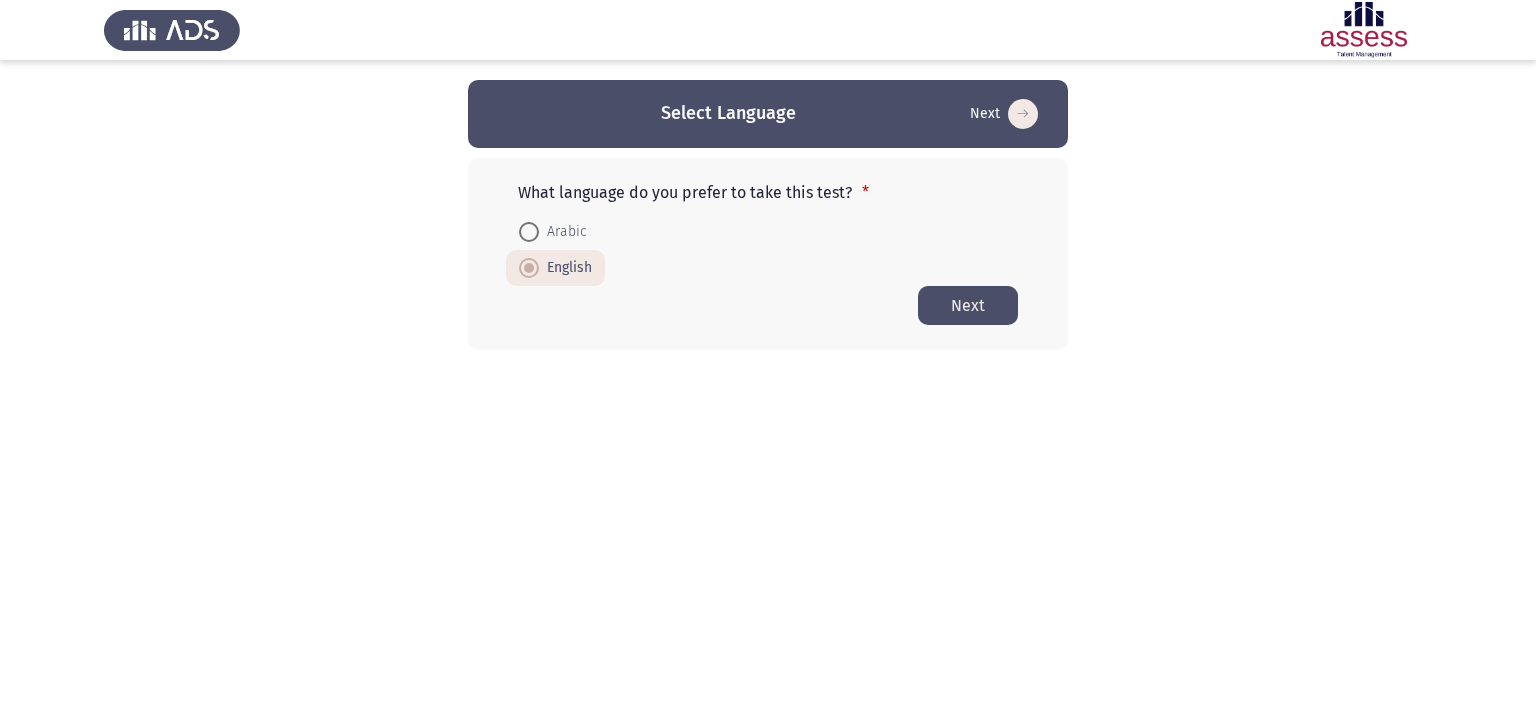 click on "Next" 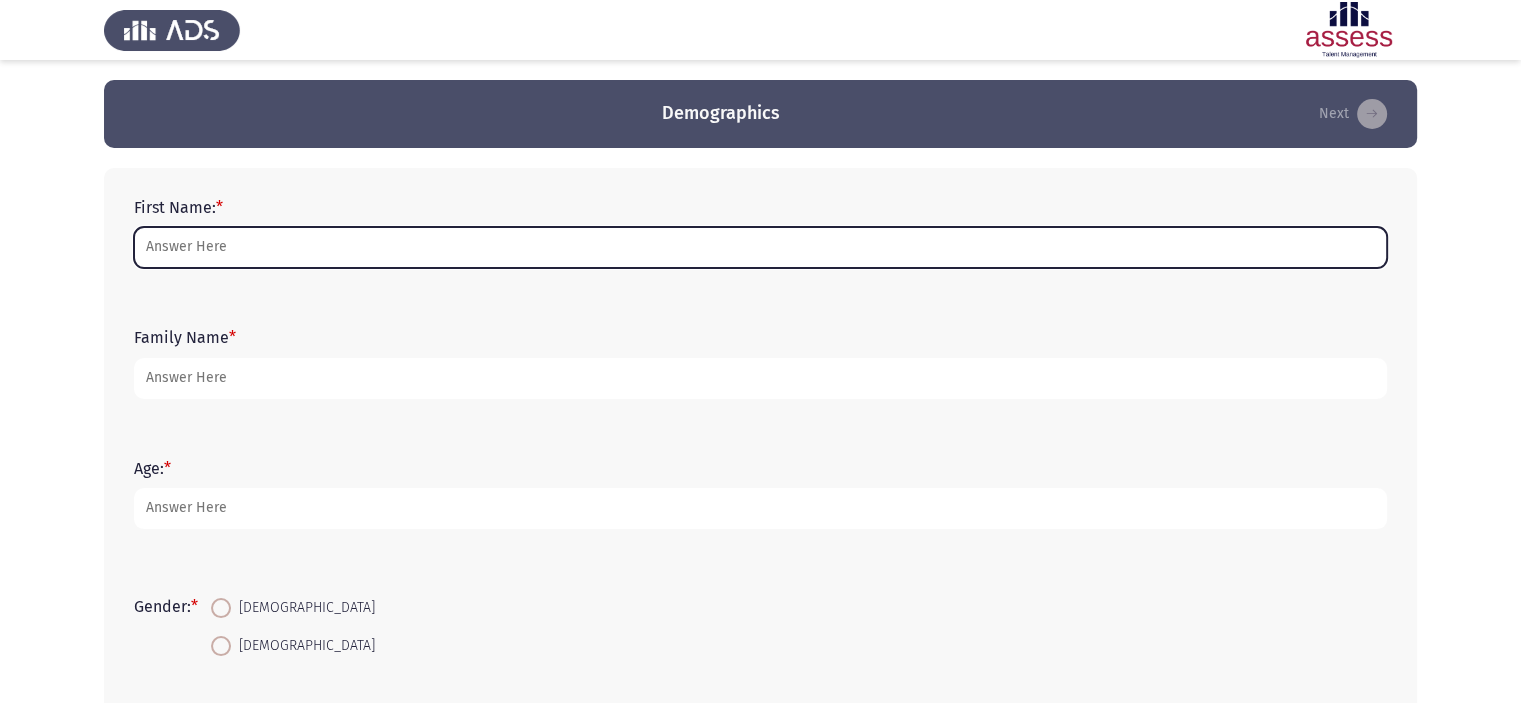 click on "First Name:   *" at bounding box center [760, 247] 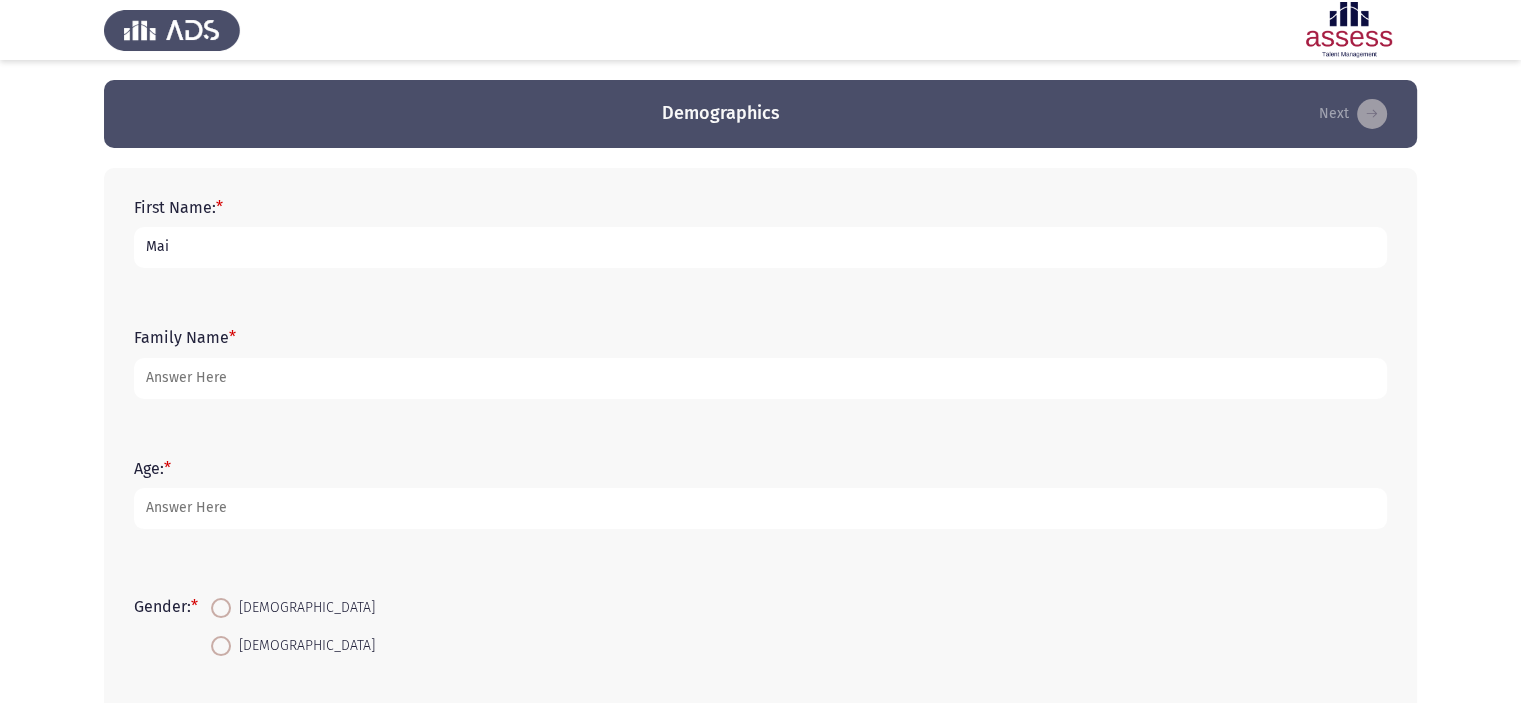 type on "Mai" 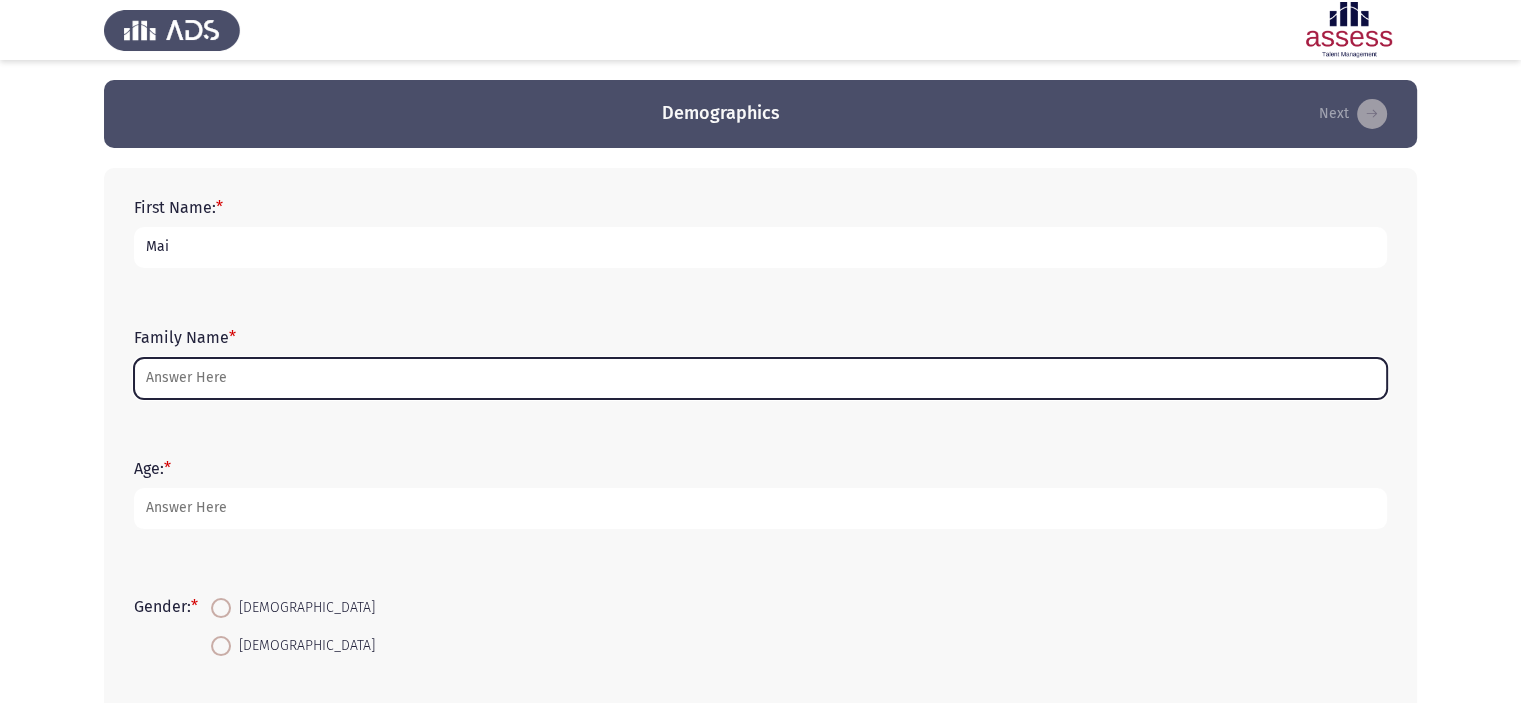 click on "Family Name   *" at bounding box center (760, 378) 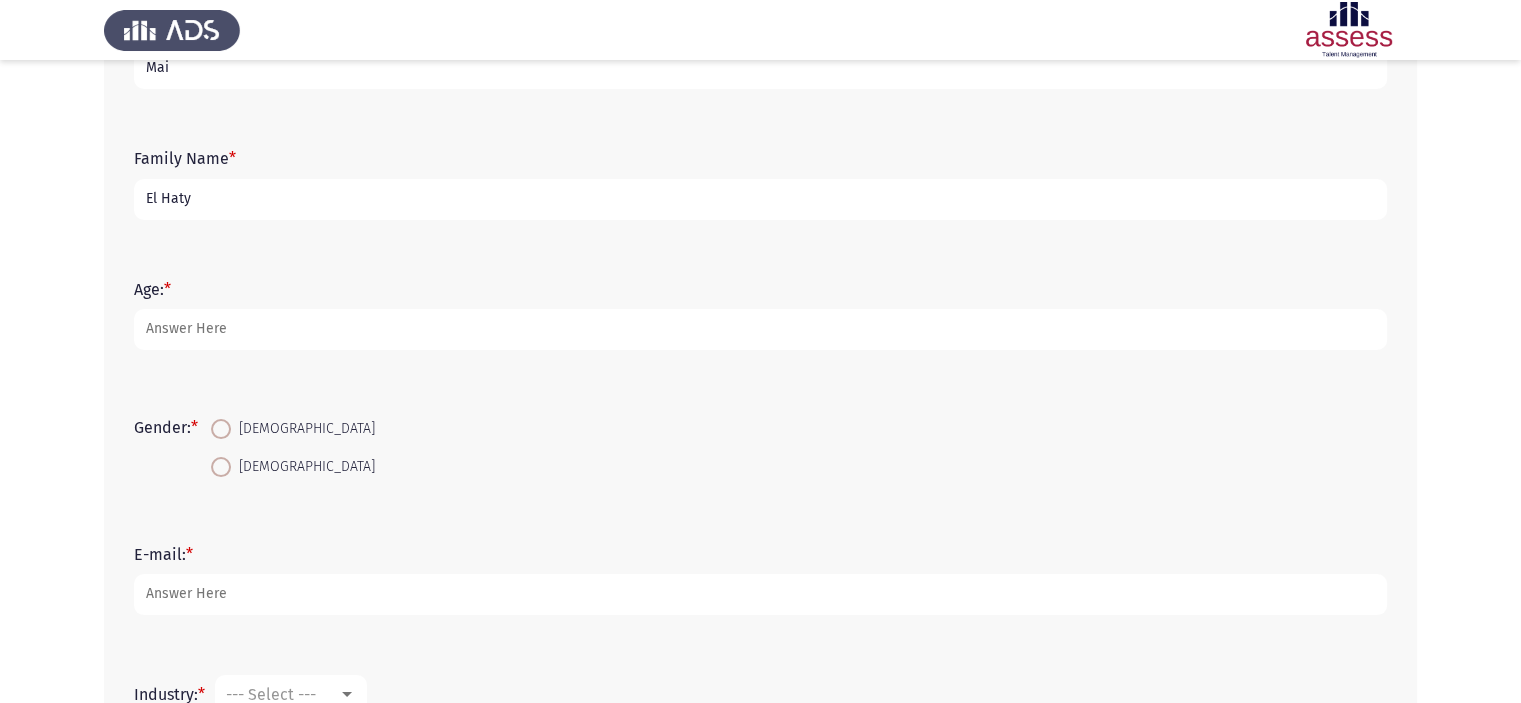 scroll, scrollTop: 180, scrollLeft: 0, axis: vertical 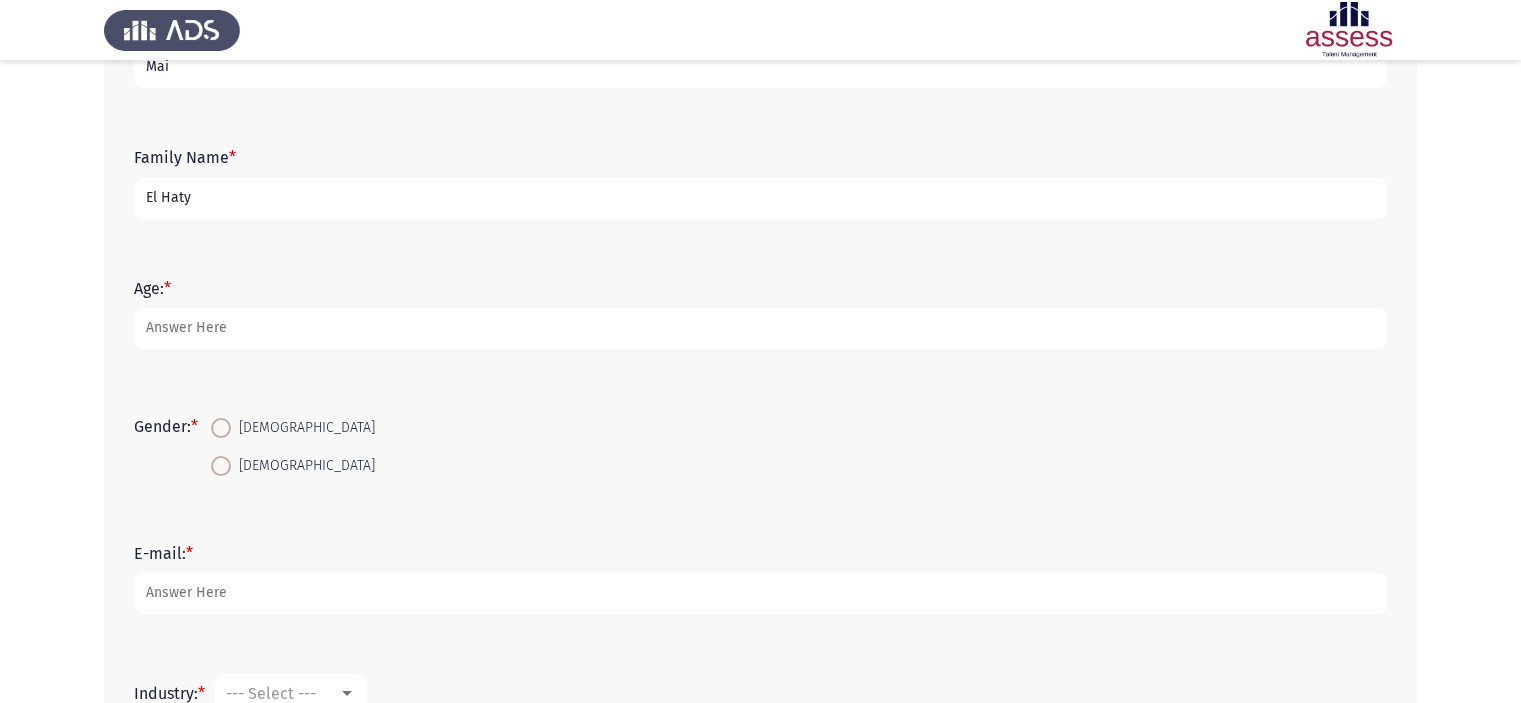 type on "El Haty" 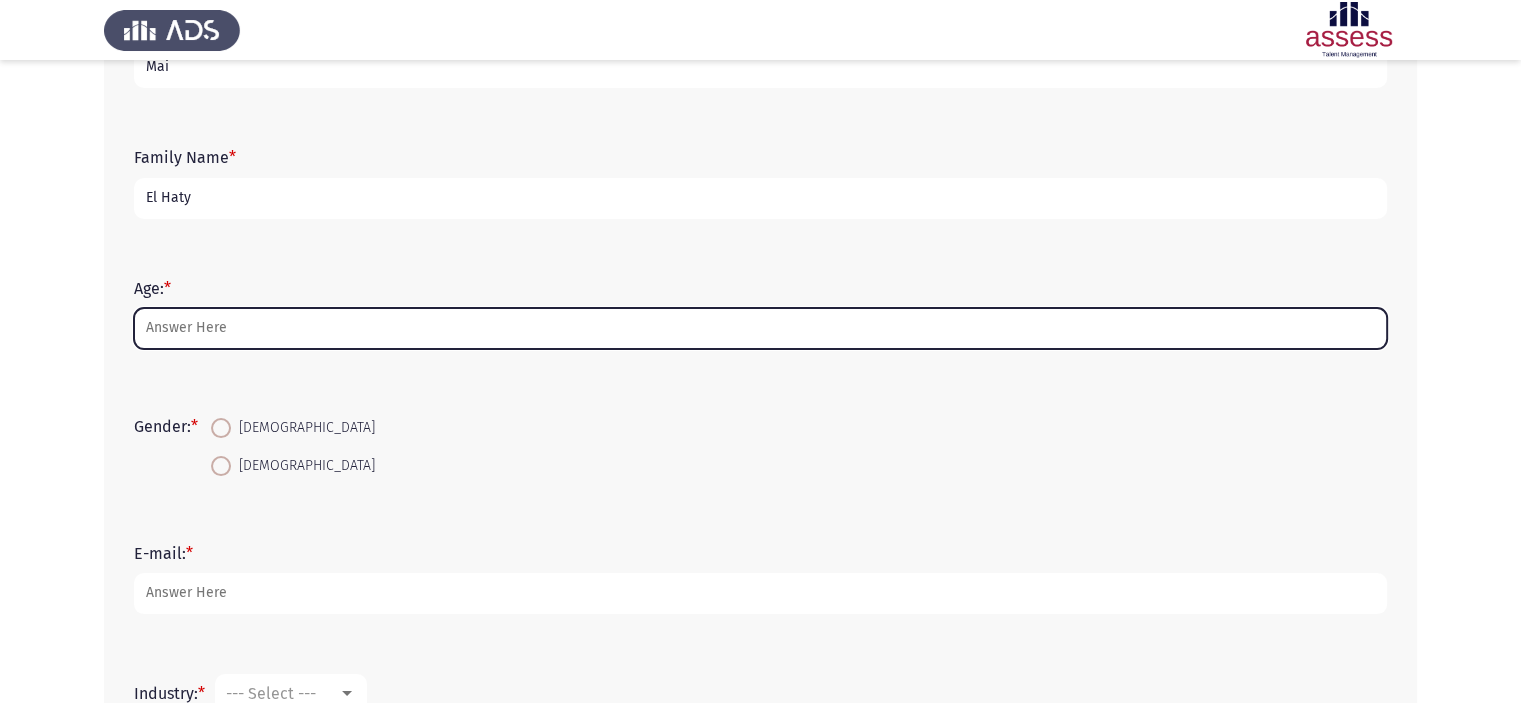 click on "Age:   *" at bounding box center [760, 328] 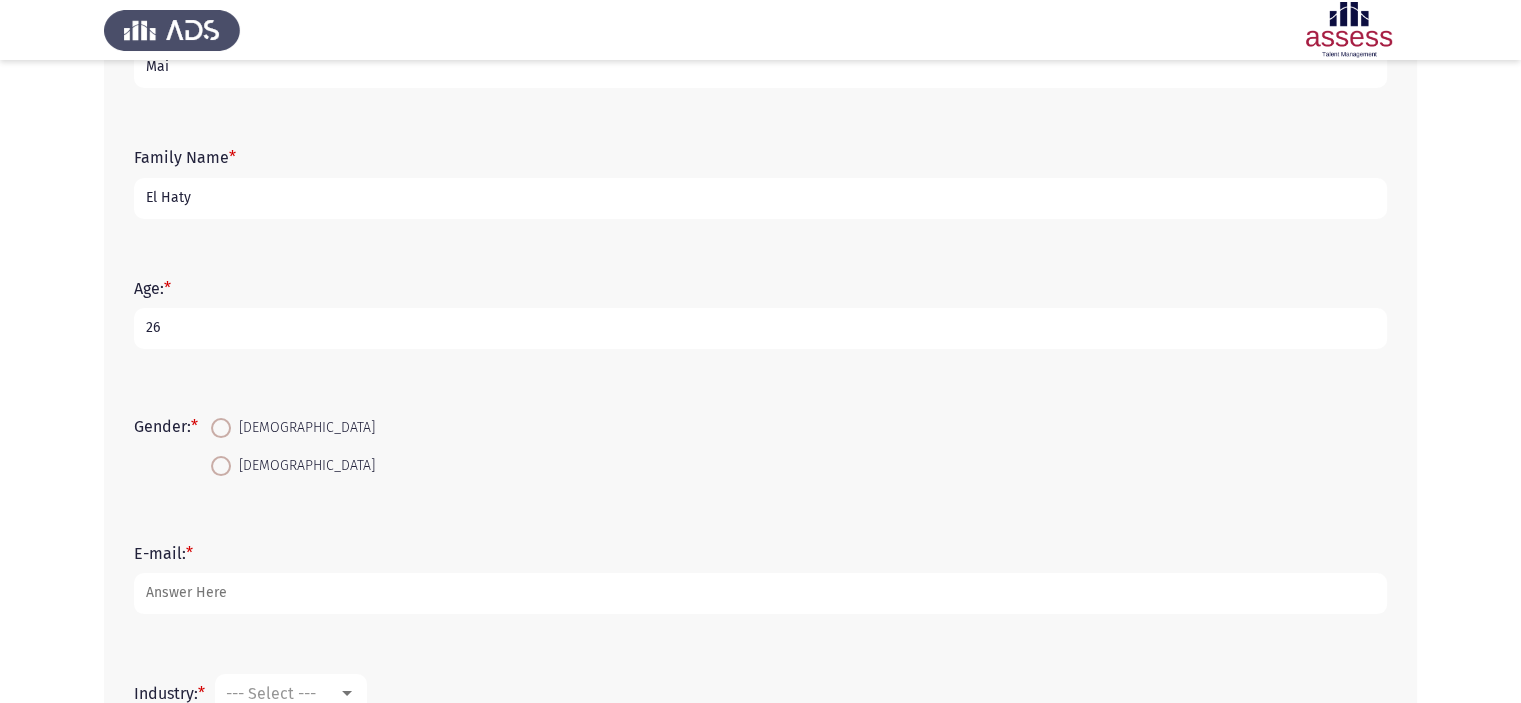 type on "26" 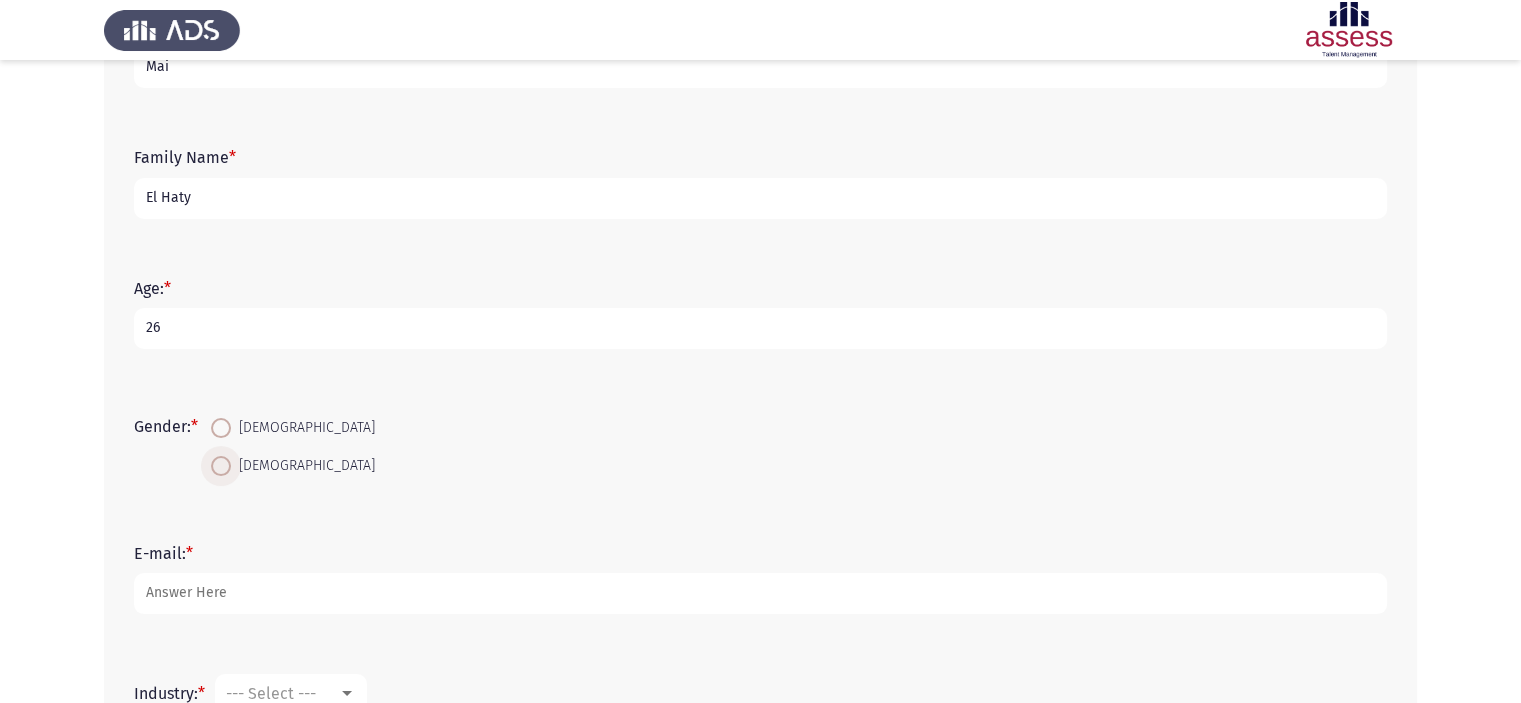 click on "[DEMOGRAPHIC_DATA]" at bounding box center [303, 466] 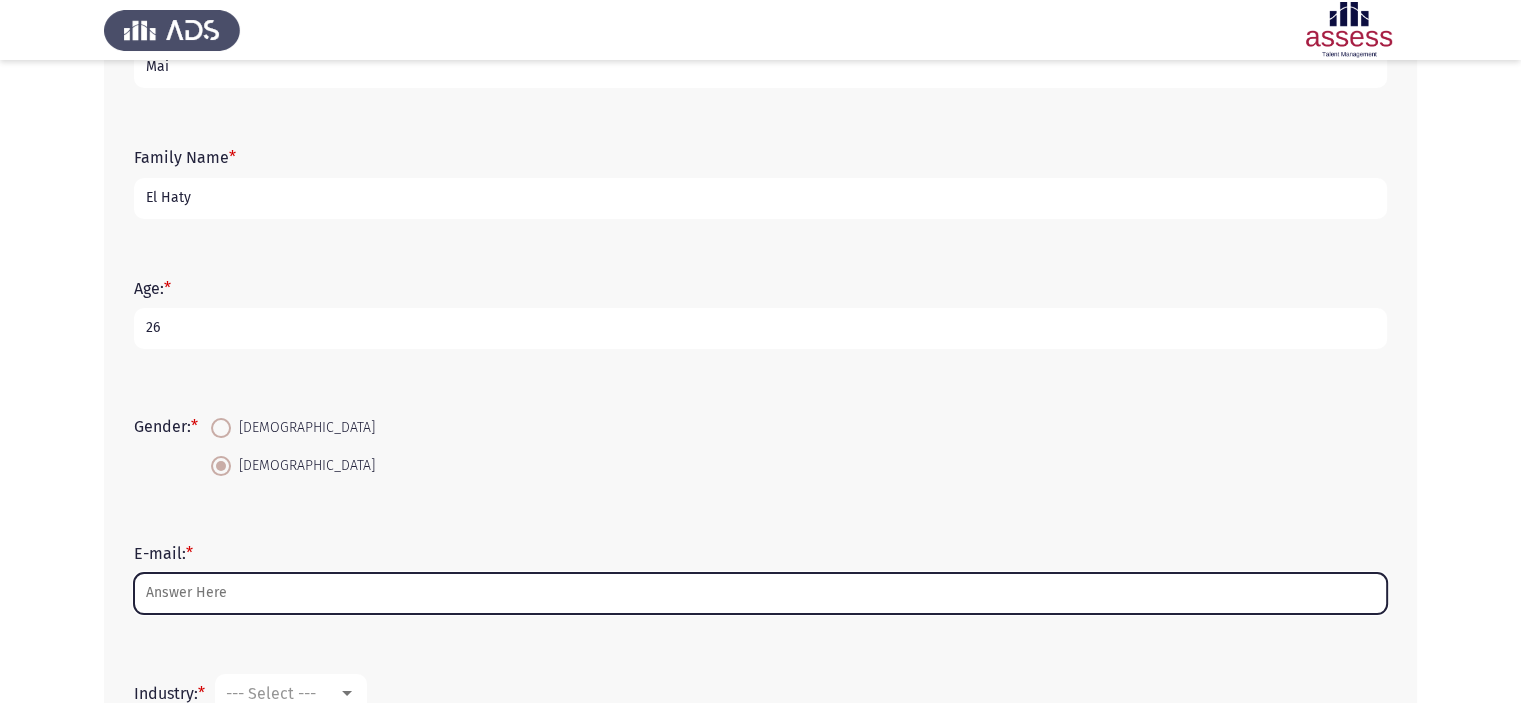 click on "E-mail:   *" at bounding box center (760, 593) 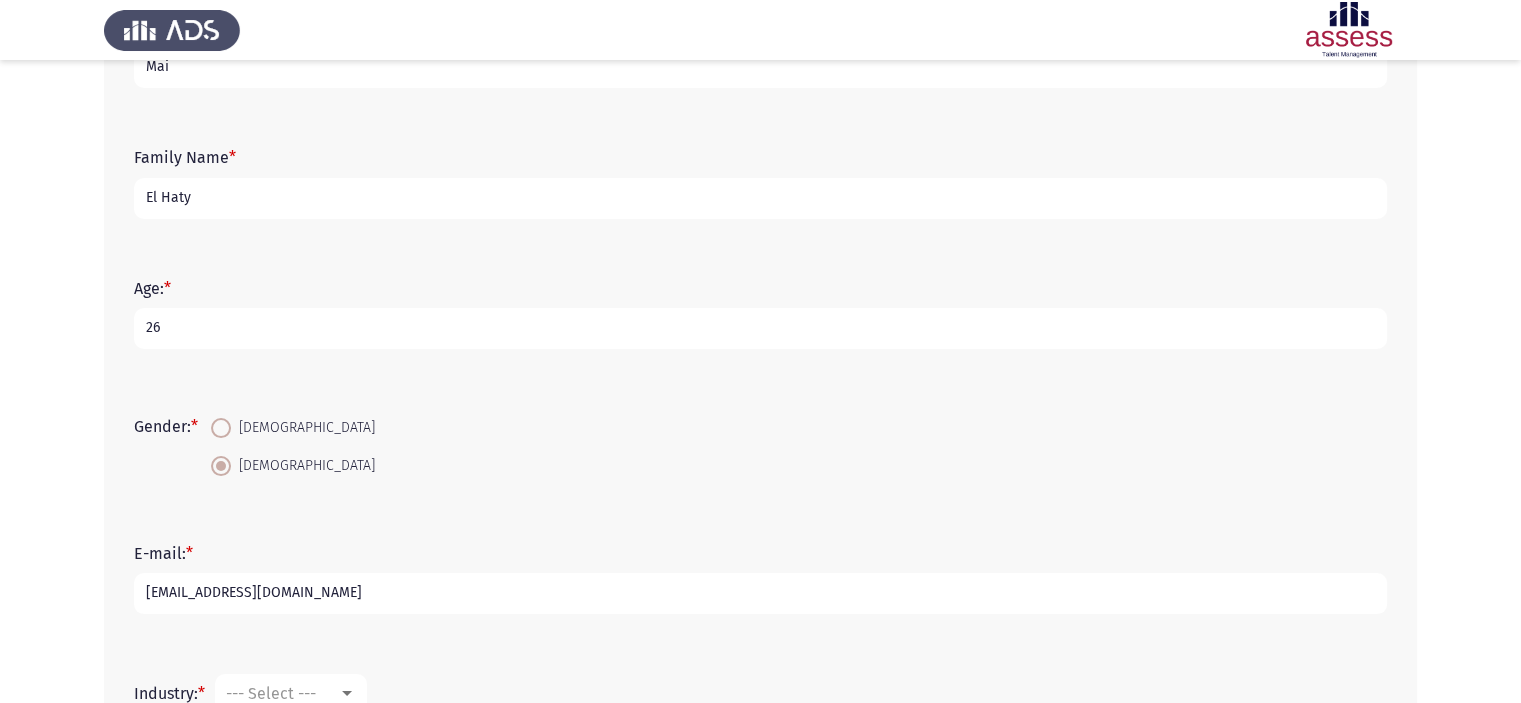 scroll, scrollTop: 376, scrollLeft: 0, axis: vertical 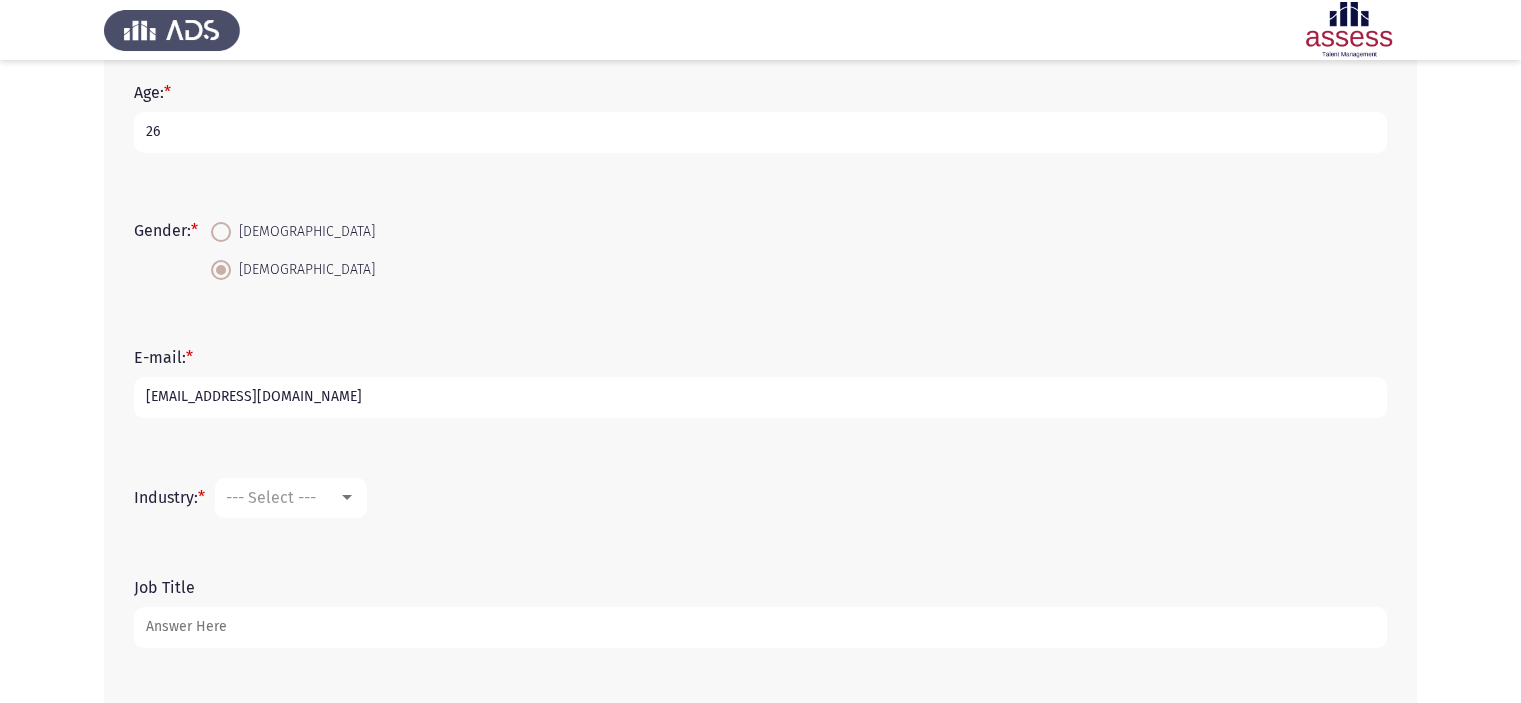 type on "[EMAIL_ADDRESS][DOMAIN_NAME]" 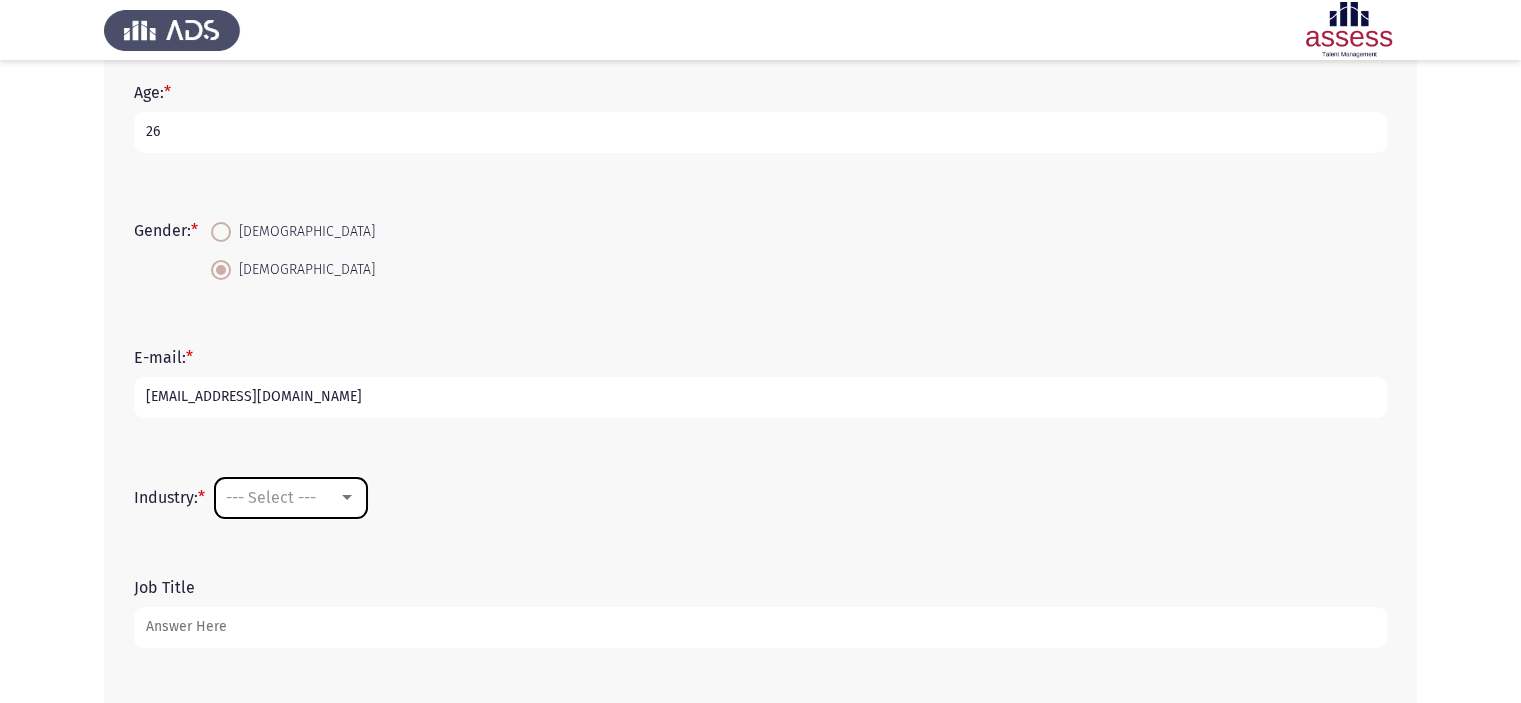 click on "--- Select ---" at bounding box center [291, 498] 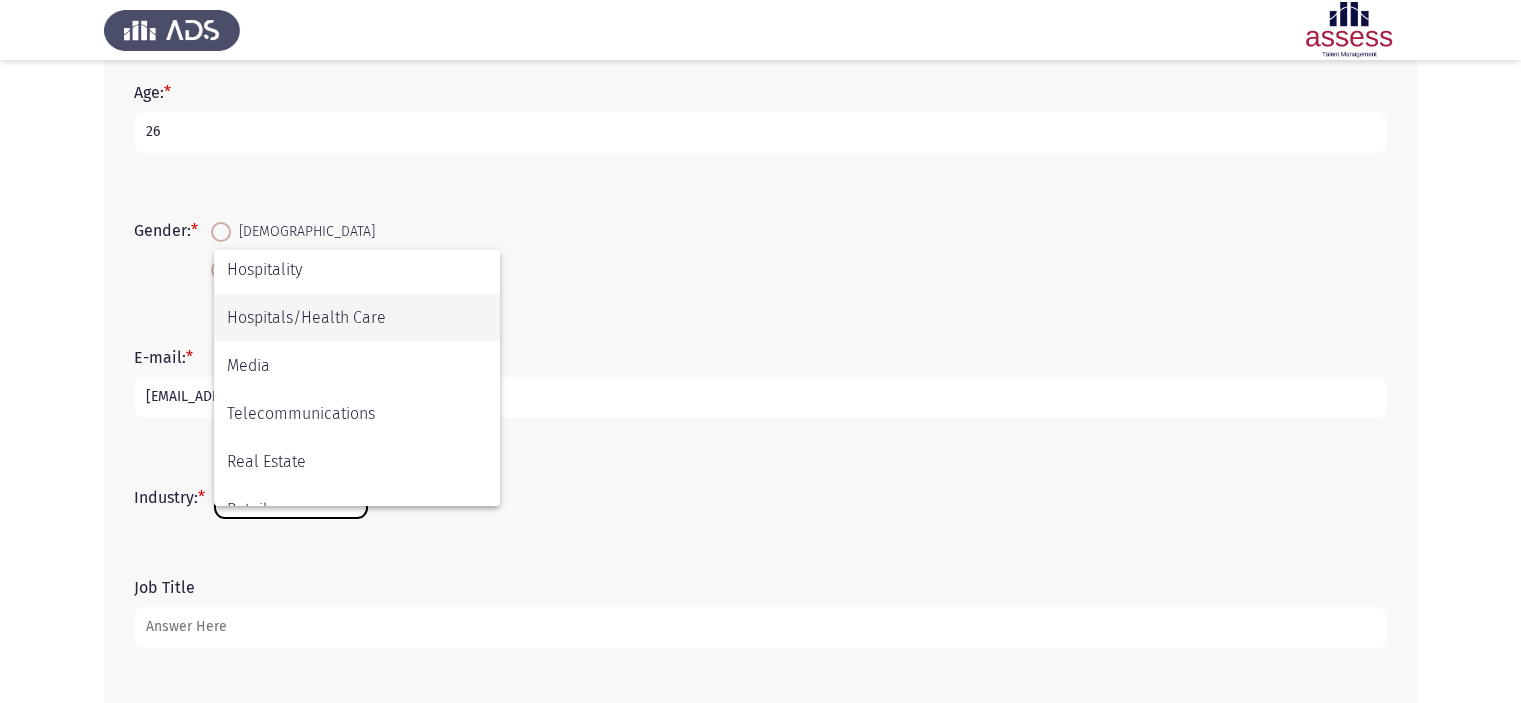 scroll, scrollTop: 656, scrollLeft: 0, axis: vertical 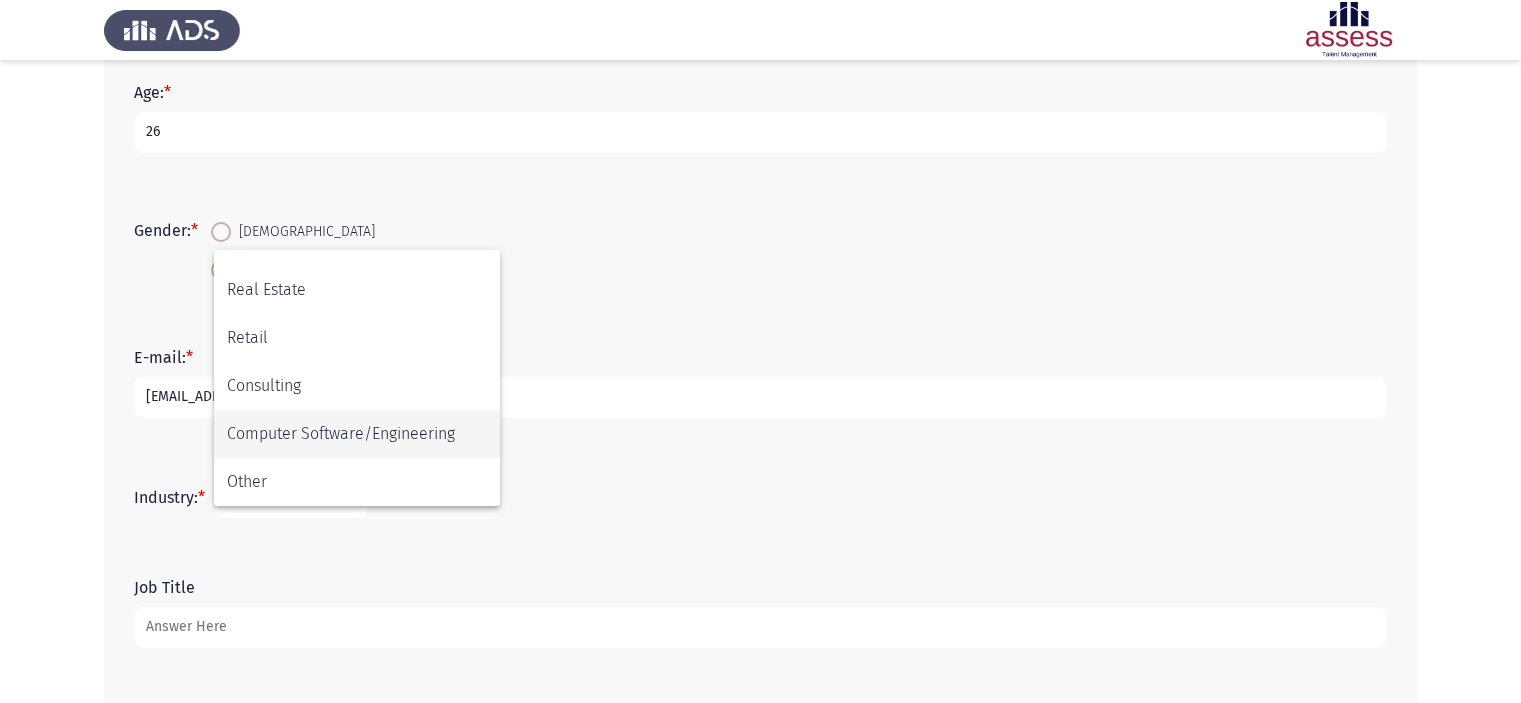 click on "Computer Software/Engineering" at bounding box center [357, 434] 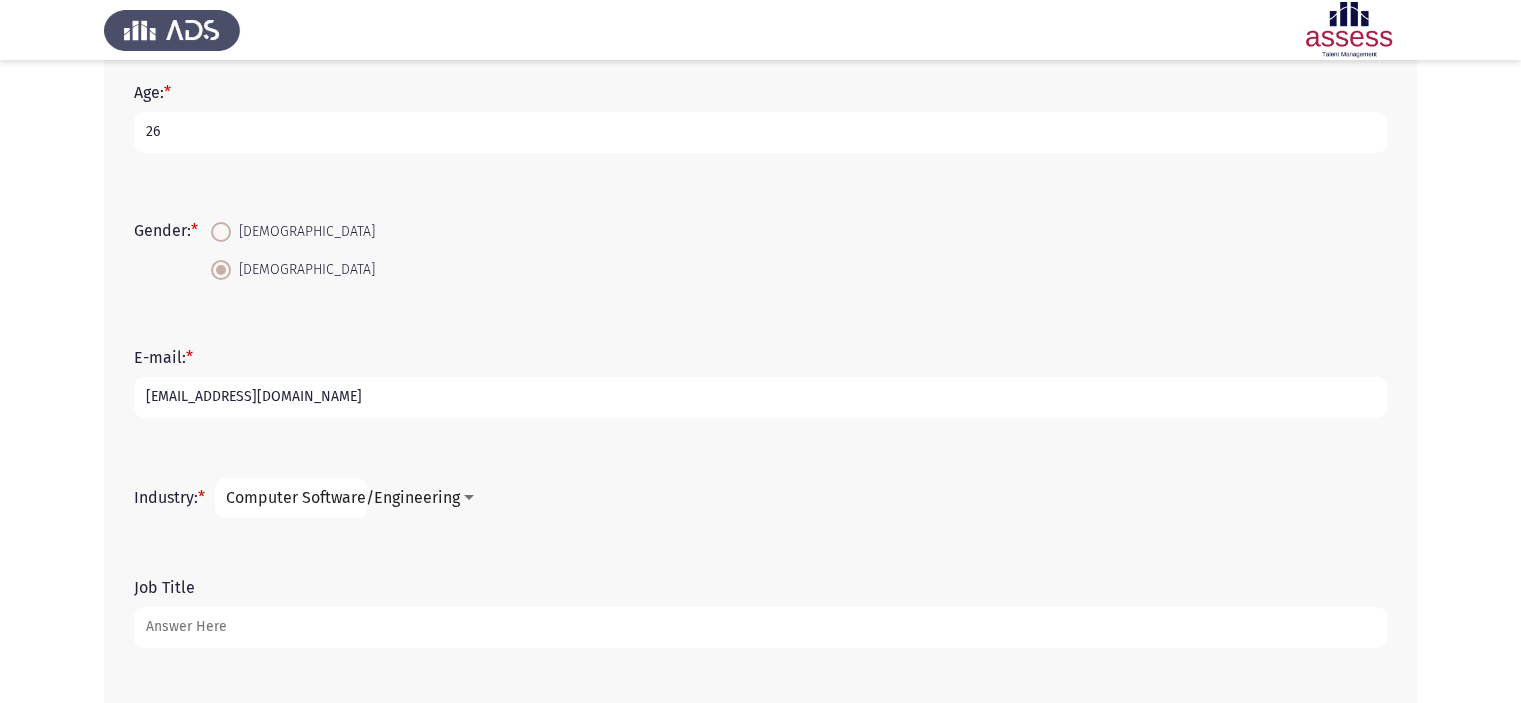scroll, scrollTop: 555, scrollLeft: 0, axis: vertical 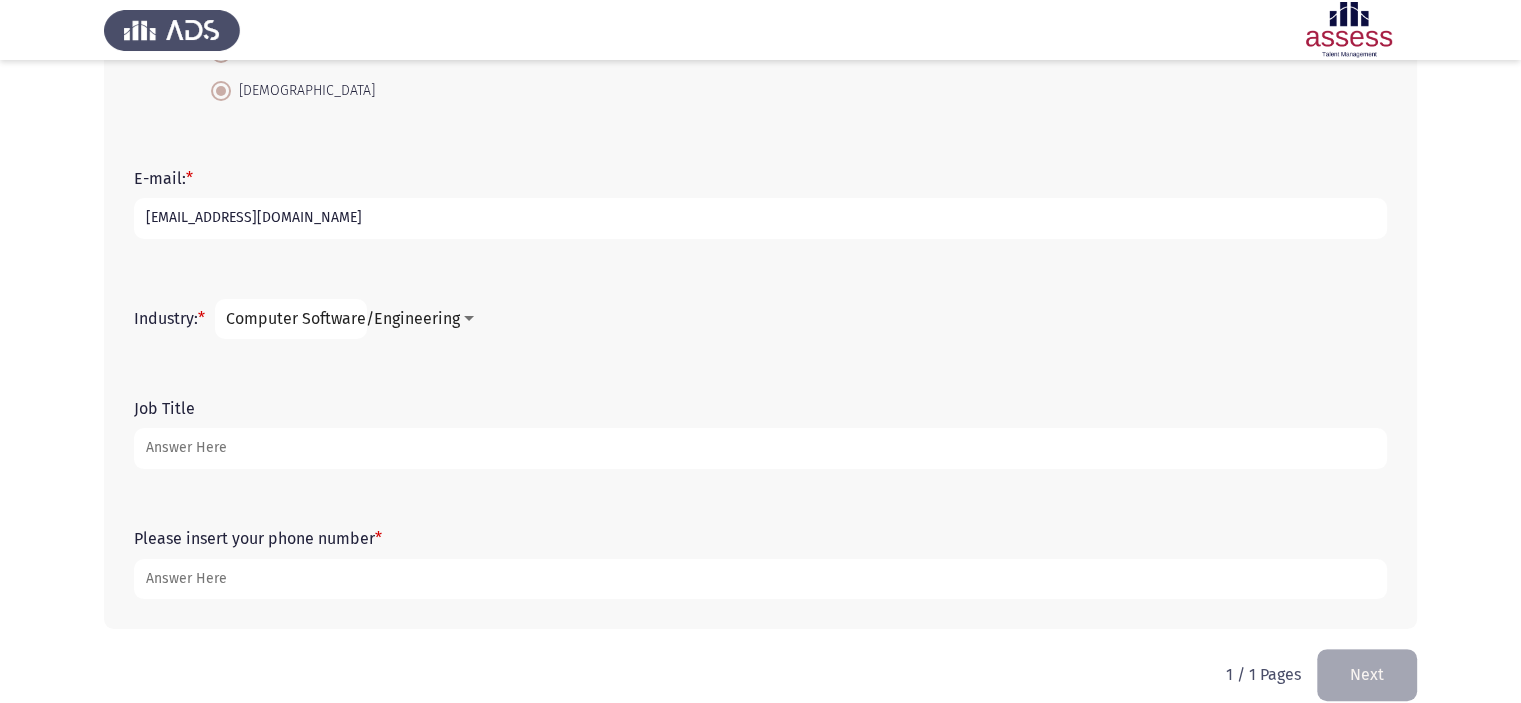 click on "Job Title" 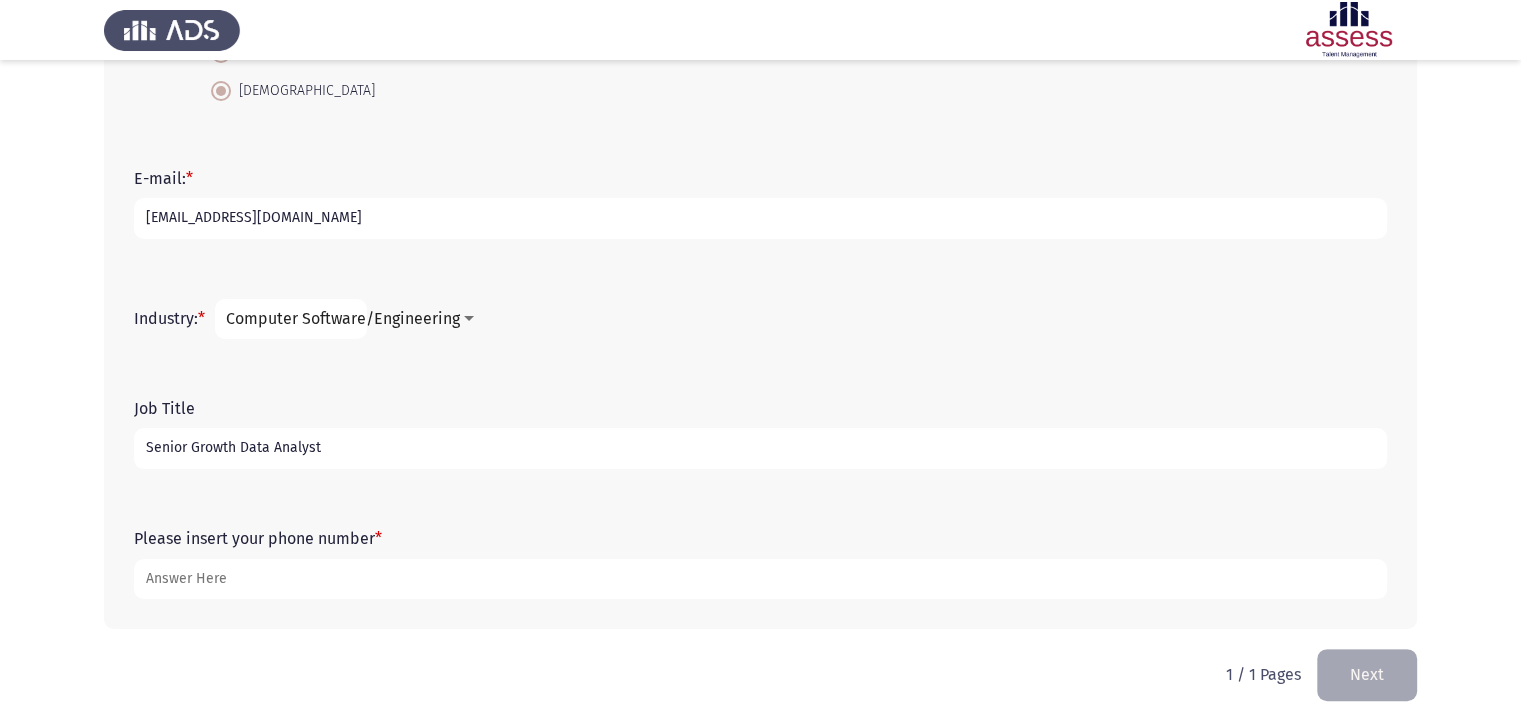 type on "Senior Growth Data Analyst" 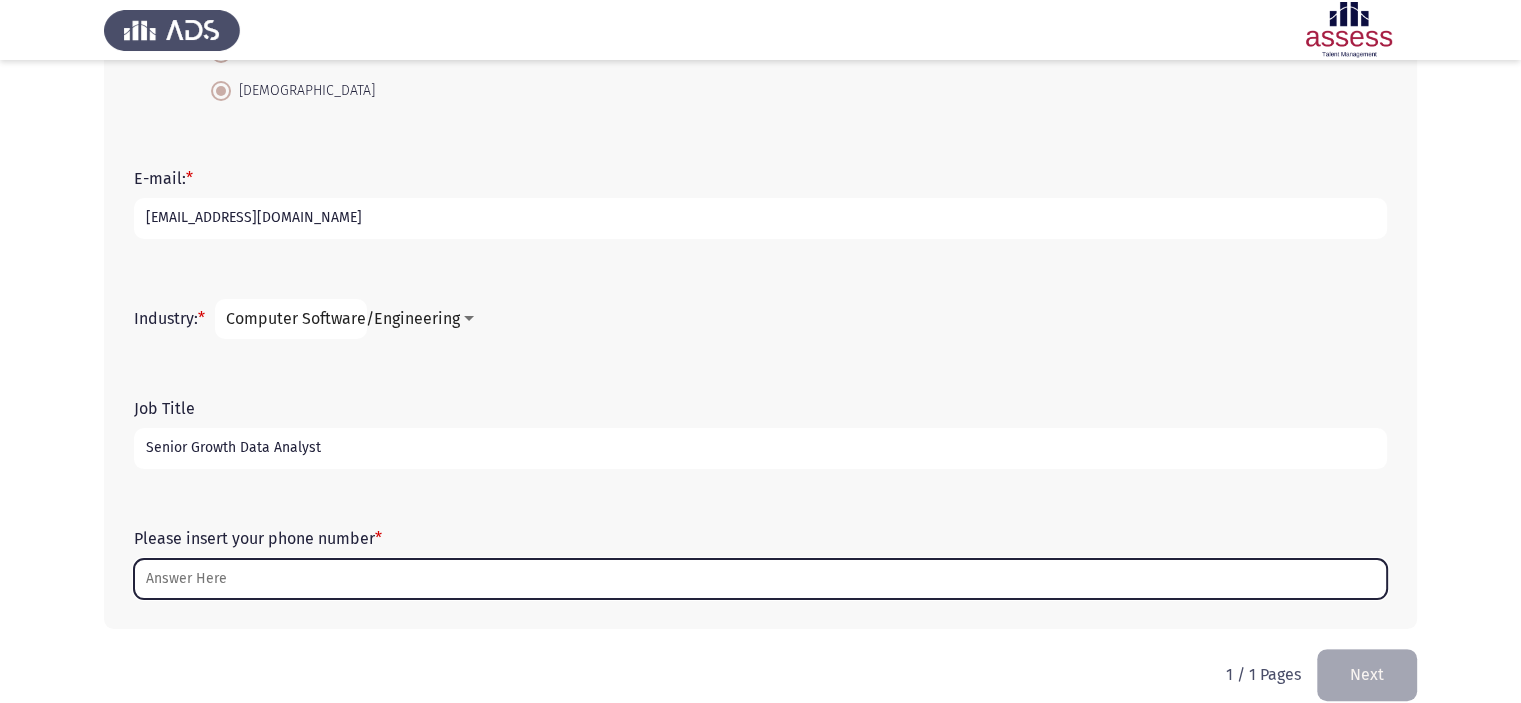 click on "Please insert your phone number   *" at bounding box center [760, 579] 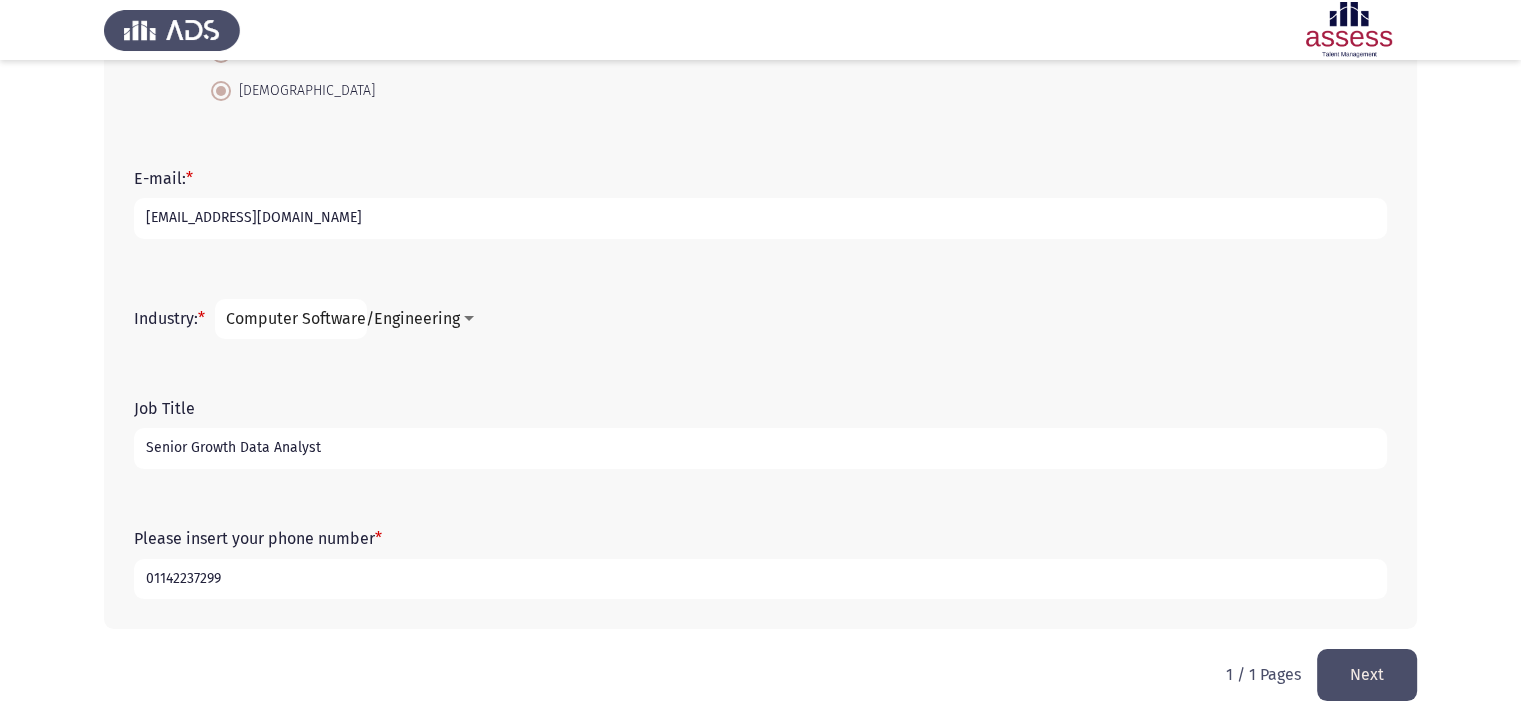 scroll, scrollTop: 580, scrollLeft: 0, axis: vertical 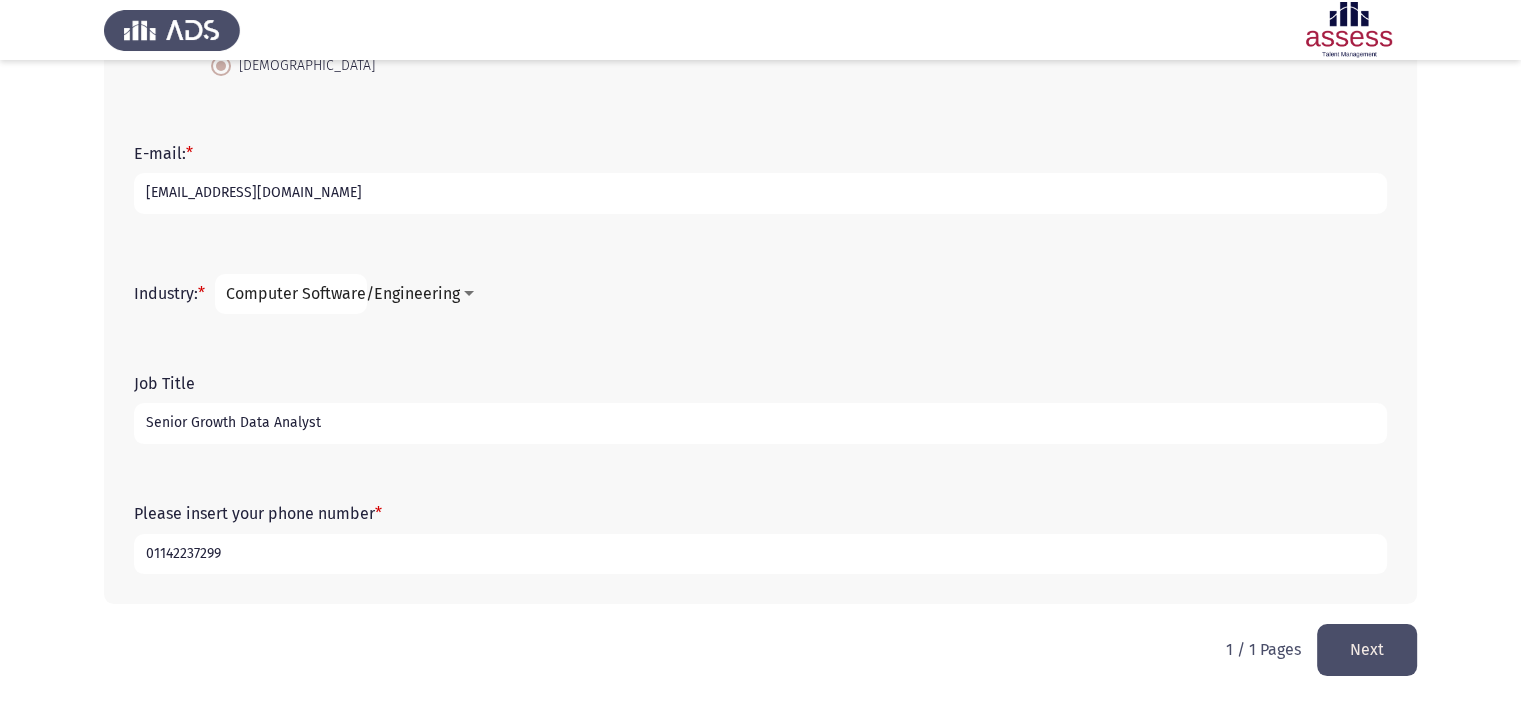 type on "01142237299" 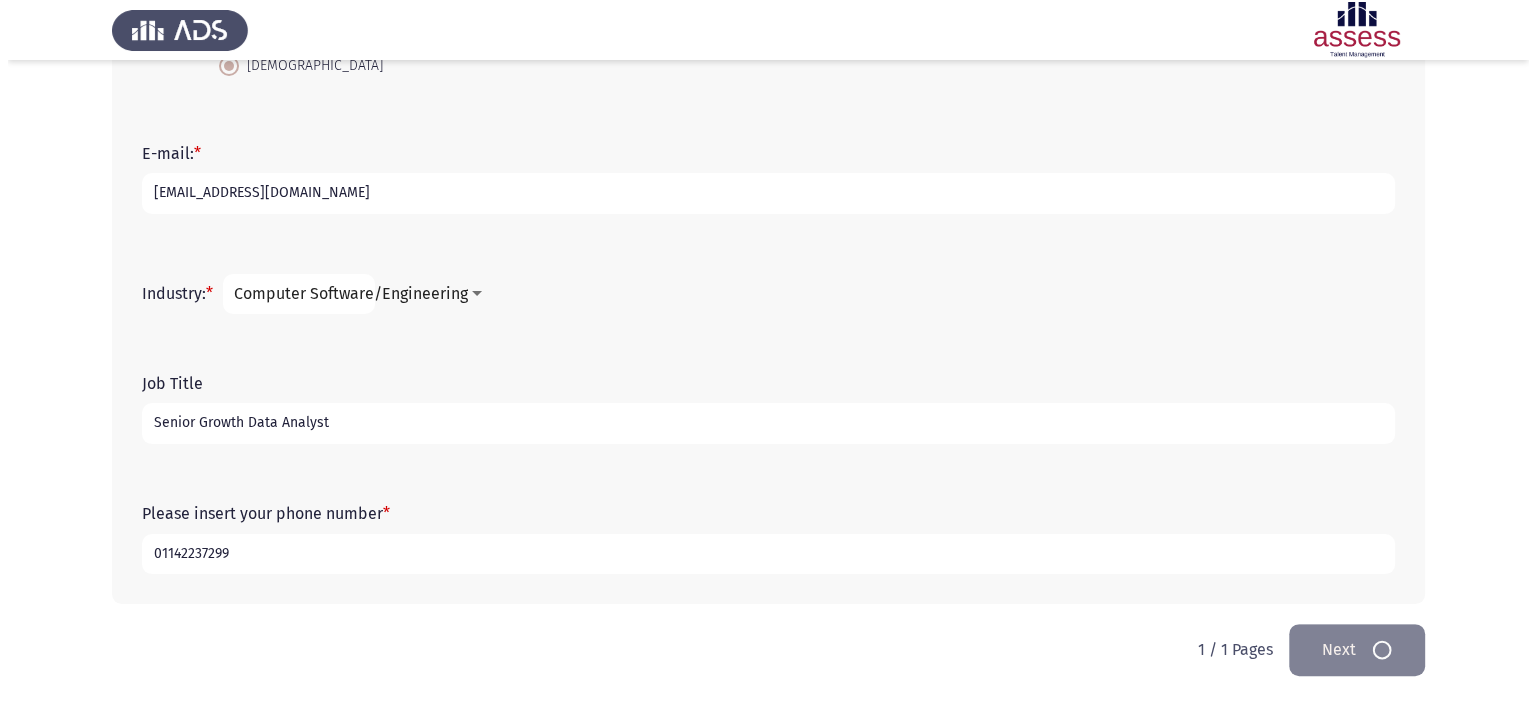 scroll, scrollTop: 0, scrollLeft: 0, axis: both 